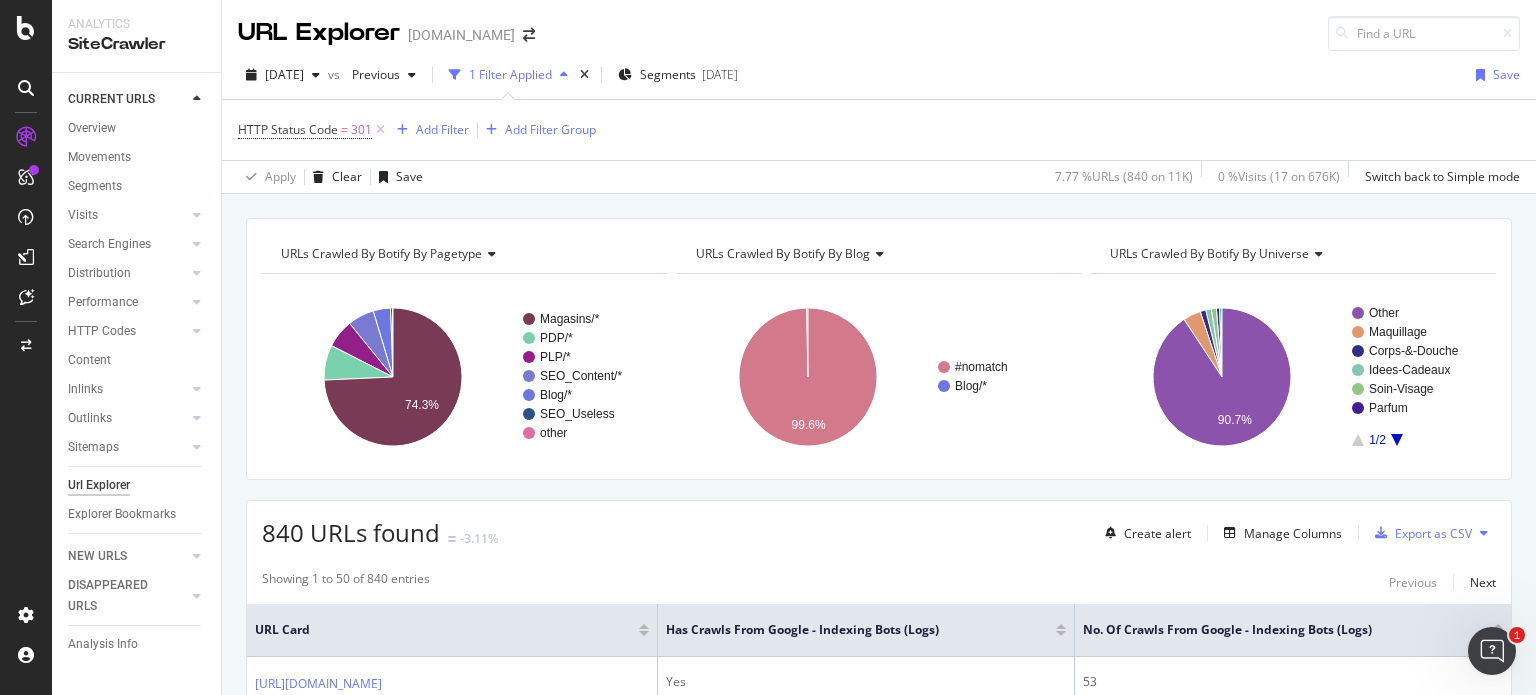 scroll, scrollTop: 0, scrollLeft: 0, axis: both 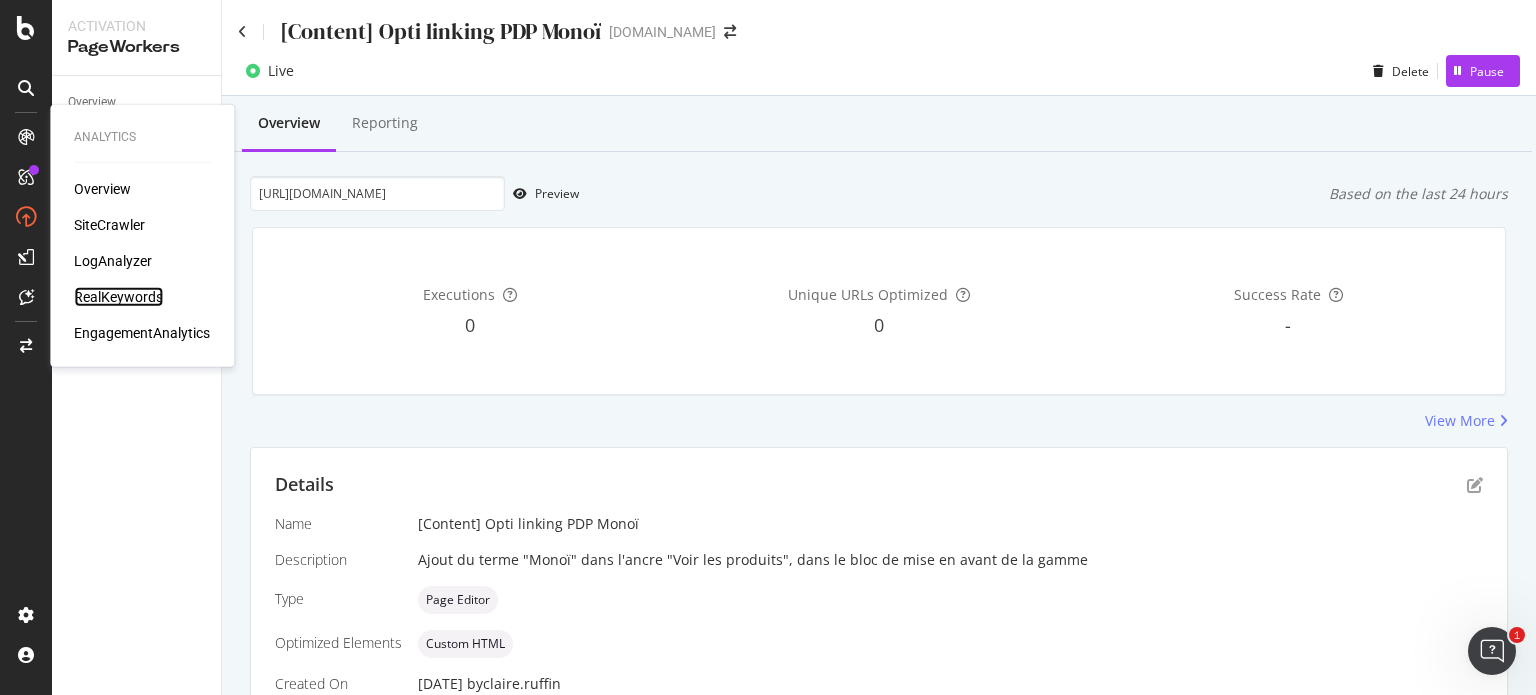click on "RealKeywords" at bounding box center [118, 297] 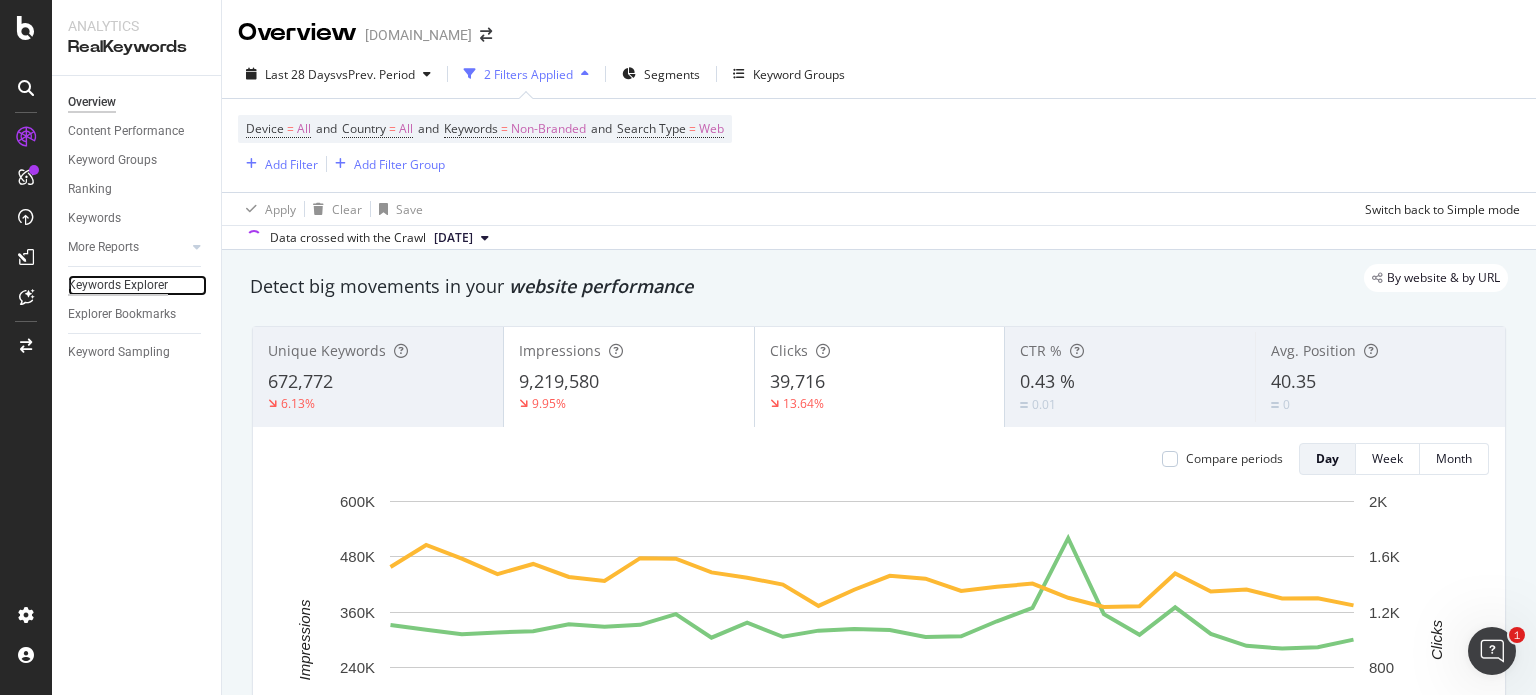 click on "Keywords Explorer" at bounding box center (118, 285) 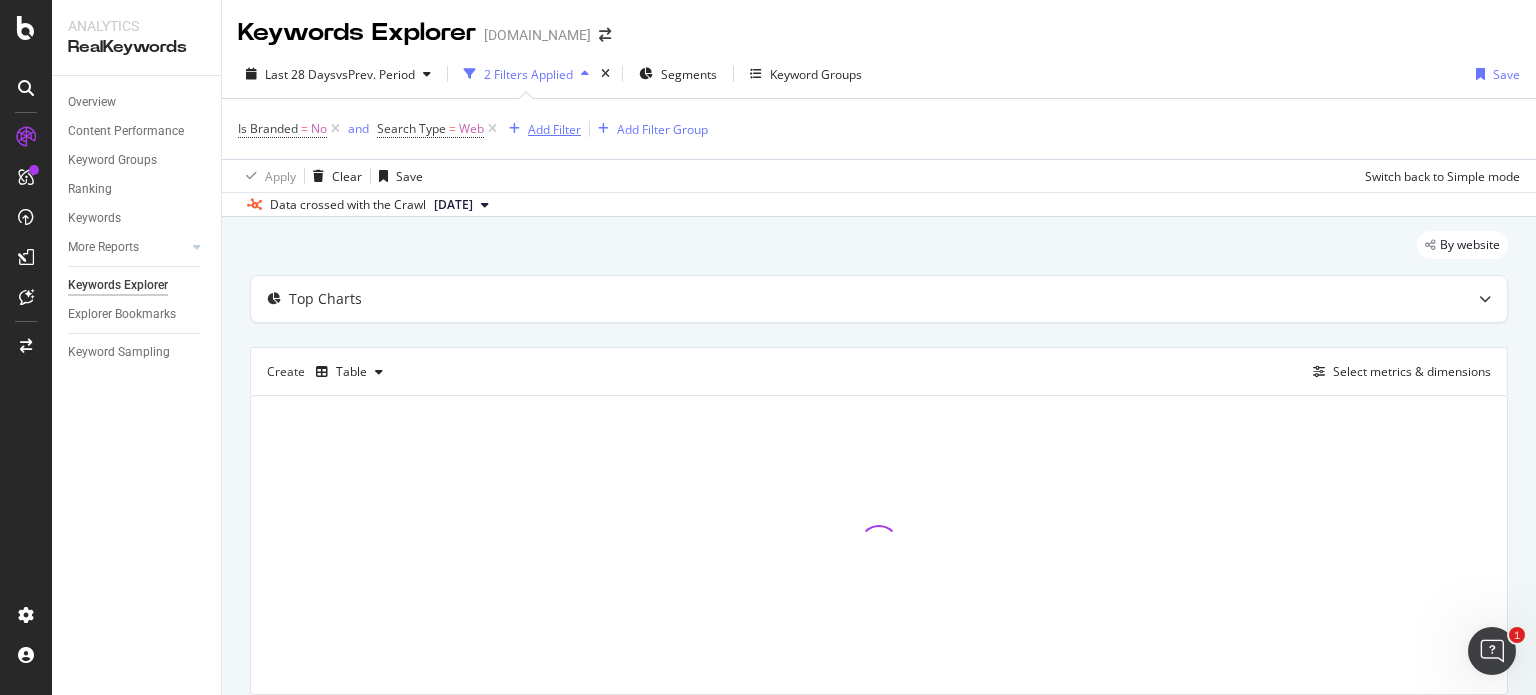 click on "Add Filter" at bounding box center [554, 129] 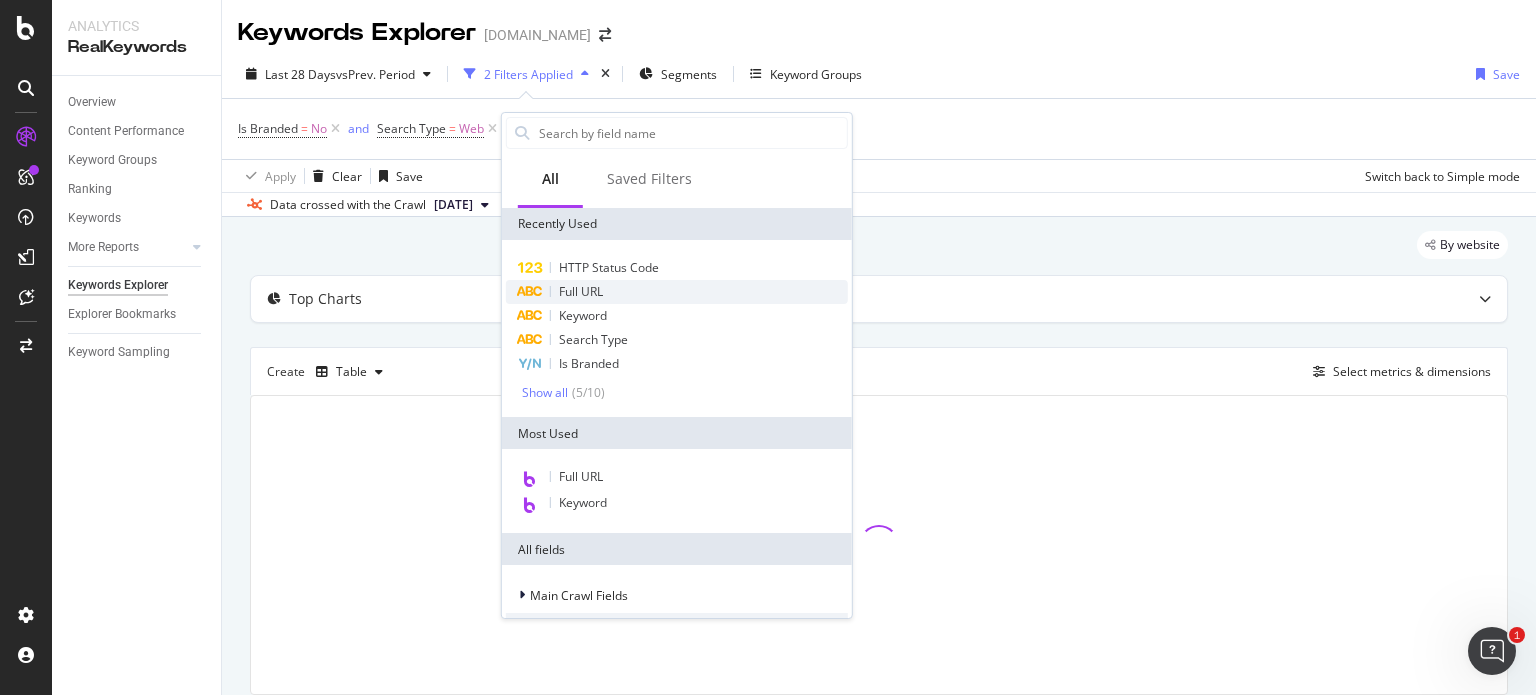 click on "Full URL" at bounding box center (581, 291) 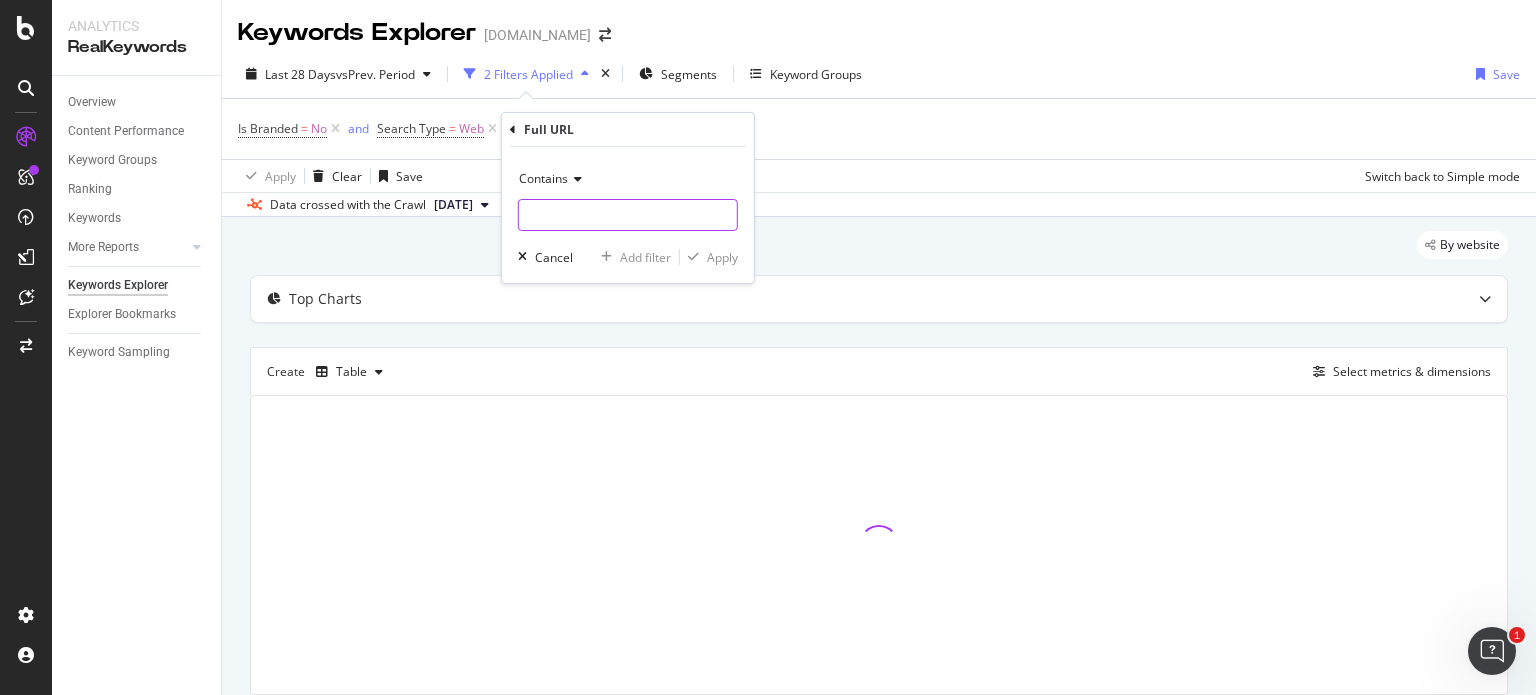 click at bounding box center [628, 215] 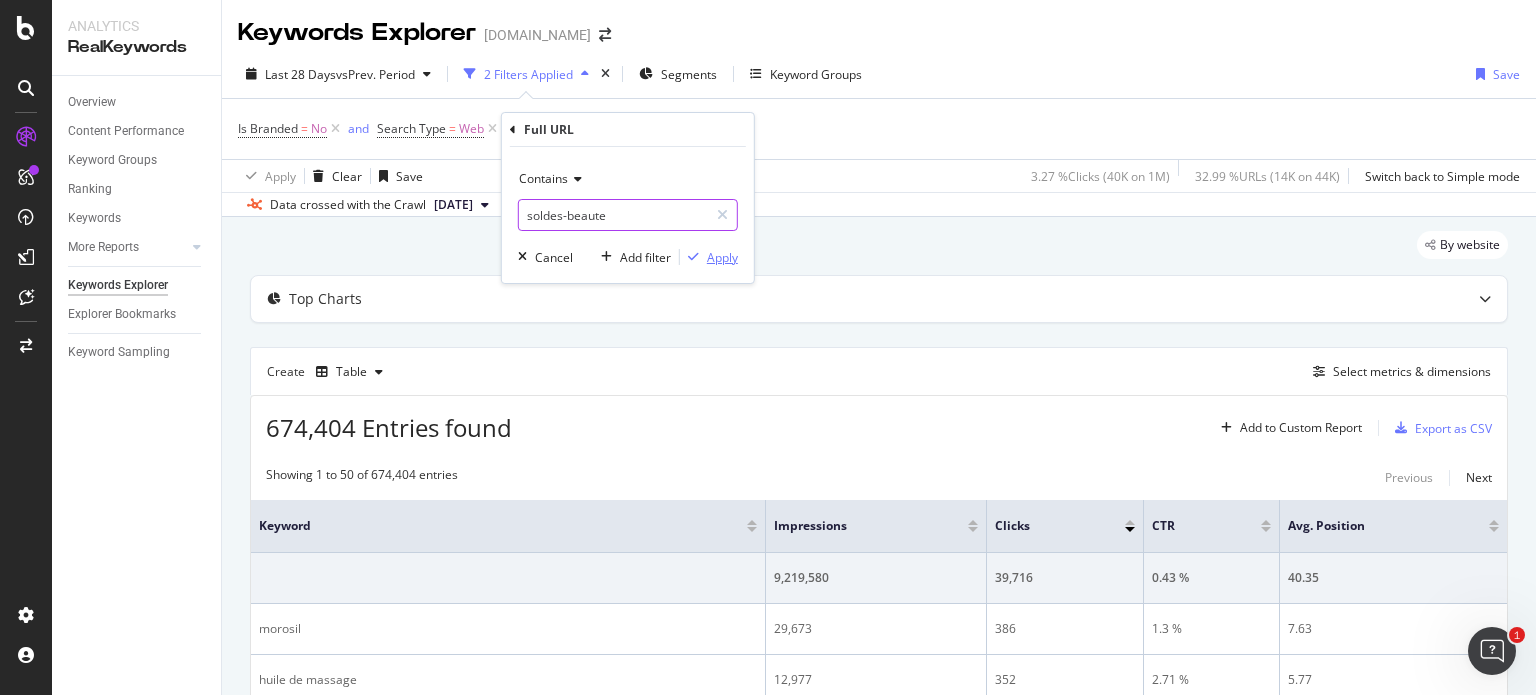 type on "soldes-beaute" 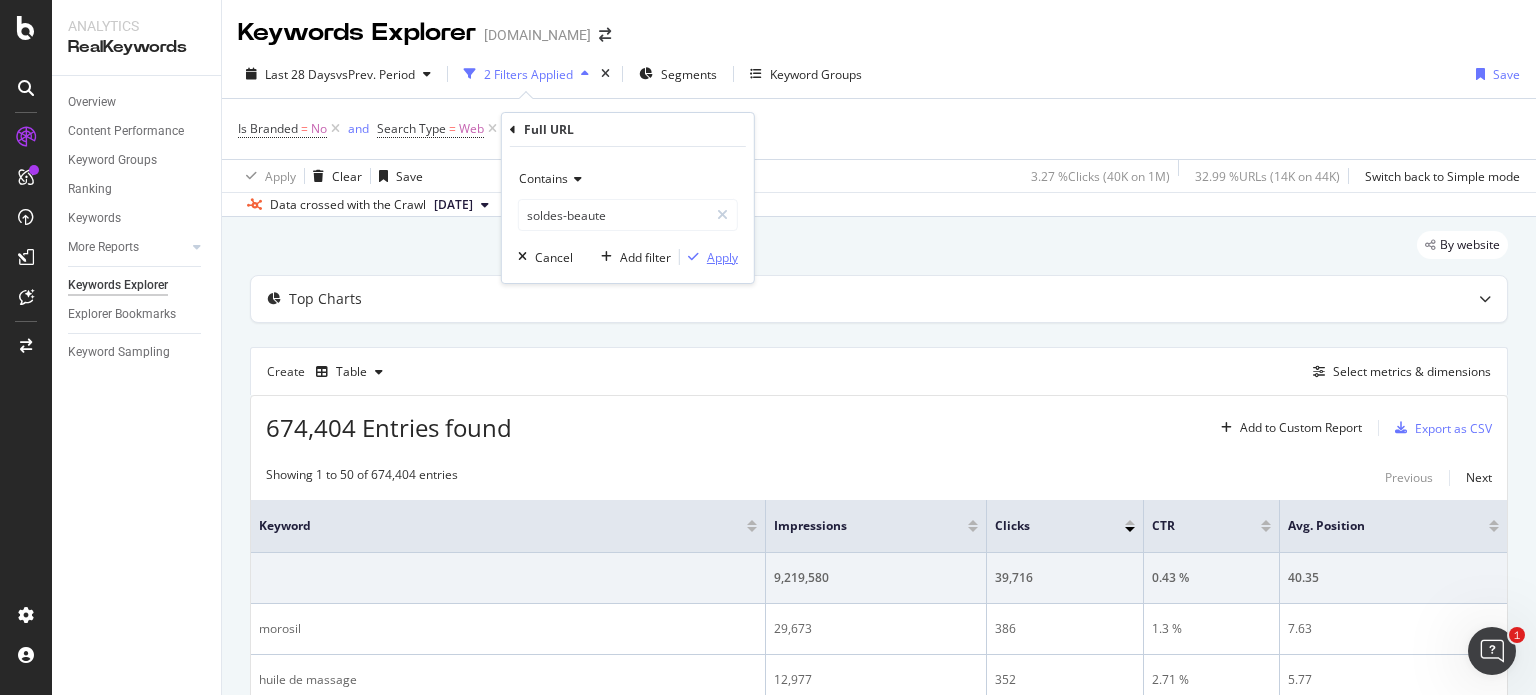 click on "Apply" at bounding box center [722, 257] 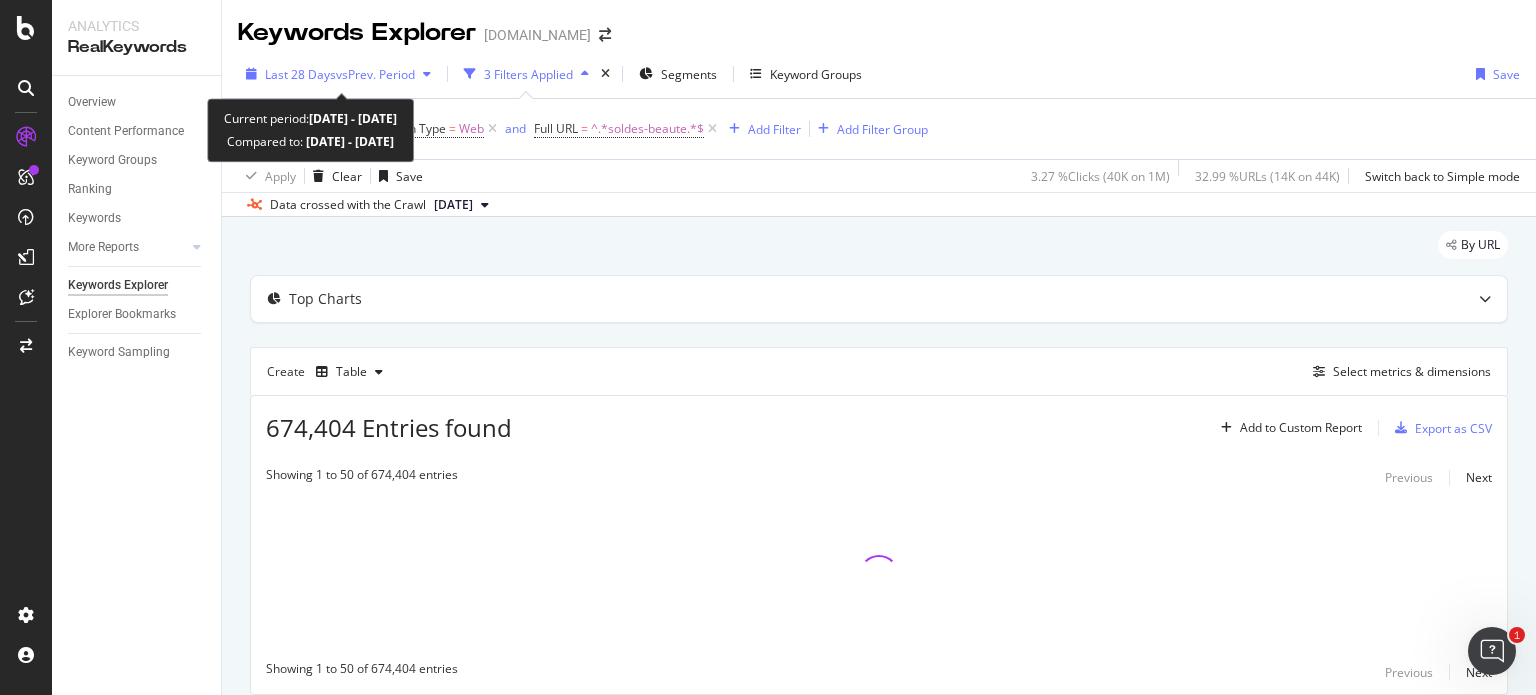 click at bounding box center [427, 74] 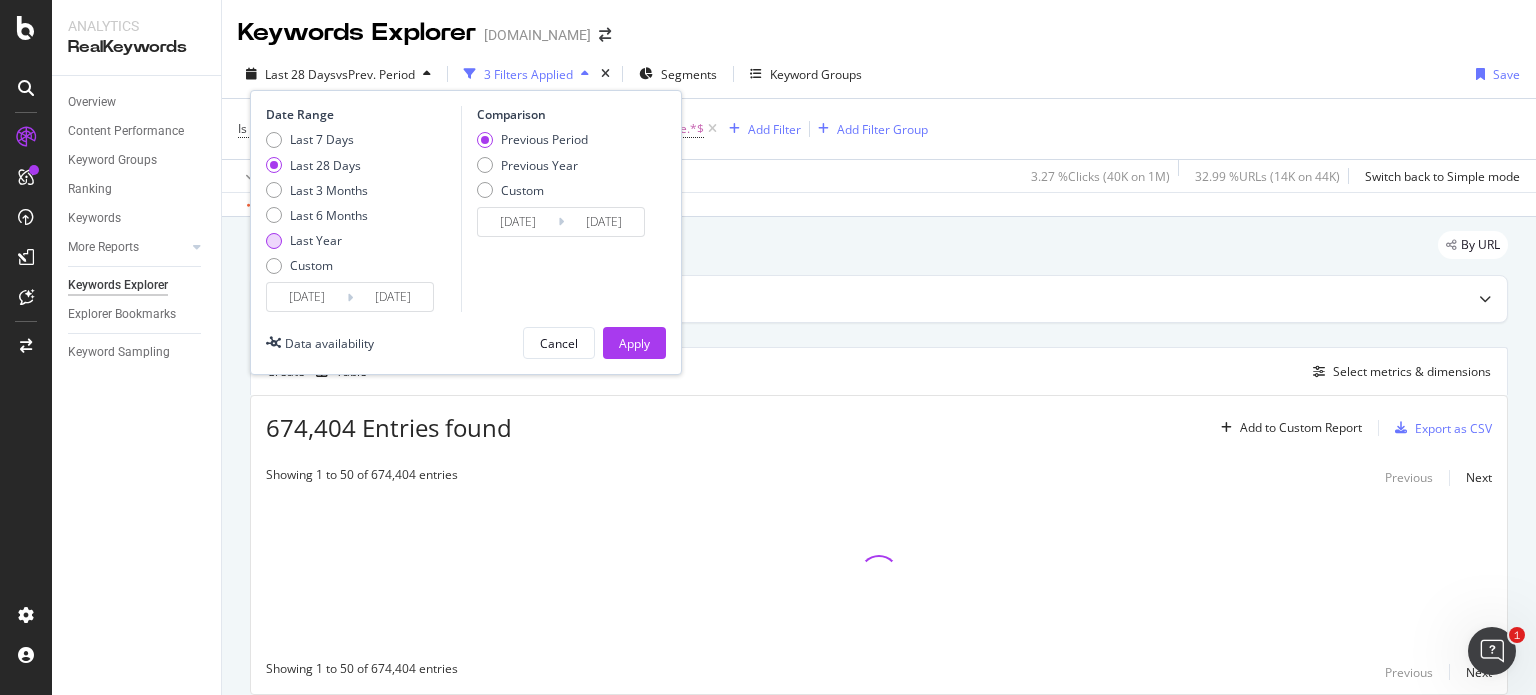 click on "Last Year" at bounding box center (316, 240) 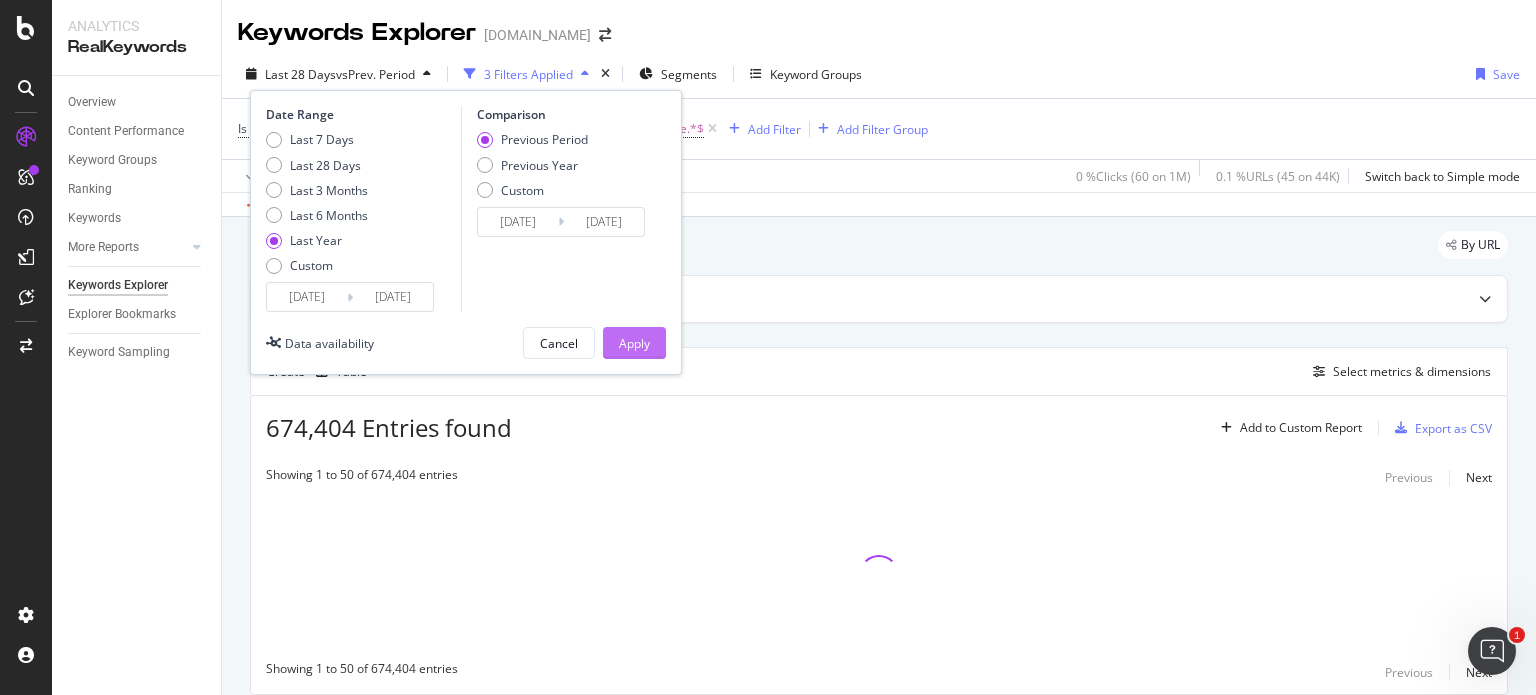 click on "Apply" at bounding box center (634, 343) 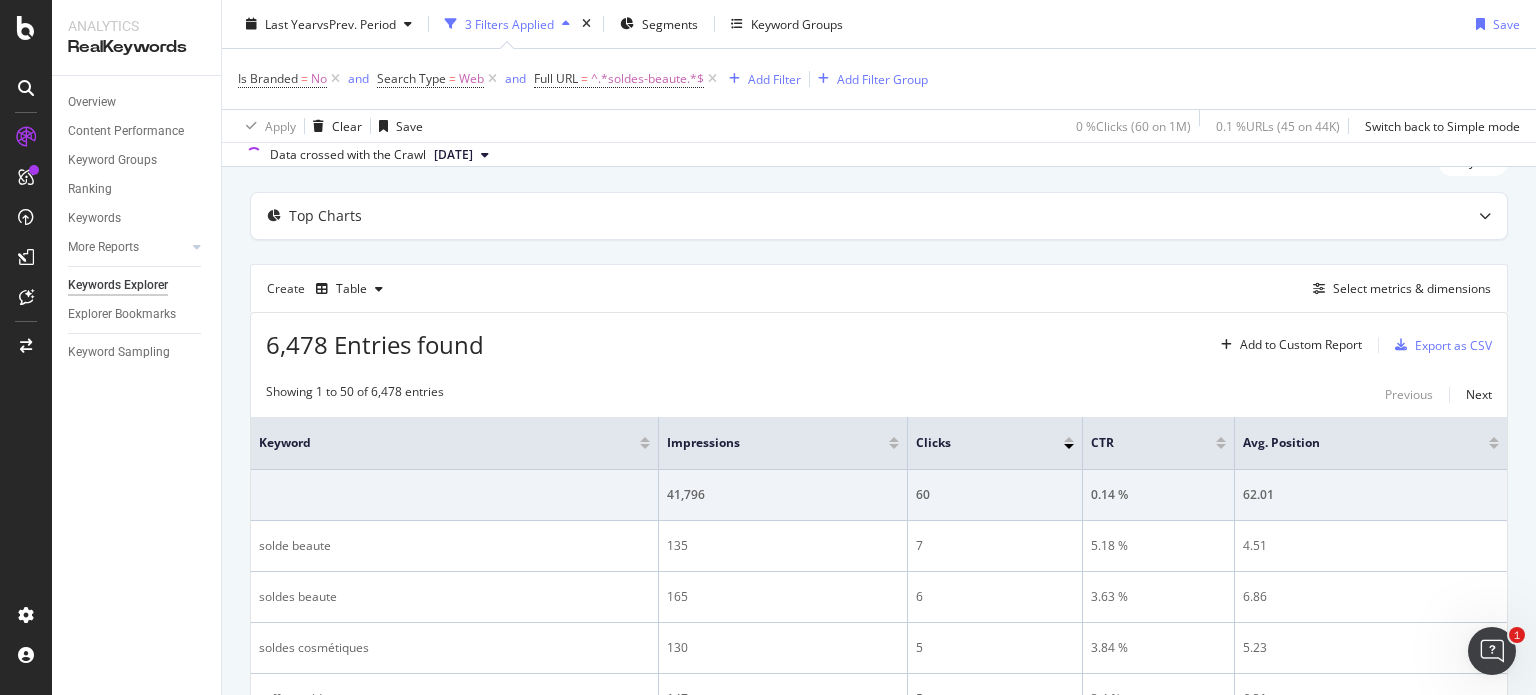 scroll, scrollTop: 100, scrollLeft: 0, axis: vertical 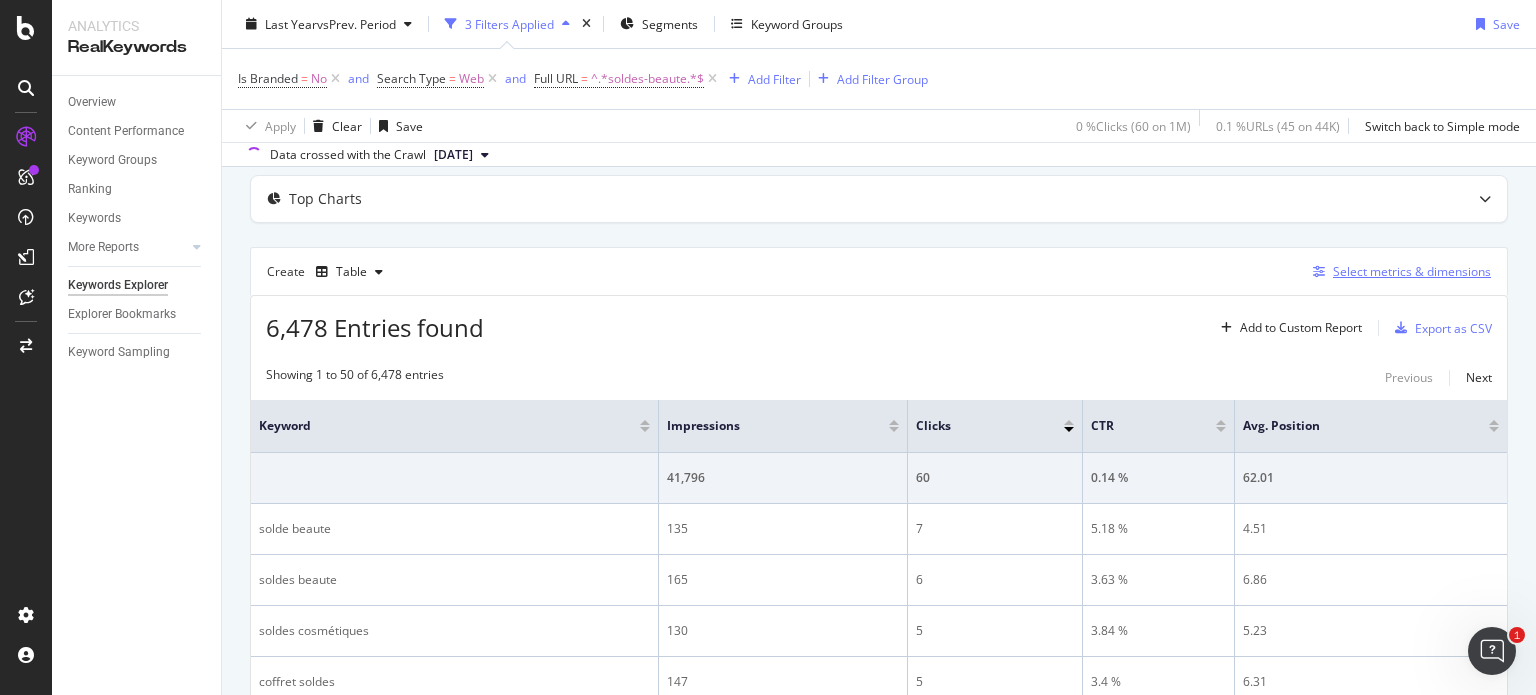 click on "Select metrics & dimensions" at bounding box center [1412, 271] 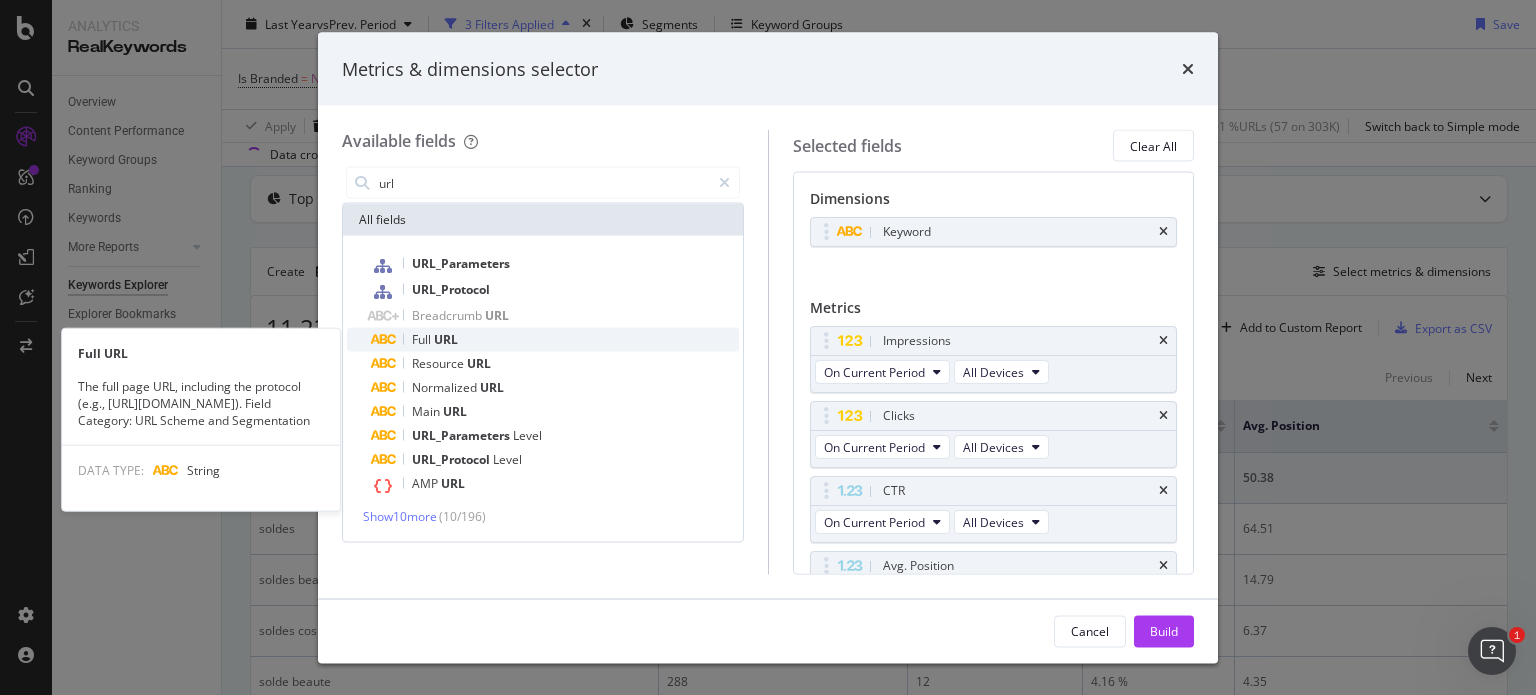 type on "url" 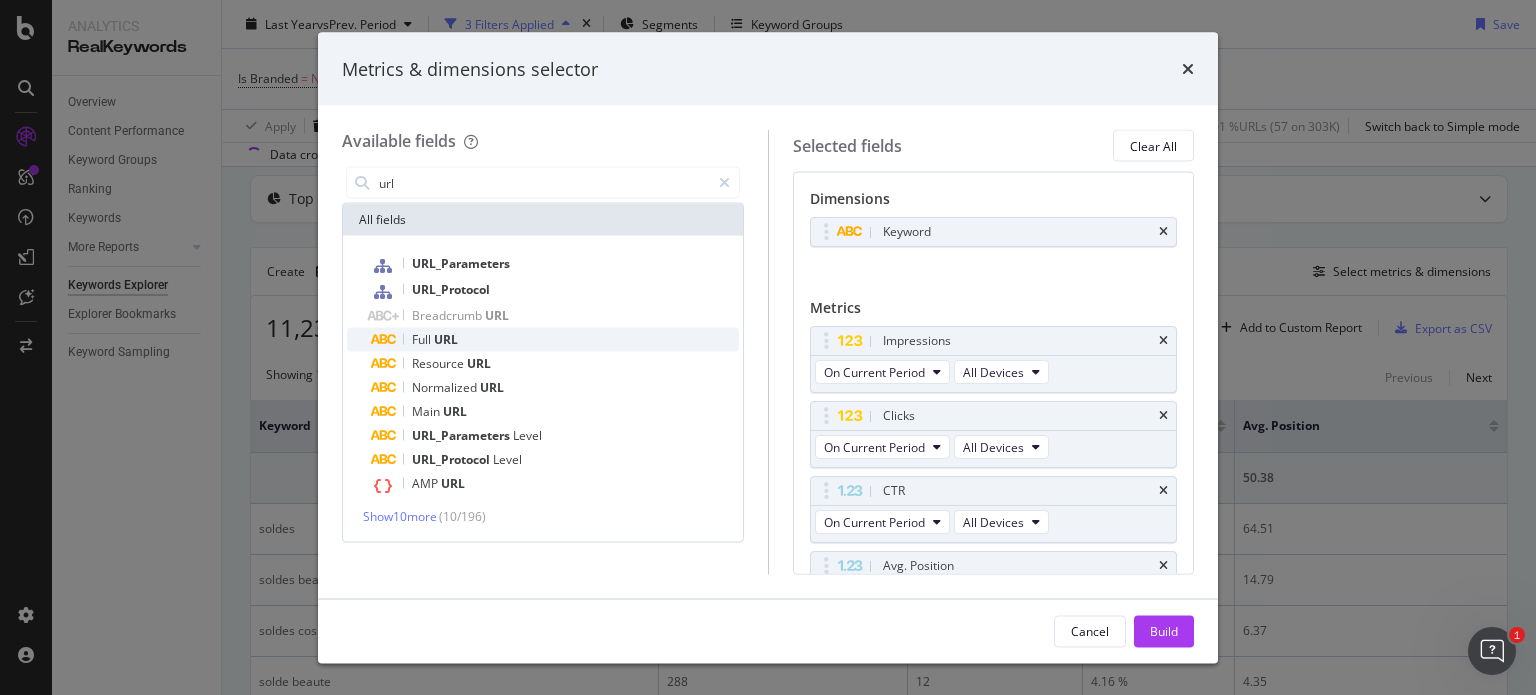 click on "URL" at bounding box center [446, 339] 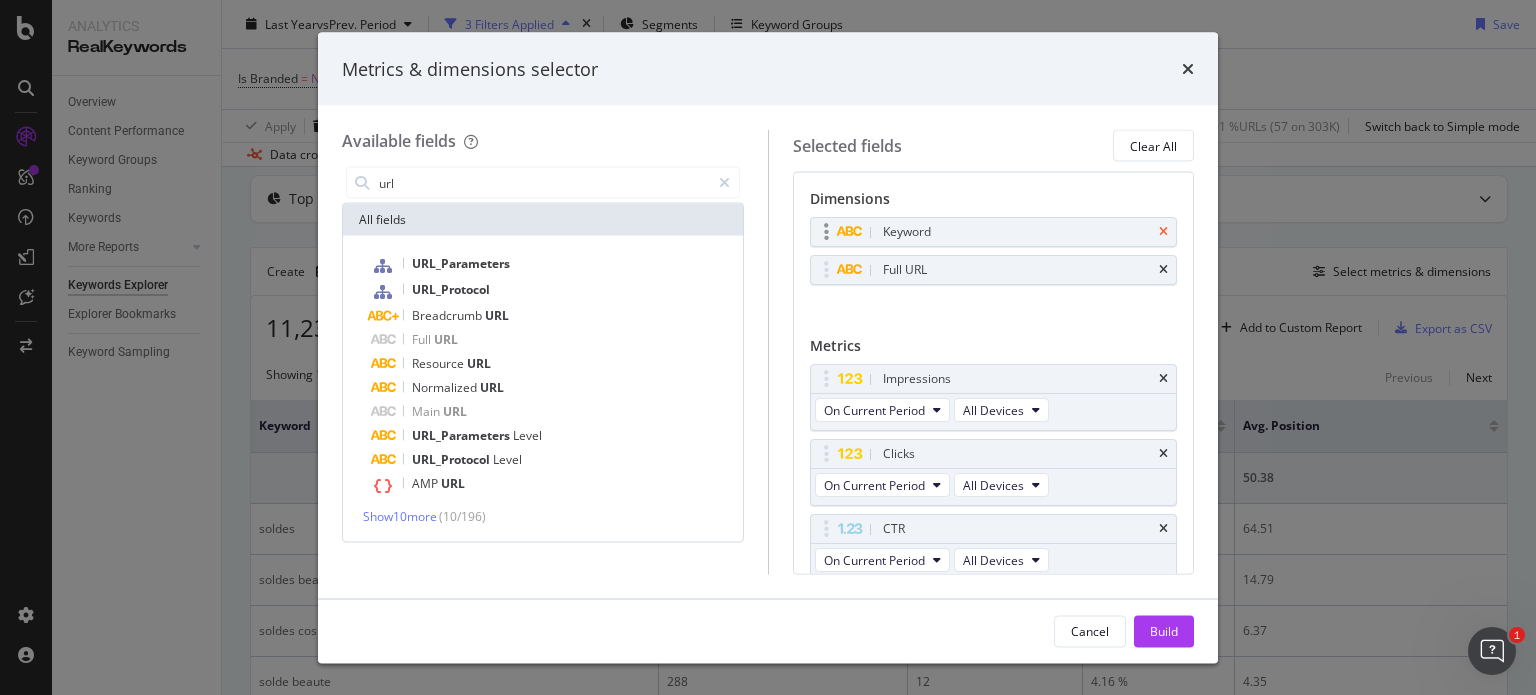 click at bounding box center [1163, 232] 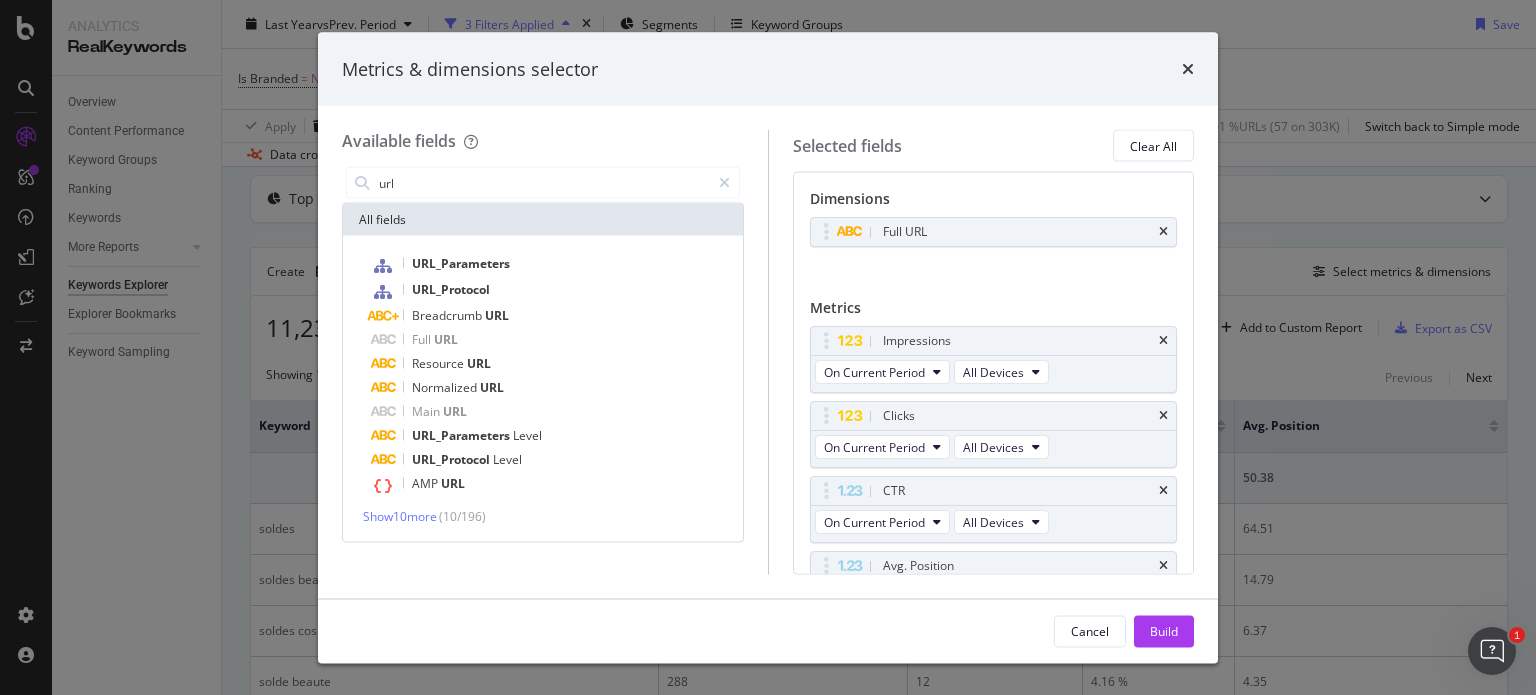 click on "Build" at bounding box center (1164, 630) 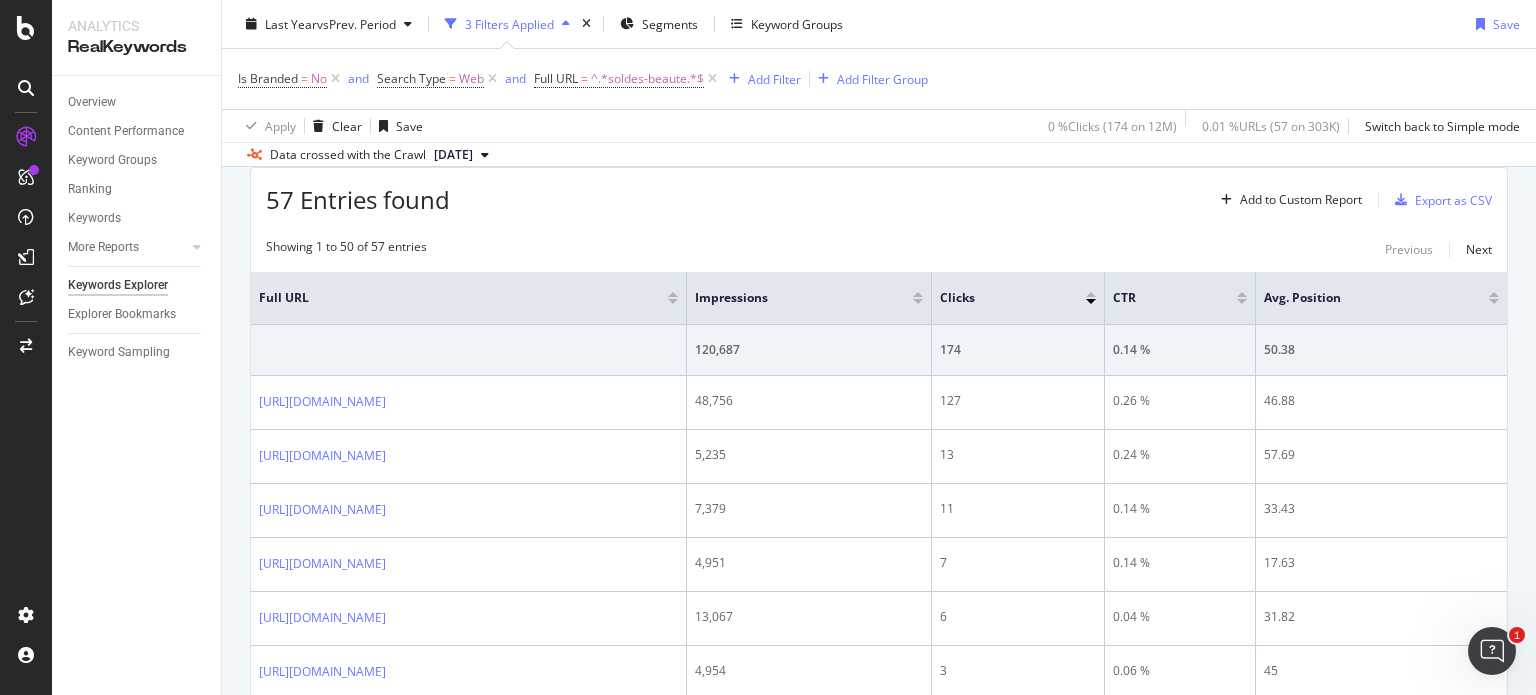 scroll, scrollTop: 268, scrollLeft: 0, axis: vertical 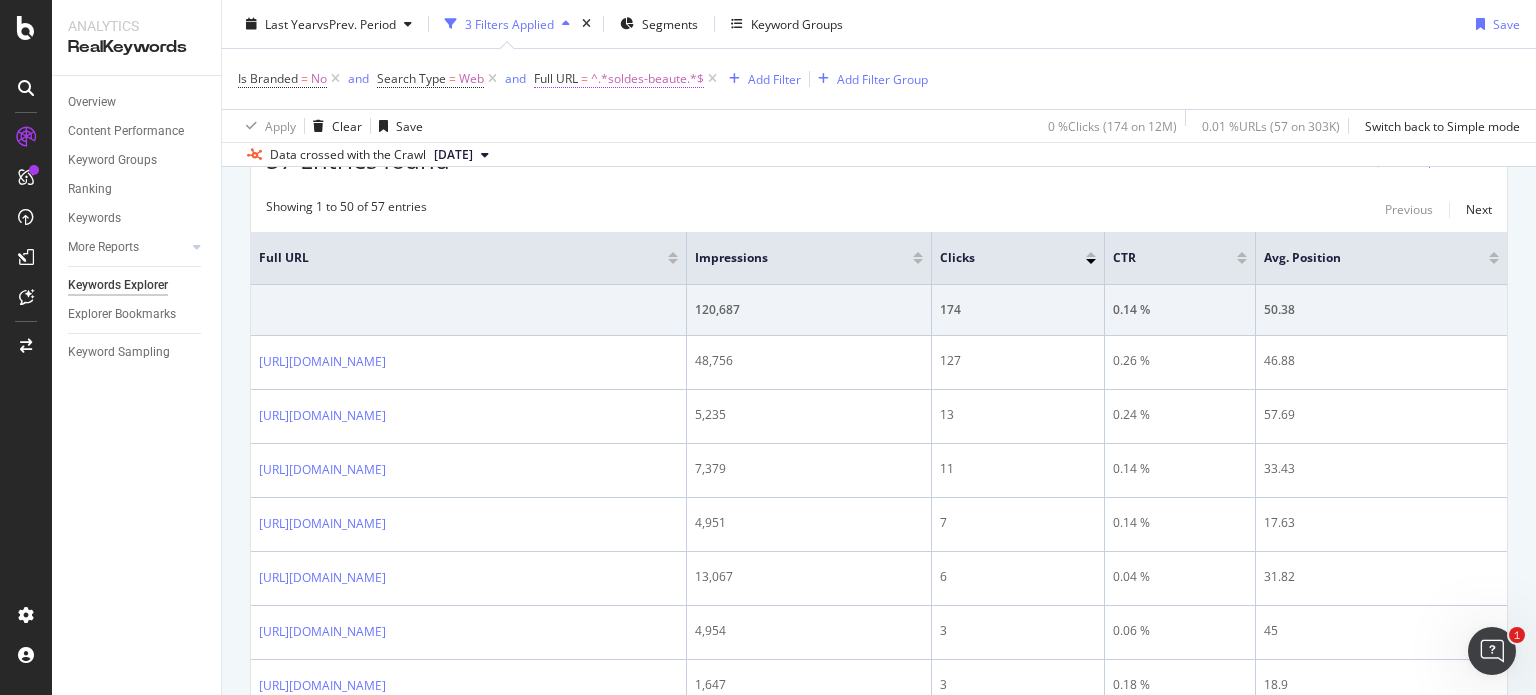 click on "^.*soldes-beaute.*$" at bounding box center (647, 79) 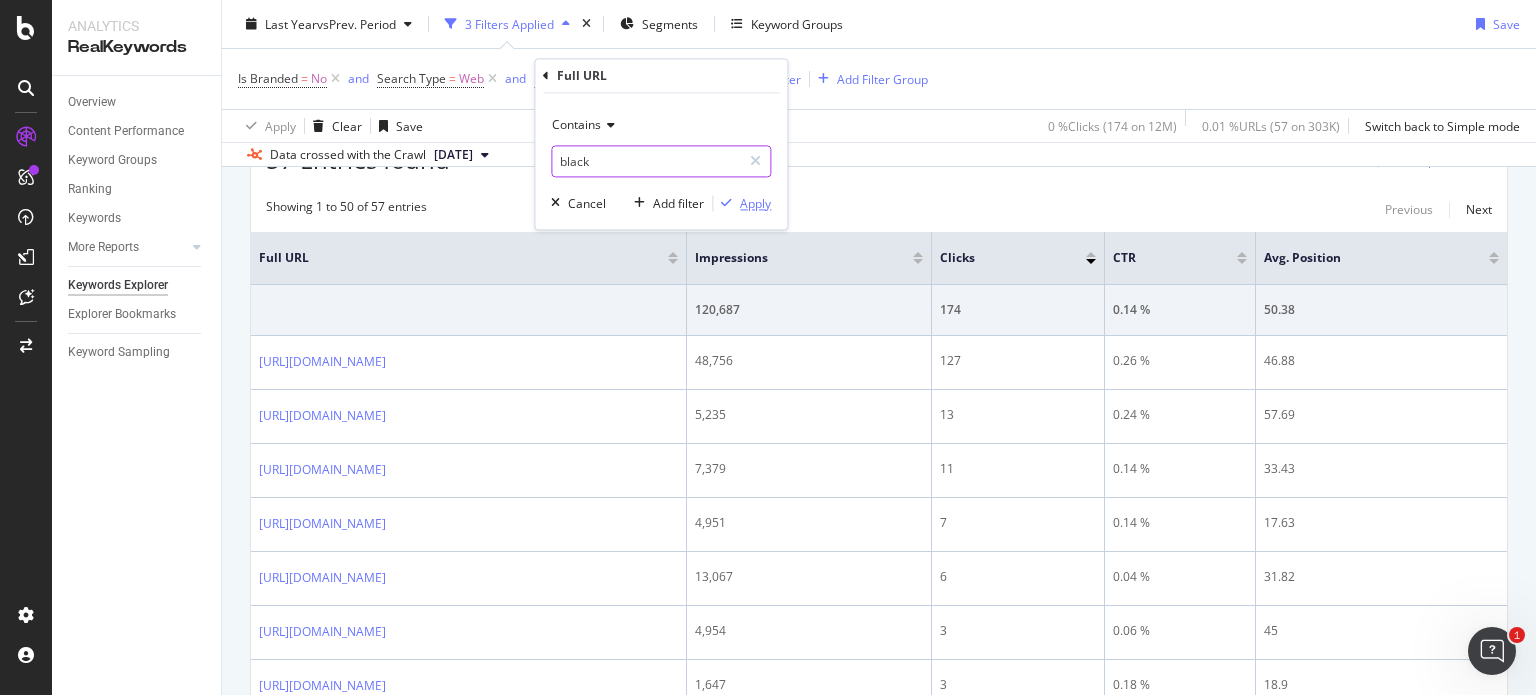 type on "black" 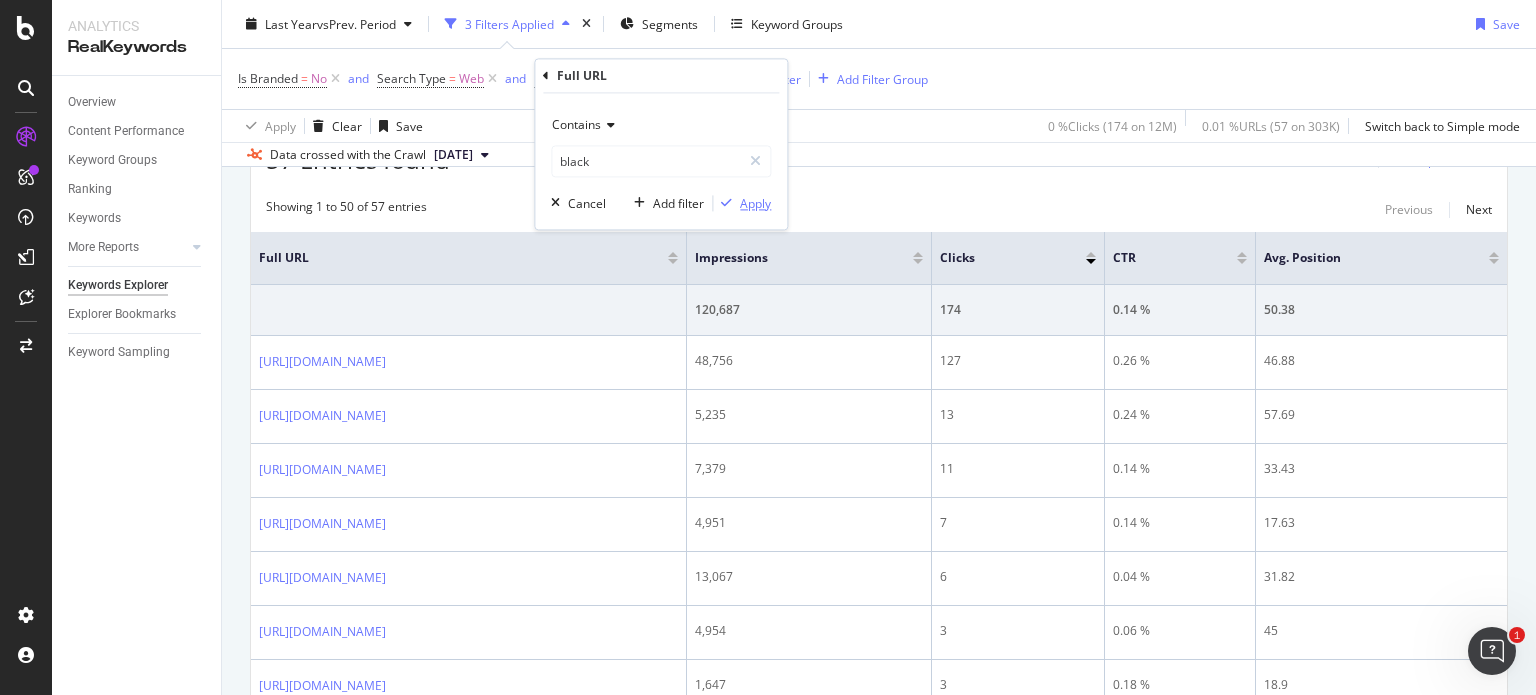 click on "Apply" at bounding box center [755, 203] 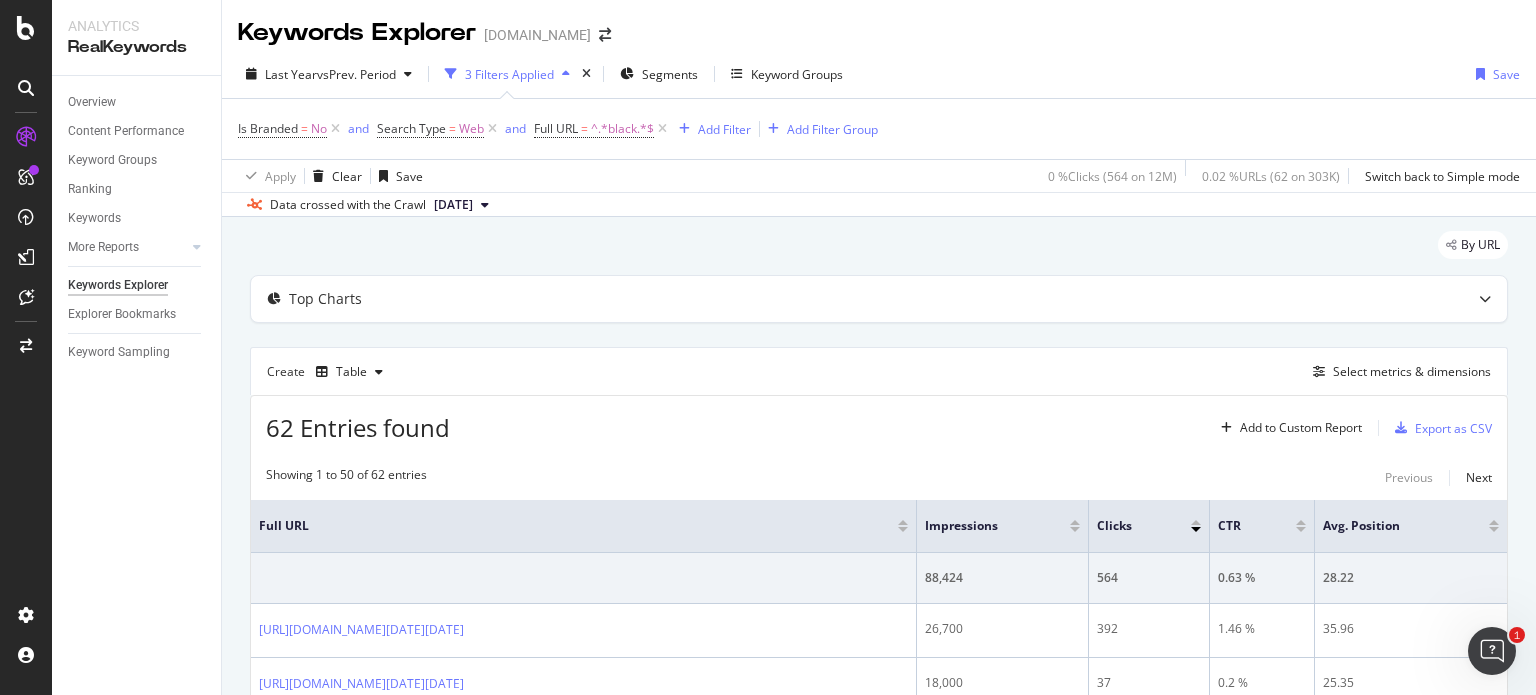scroll, scrollTop: 0, scrollLeft: 0, axis: both 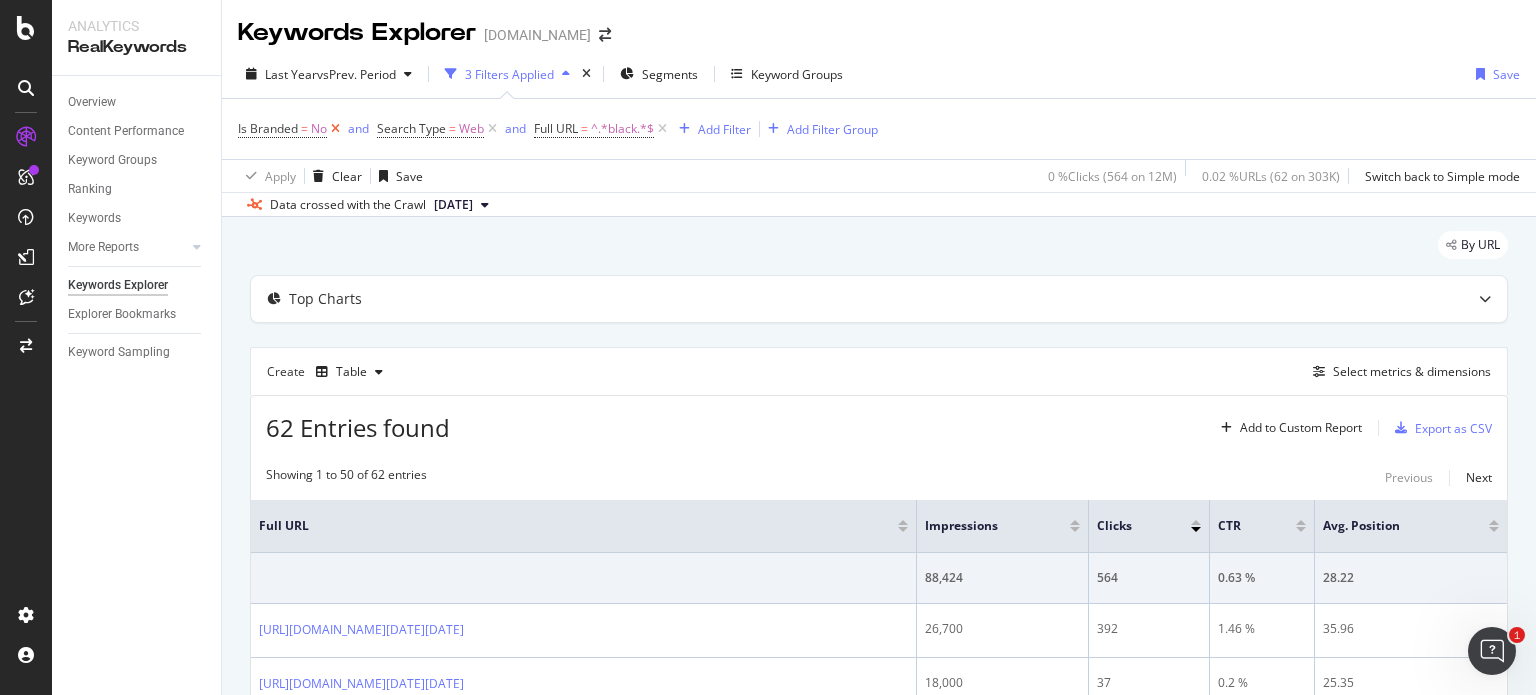 click at bounding box center [335, 129] 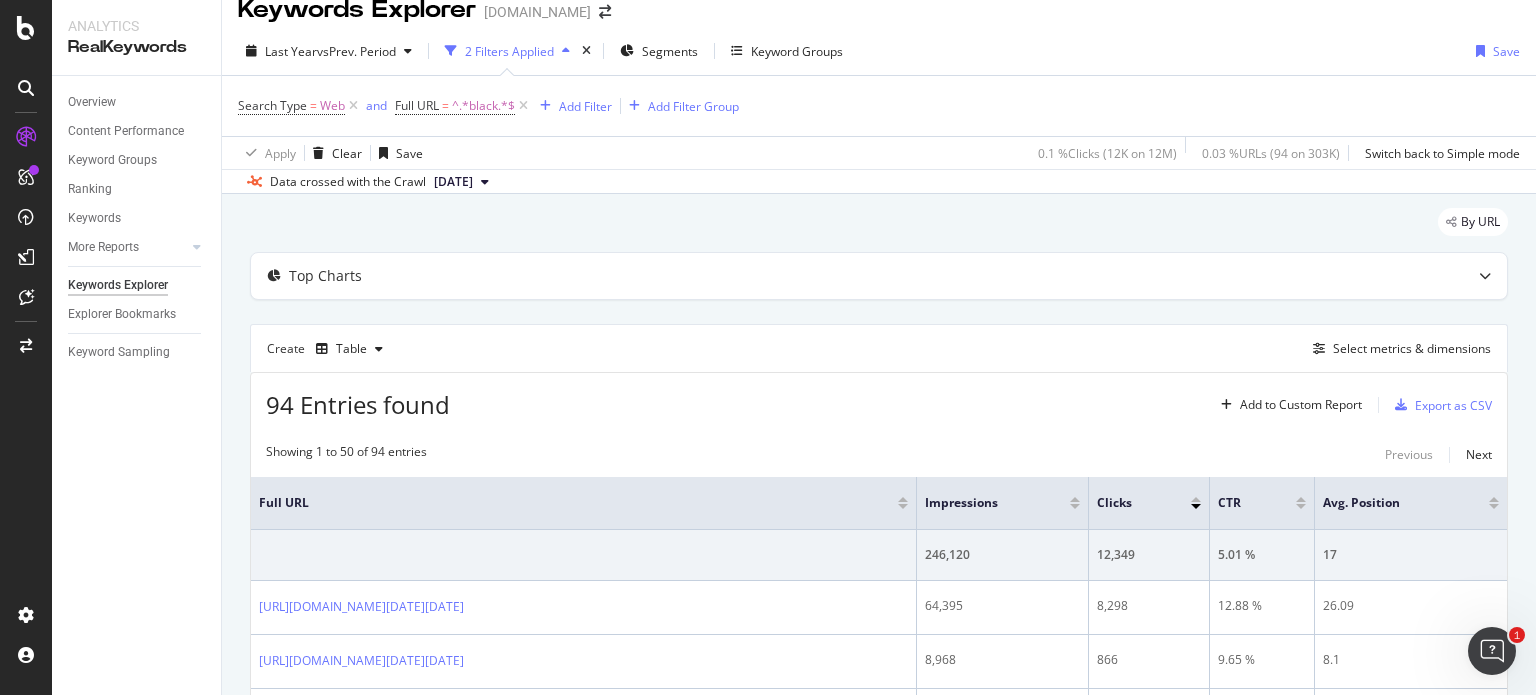 scroll, scrollTop: 0, scrollLeft: 0, axis: both 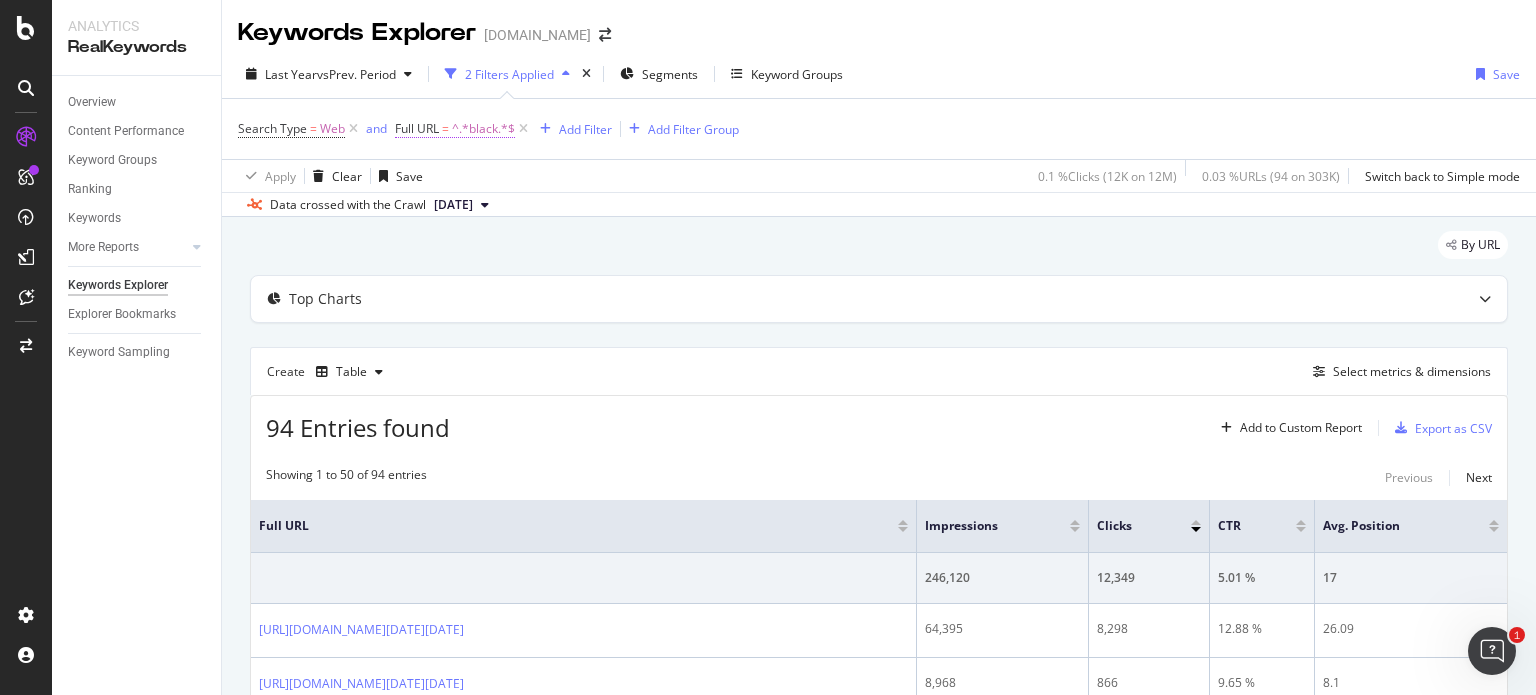 click on "^.*black.*$" at bounding box center (483, 129) 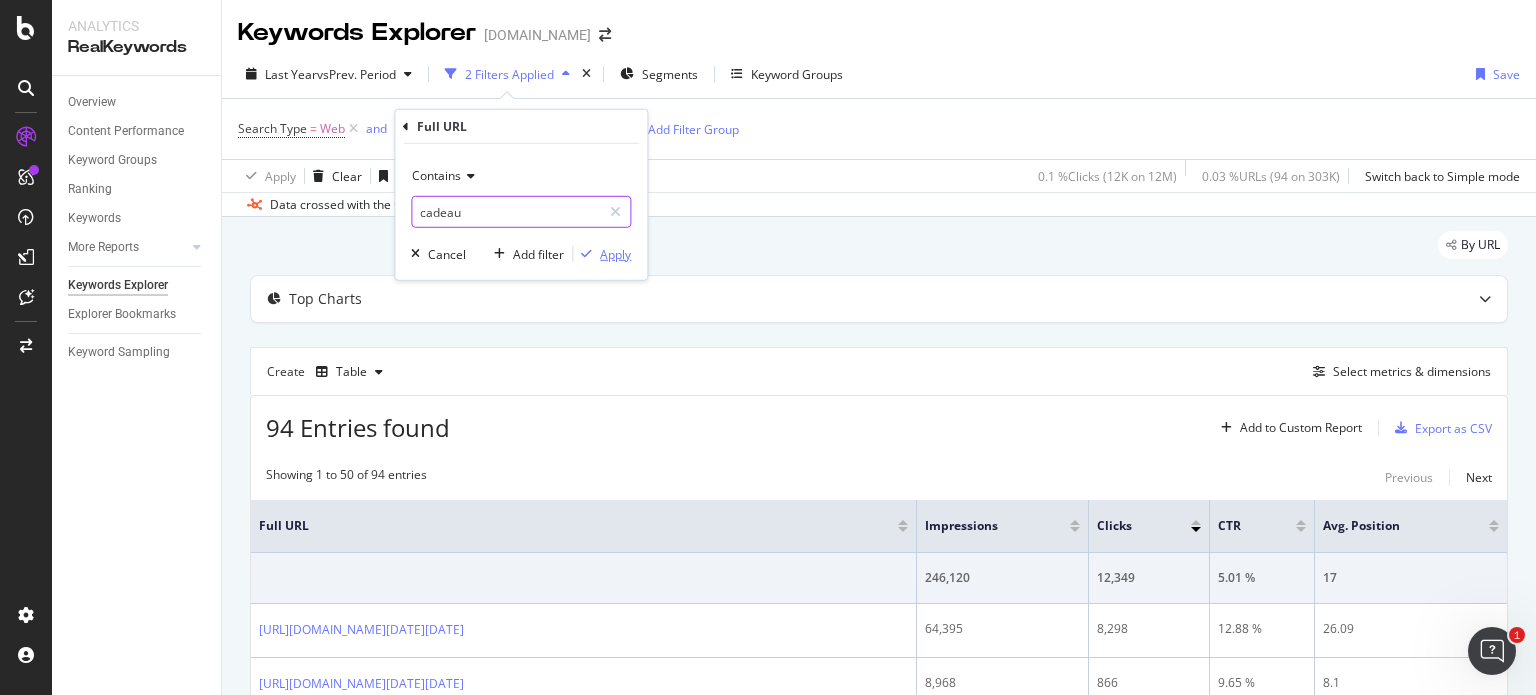 type on "cadeau" 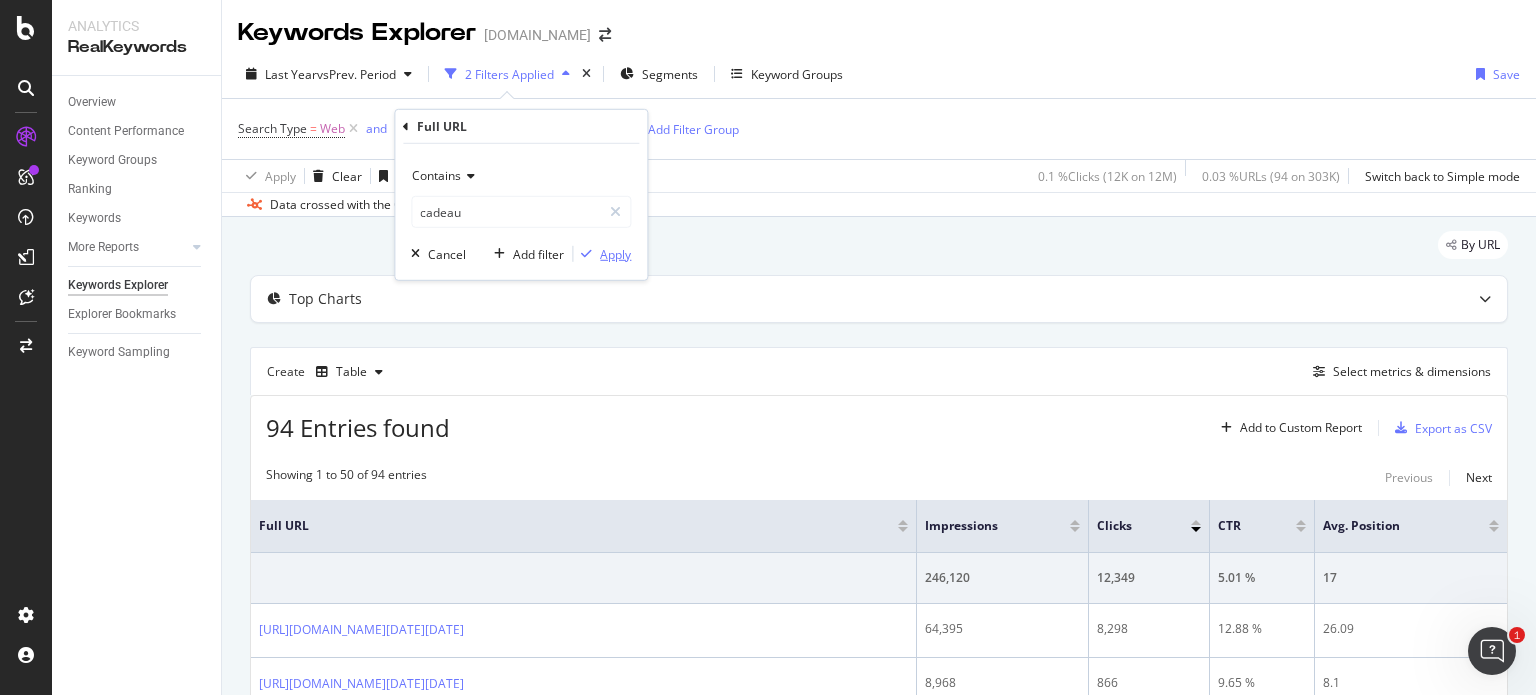 click on "Apply" at bounding box center [615, 253] 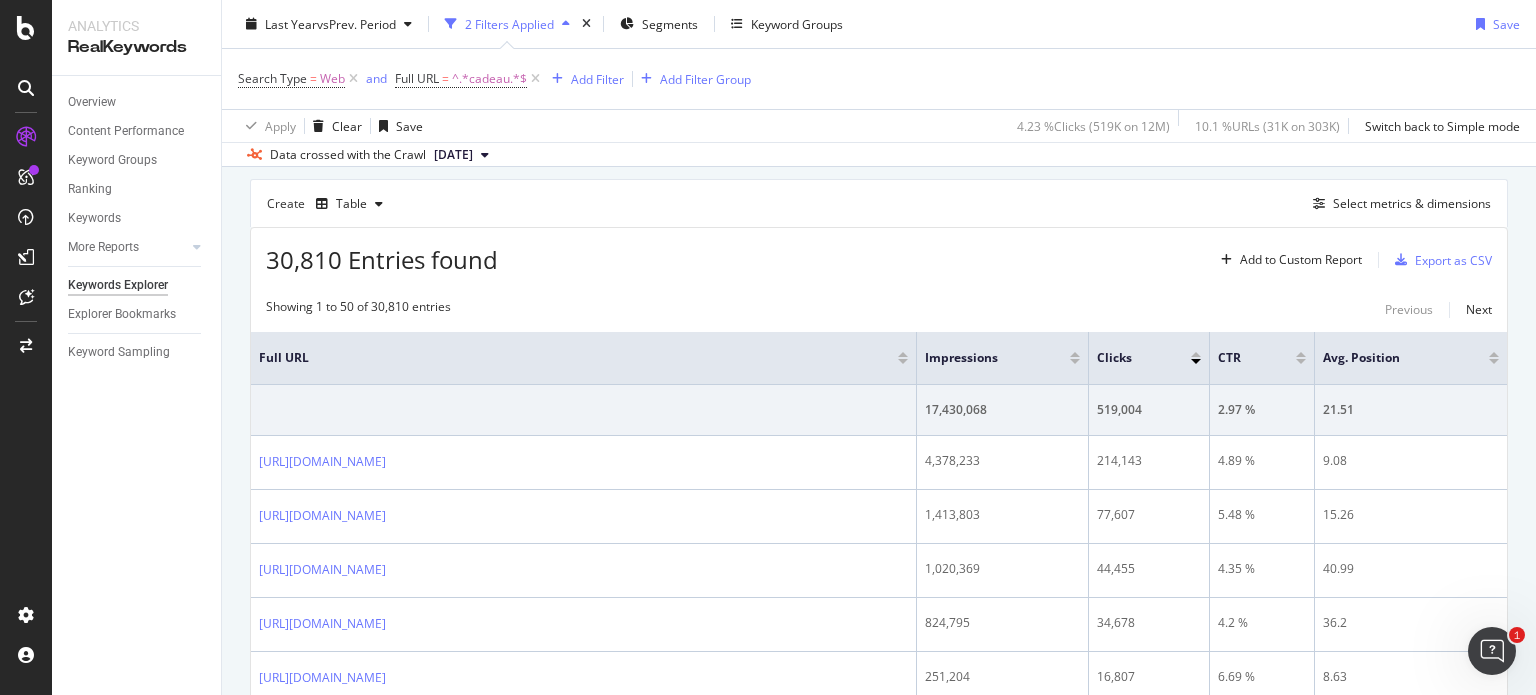 scroll, scrollTop: 200, scrollLeft: 0, axis: vertical 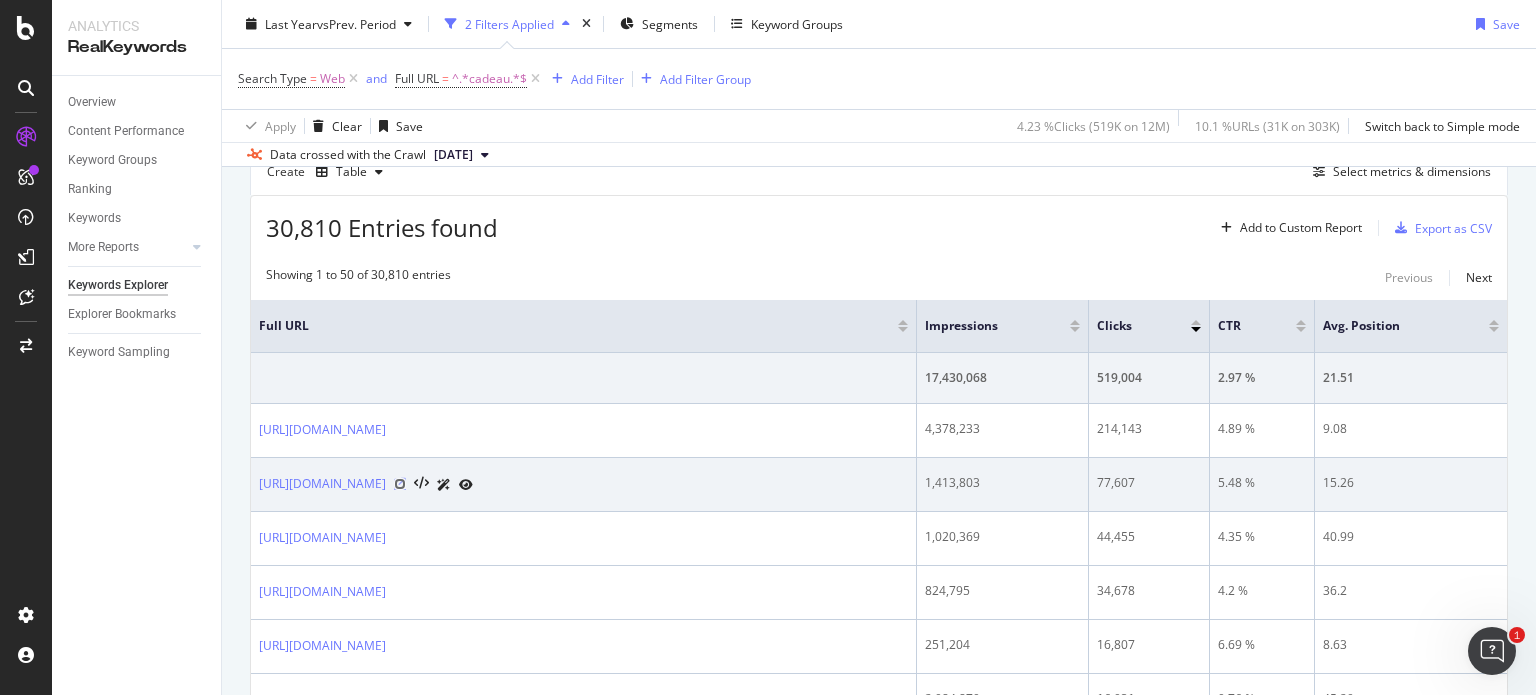 click at bounding box center [400, 484] 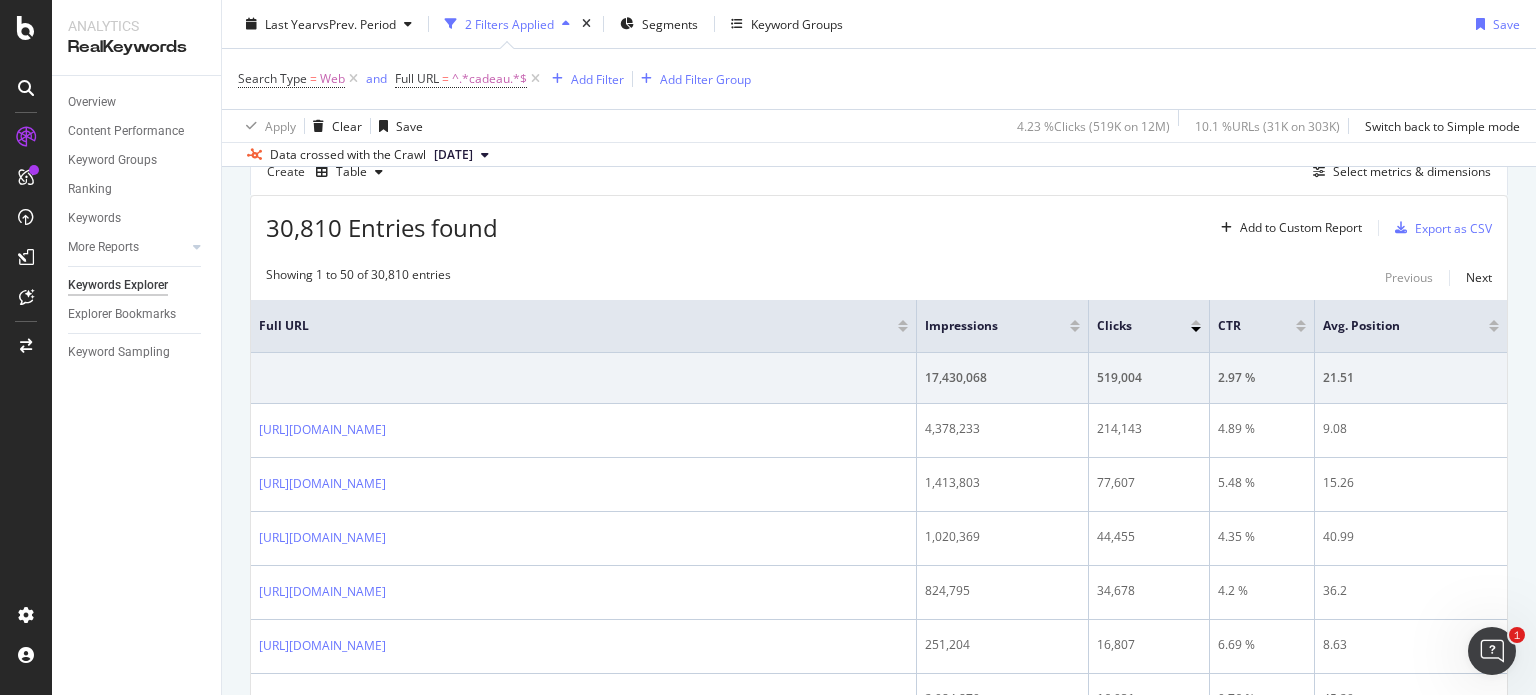 scroll, scrollTop: 300, scrollLeft: 0, axis: vertical 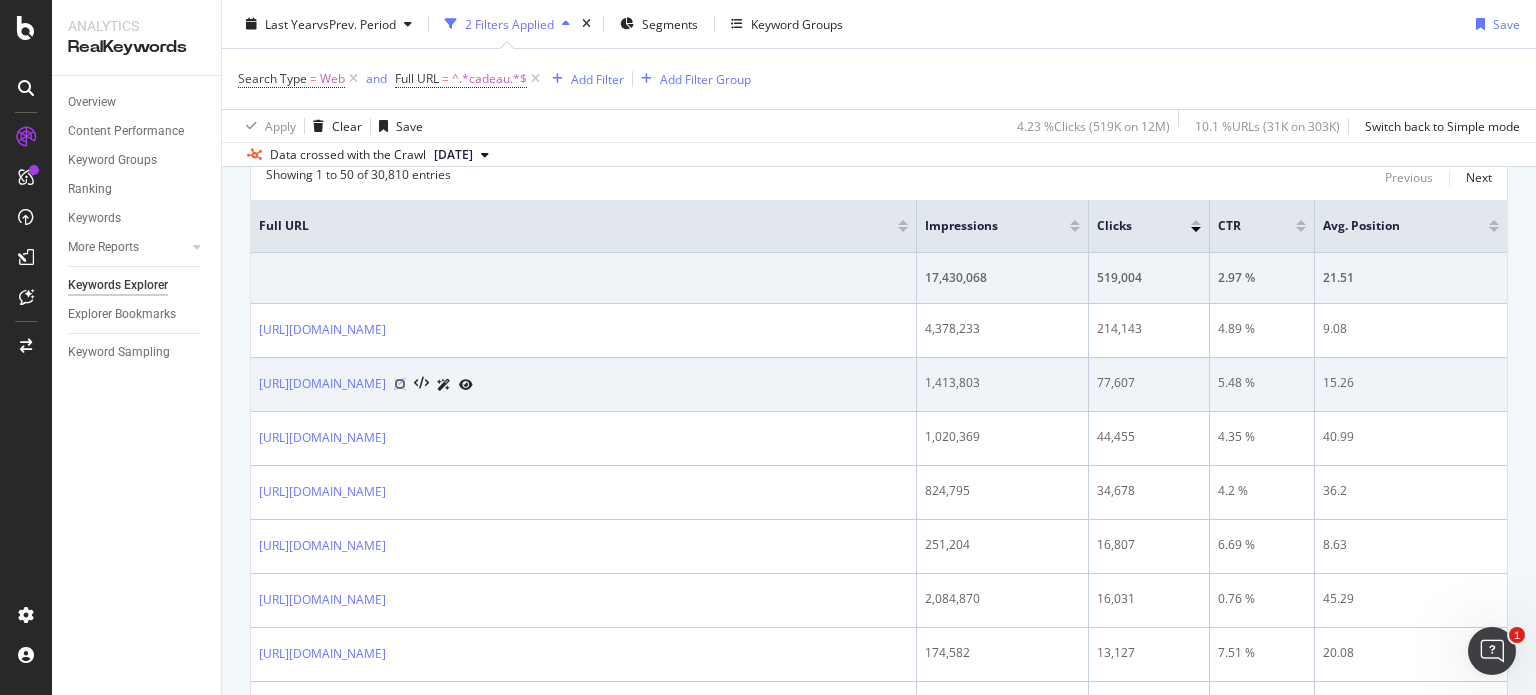 click at bounding box center [400, 384] 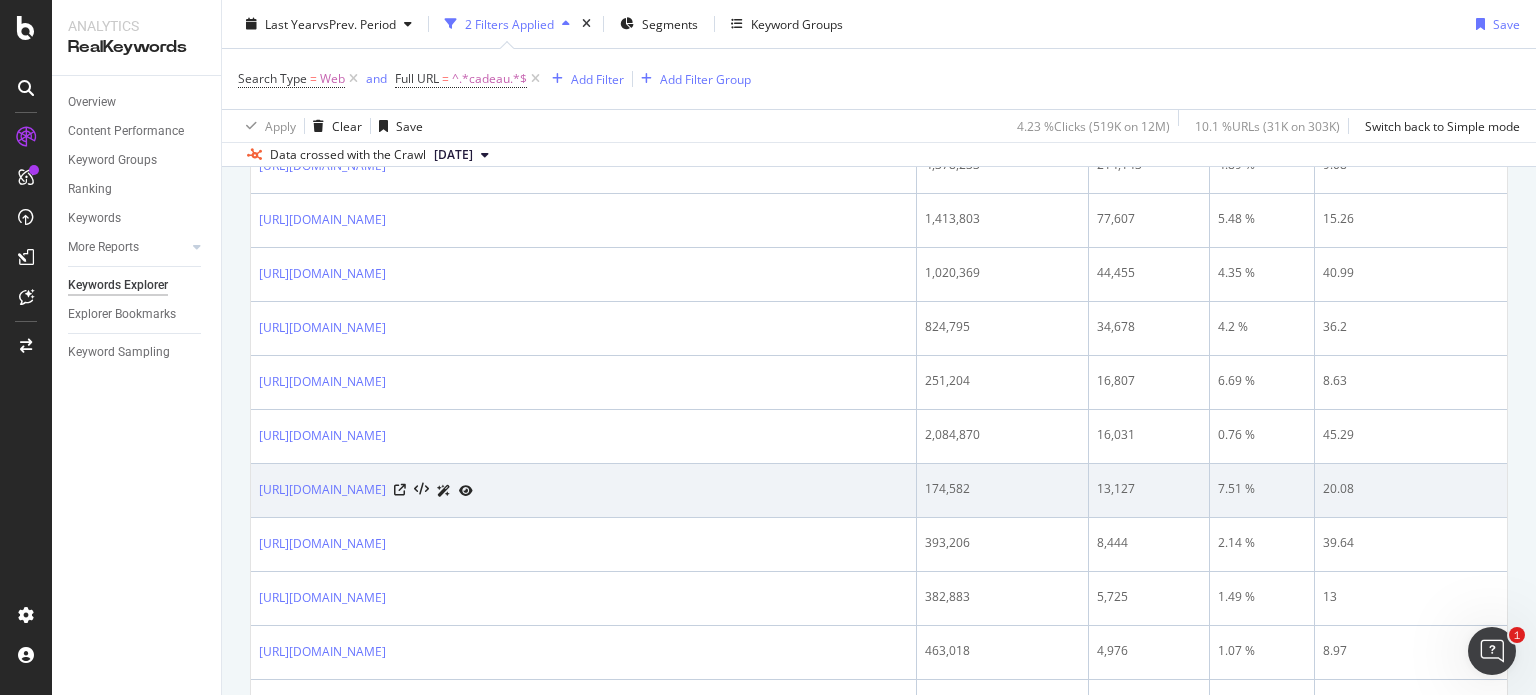 scroll, scrollTop: 500, scrollLeft: 0, axis: vertical 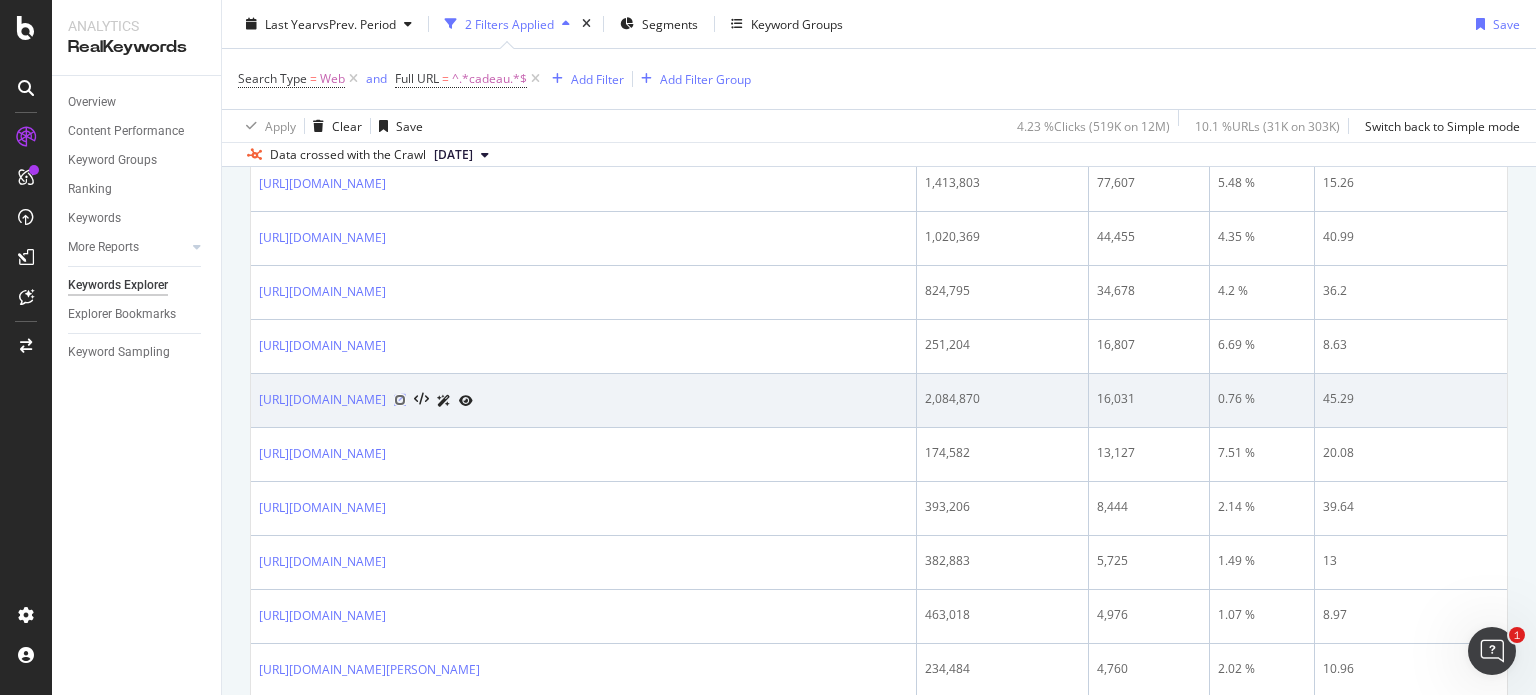 click at bounding box center [400, 400] 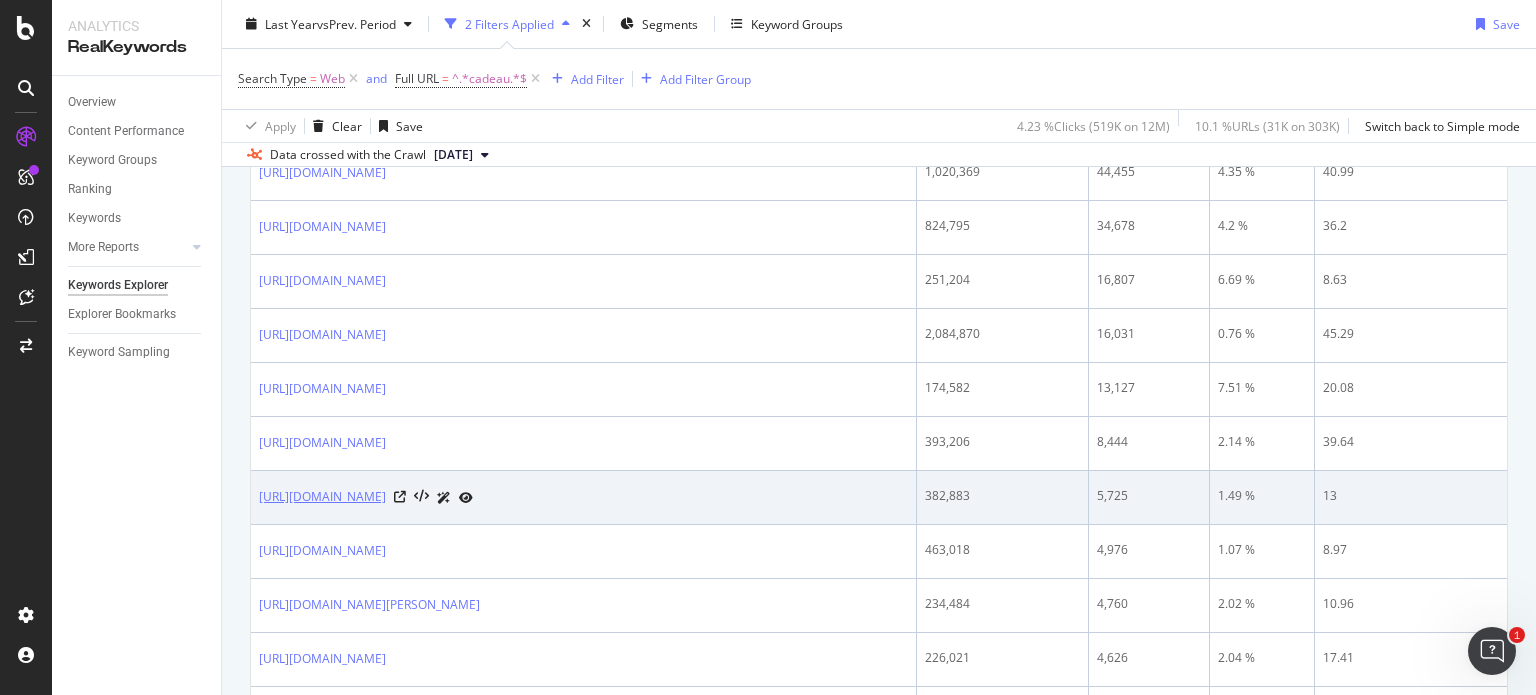 scroll, scrollTop: 600, scrollLeft: 0, axis: vertical 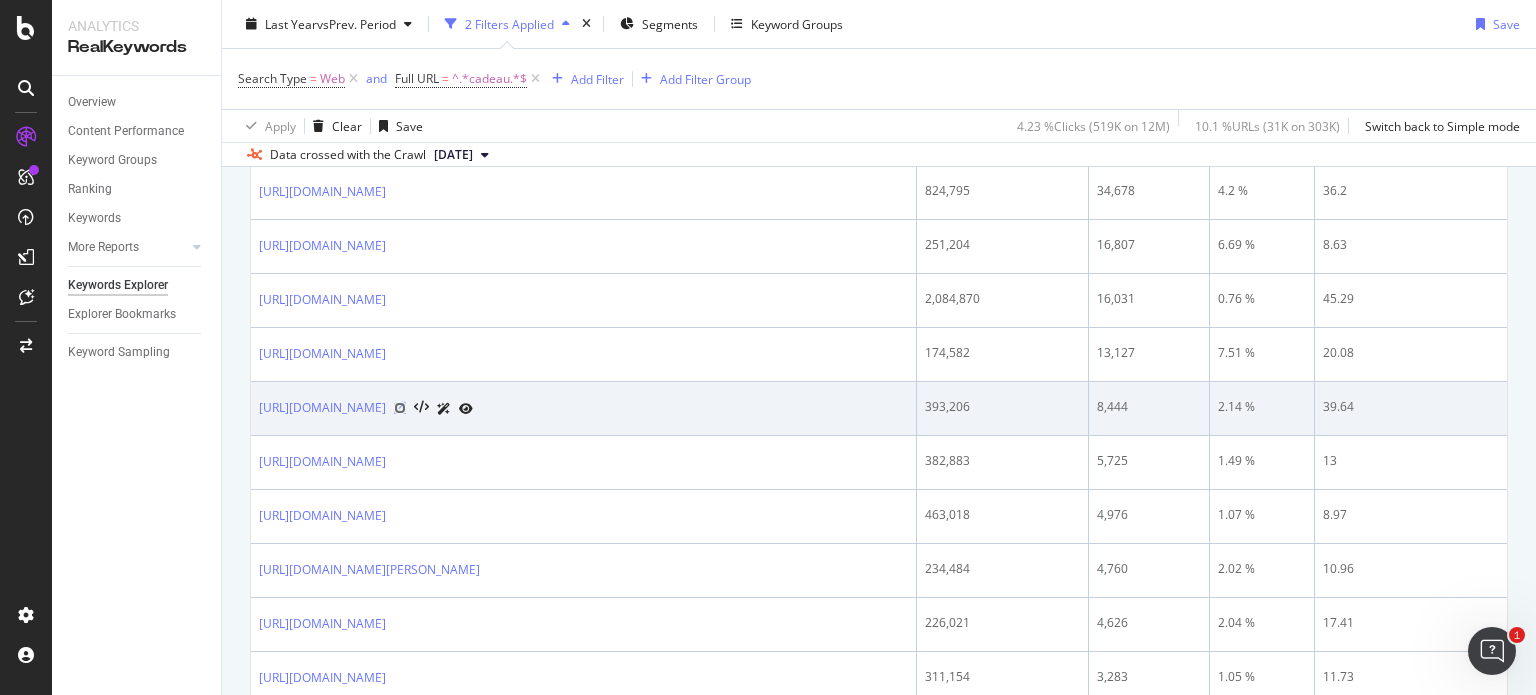 click at bounding box center [400, 408] 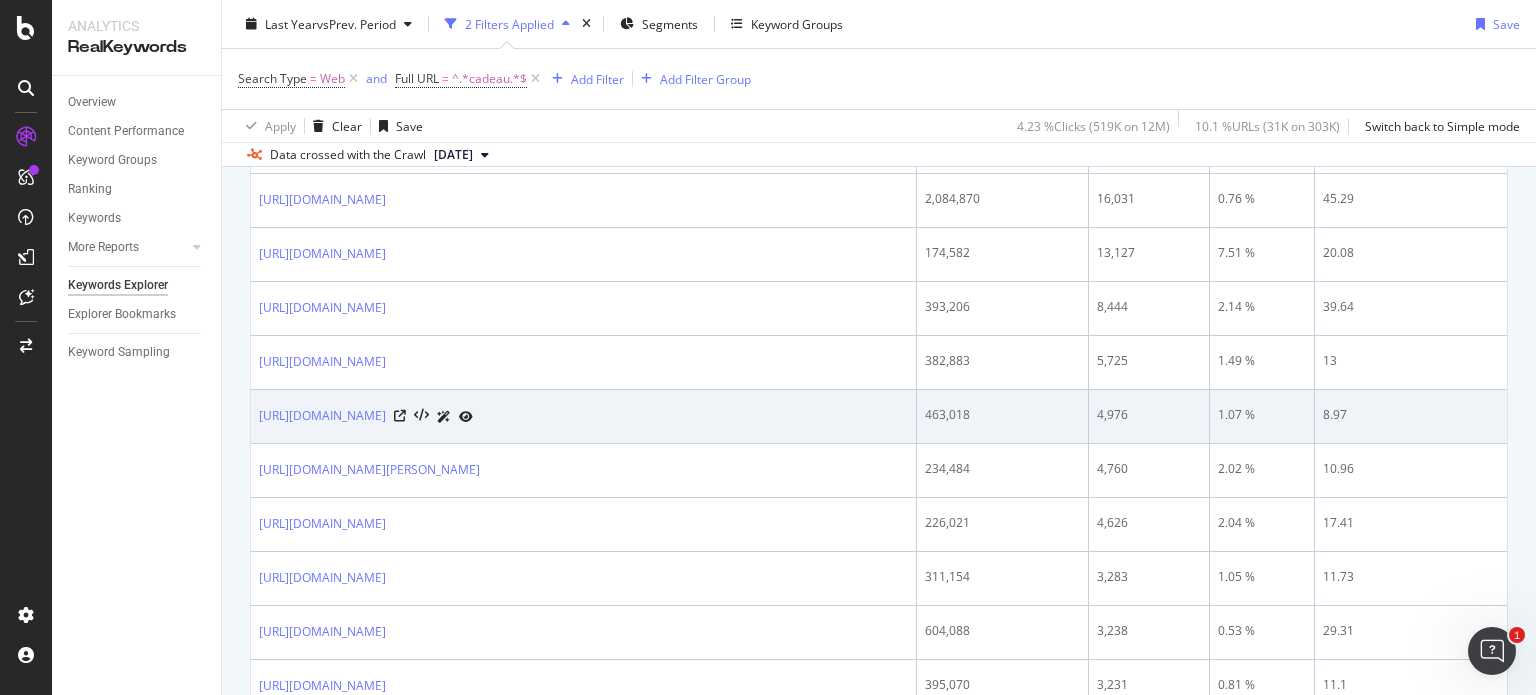 scroll, scrollTop: 768, scrollLeft: 0, axis: vertical 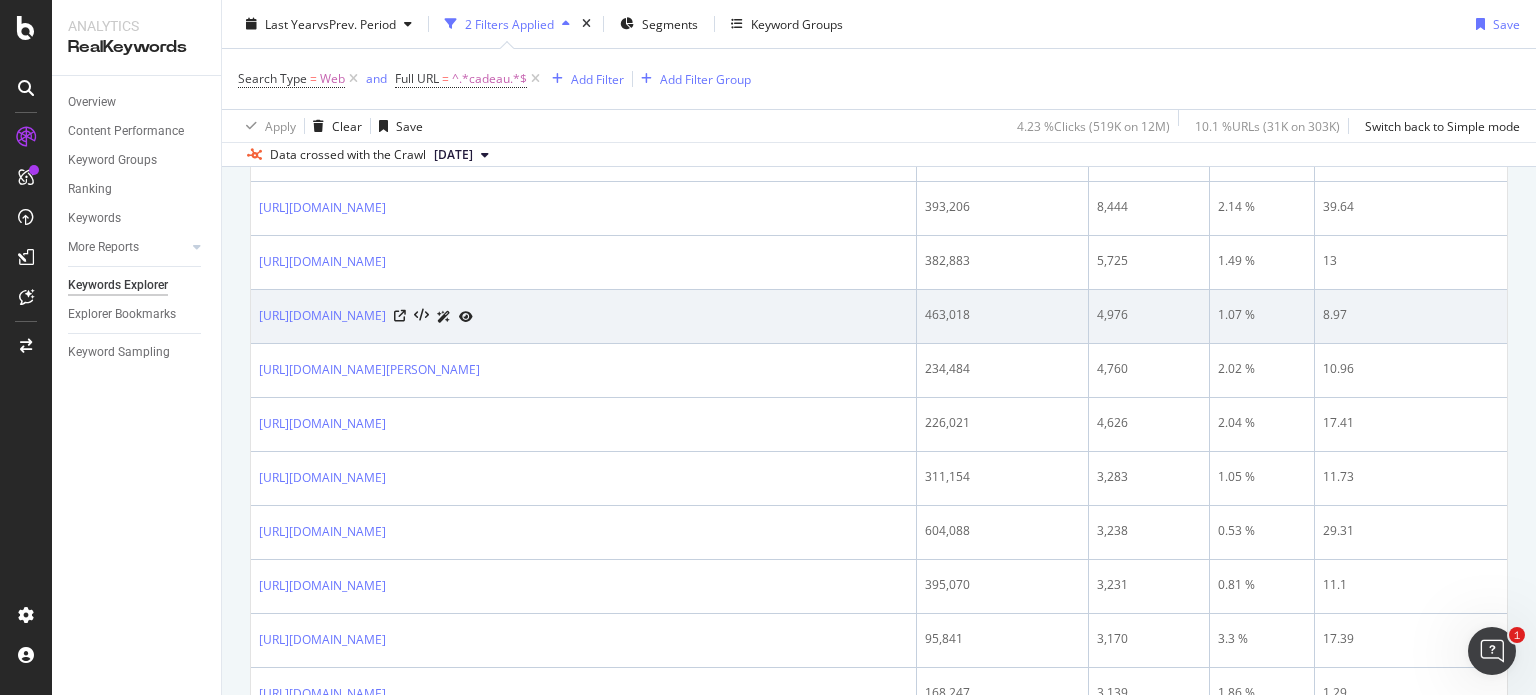 click on "https://www.yves-rocher.fr/idees-cadeaux/qui-aime/coffret-cadeau/c/63000" at bounding box center (584, 317) 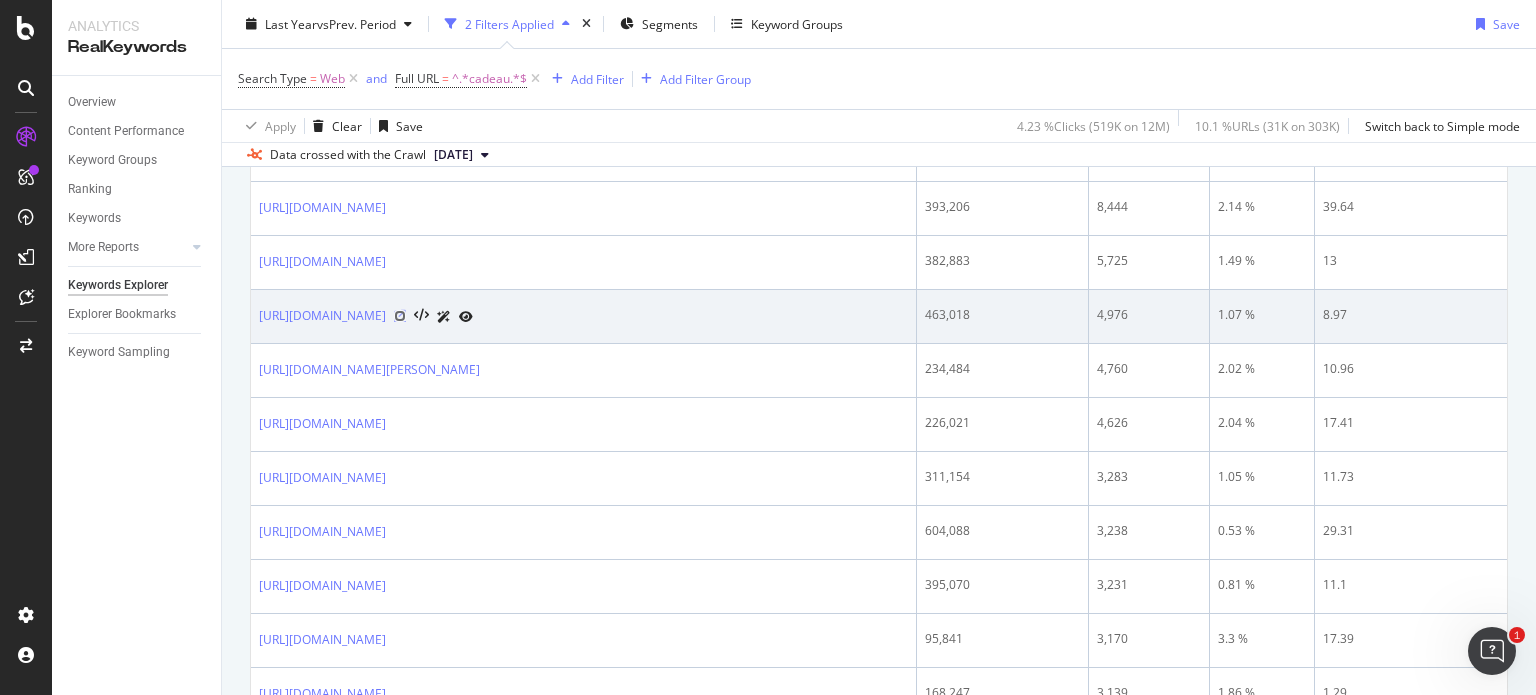 click at bounding box center (400, 316) 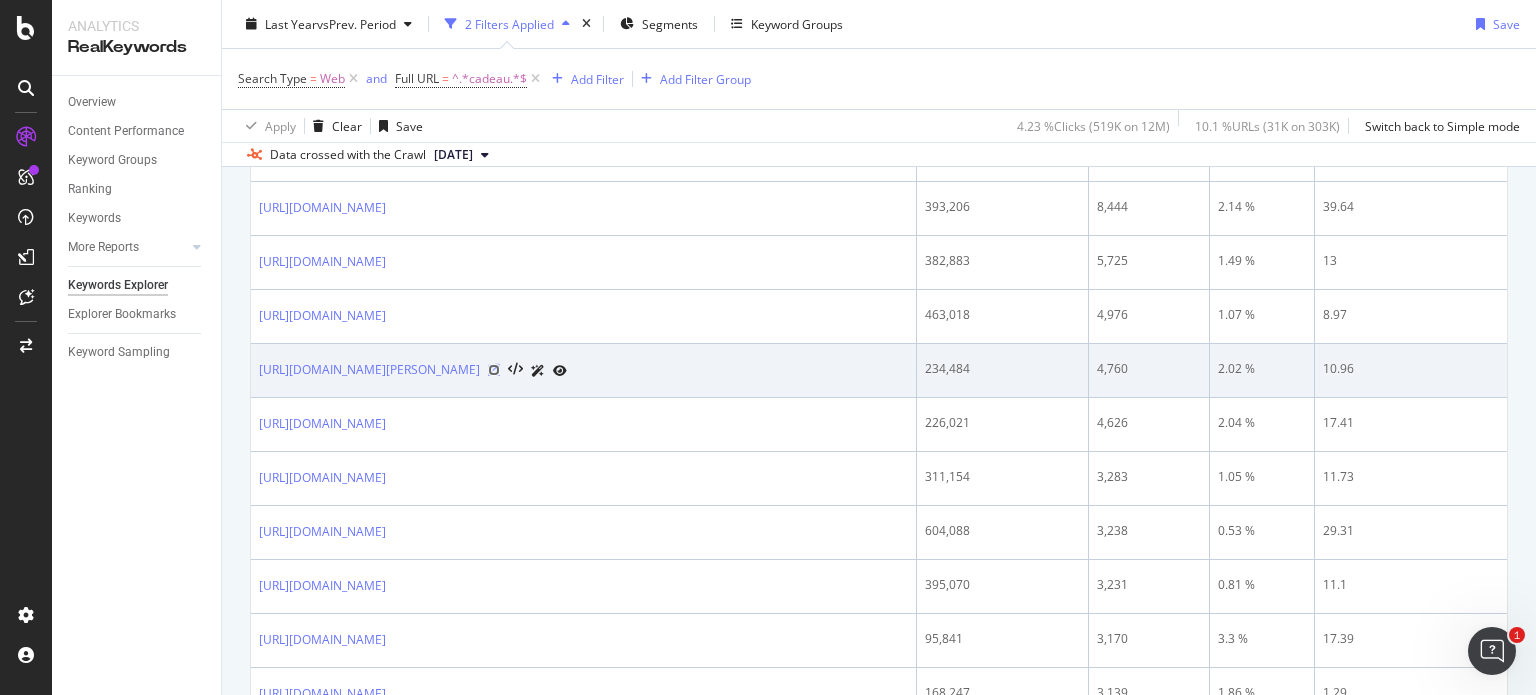 click at bounding box center (494, 370) 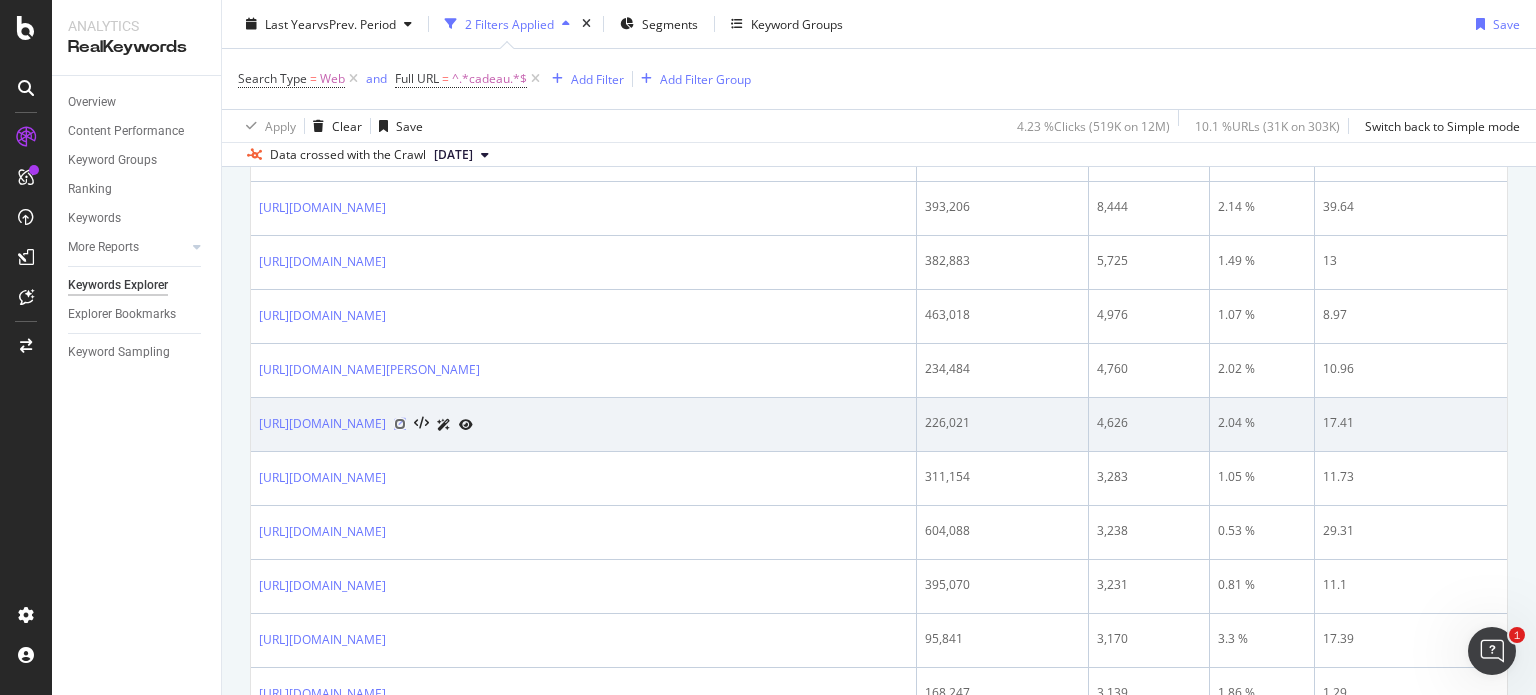 click at bounding box center (400, 424) 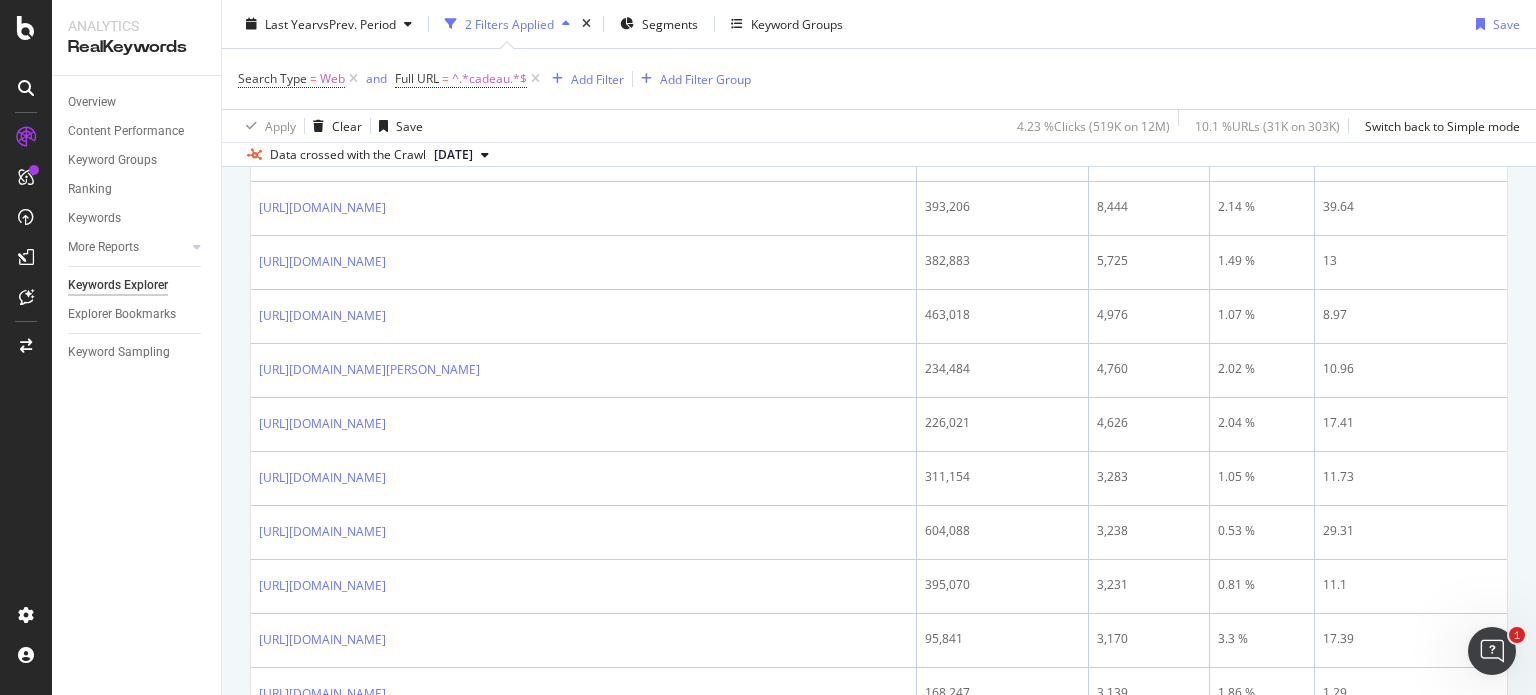 click at bounding box center (400, 478) 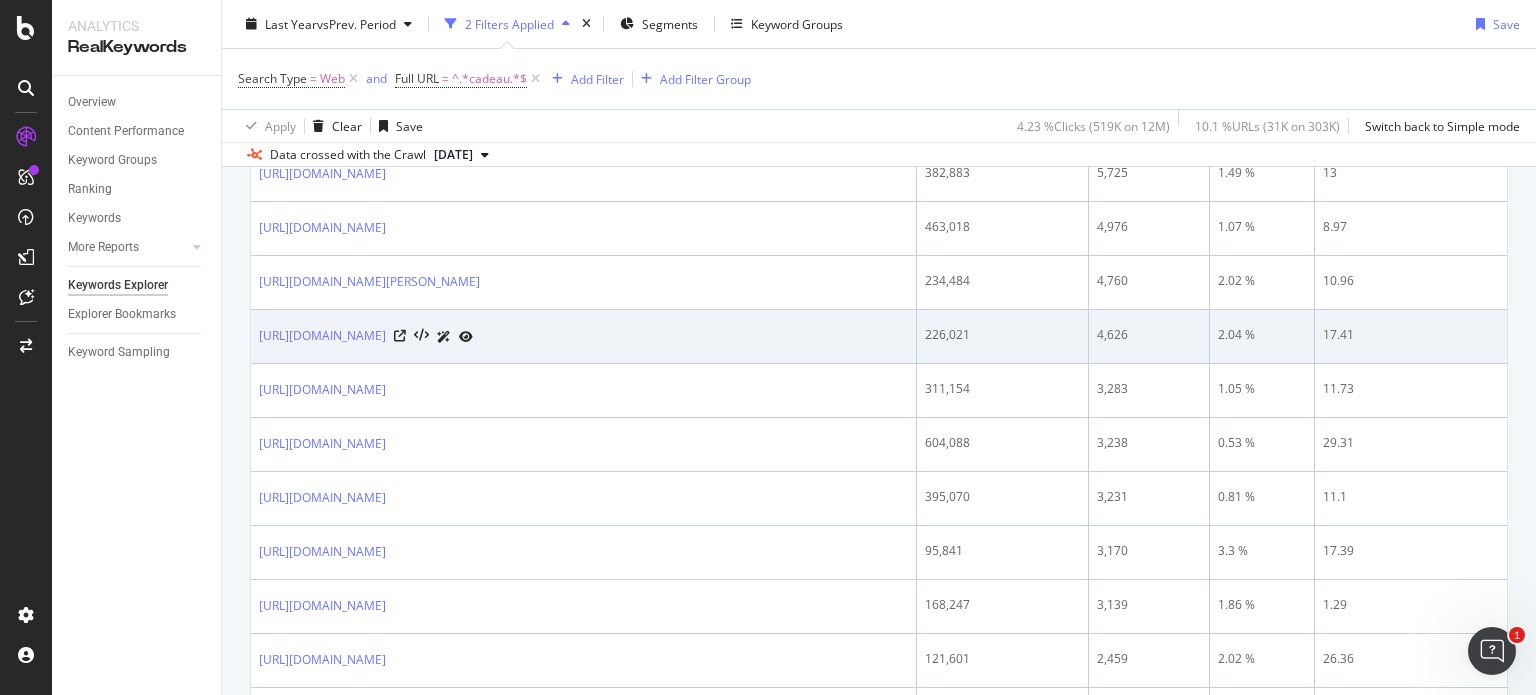 scroll, scrollTop: 900, scrollLeft: 0, axis: vertical 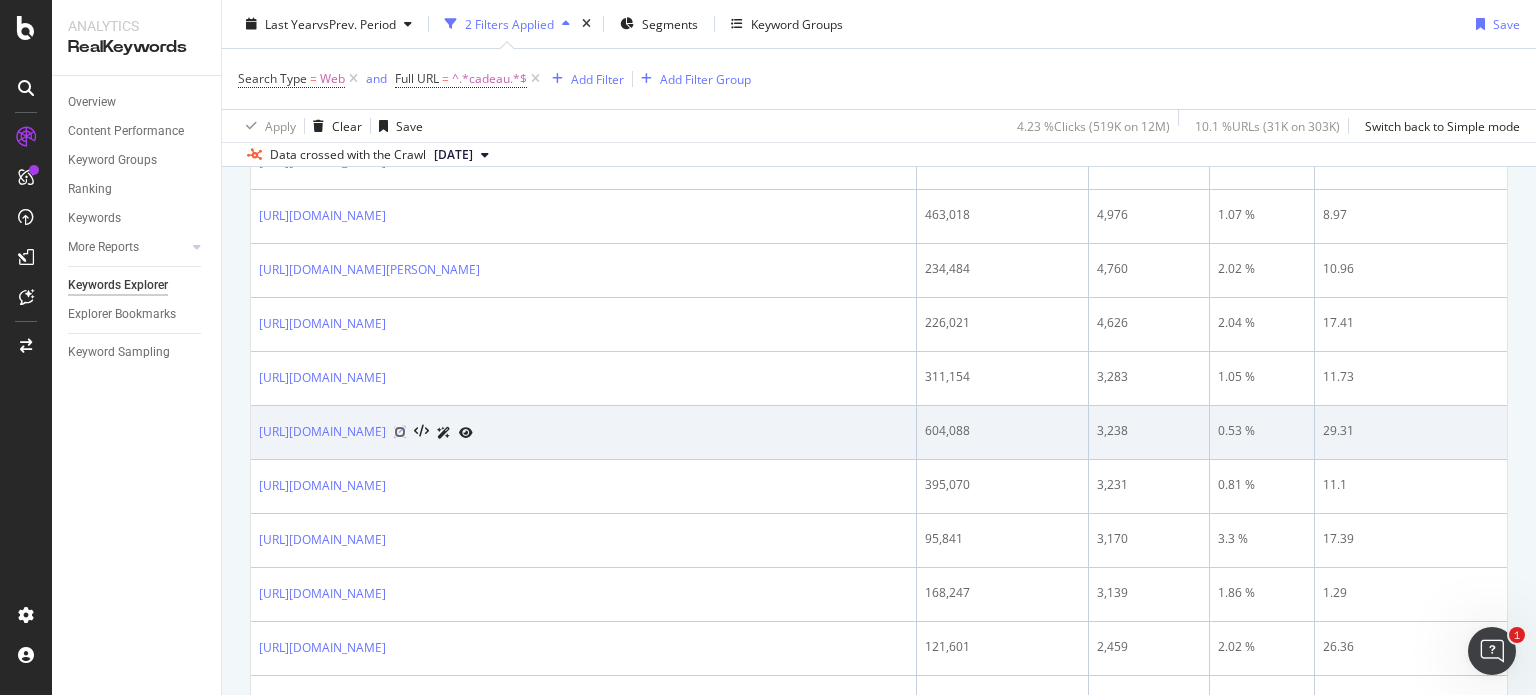 click at bounding box center (400, 432) 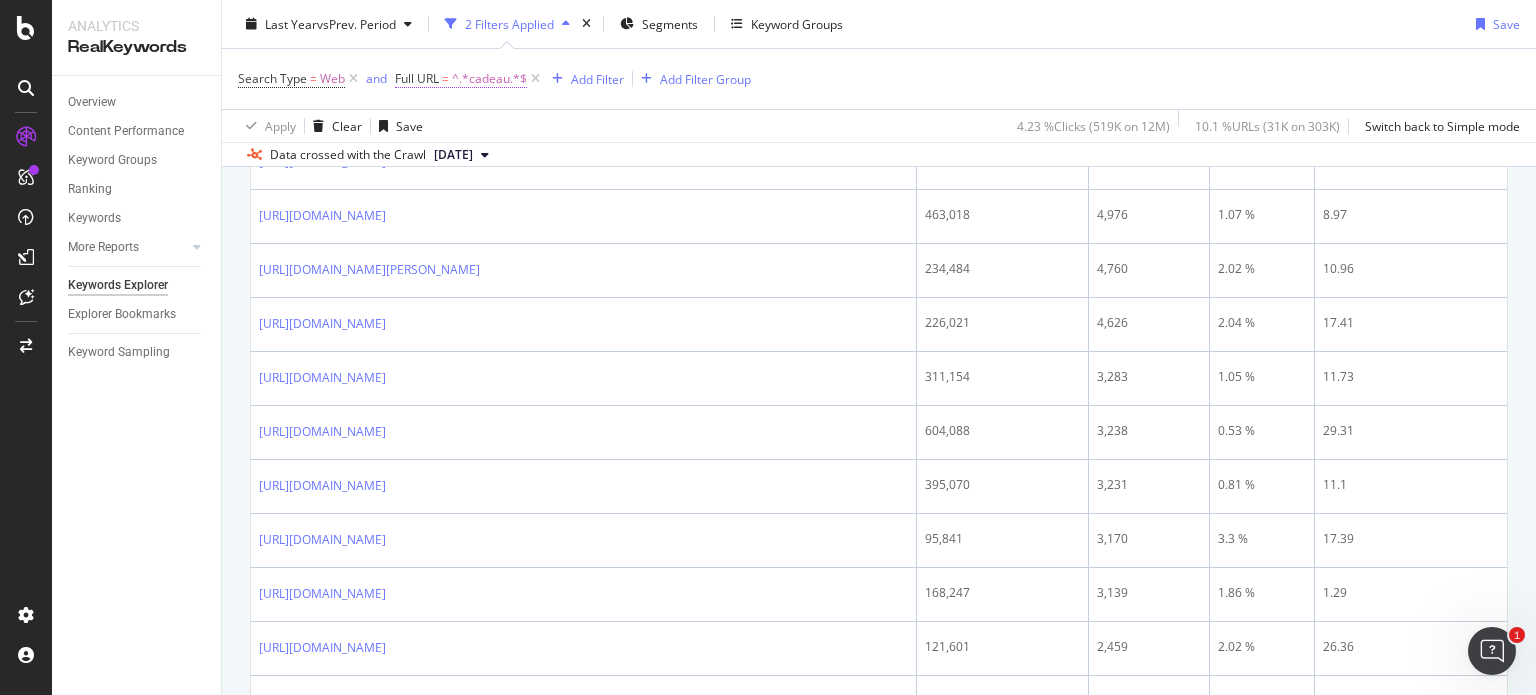 click on "^.*cadeau.*$" at bounding box center (489, 79) 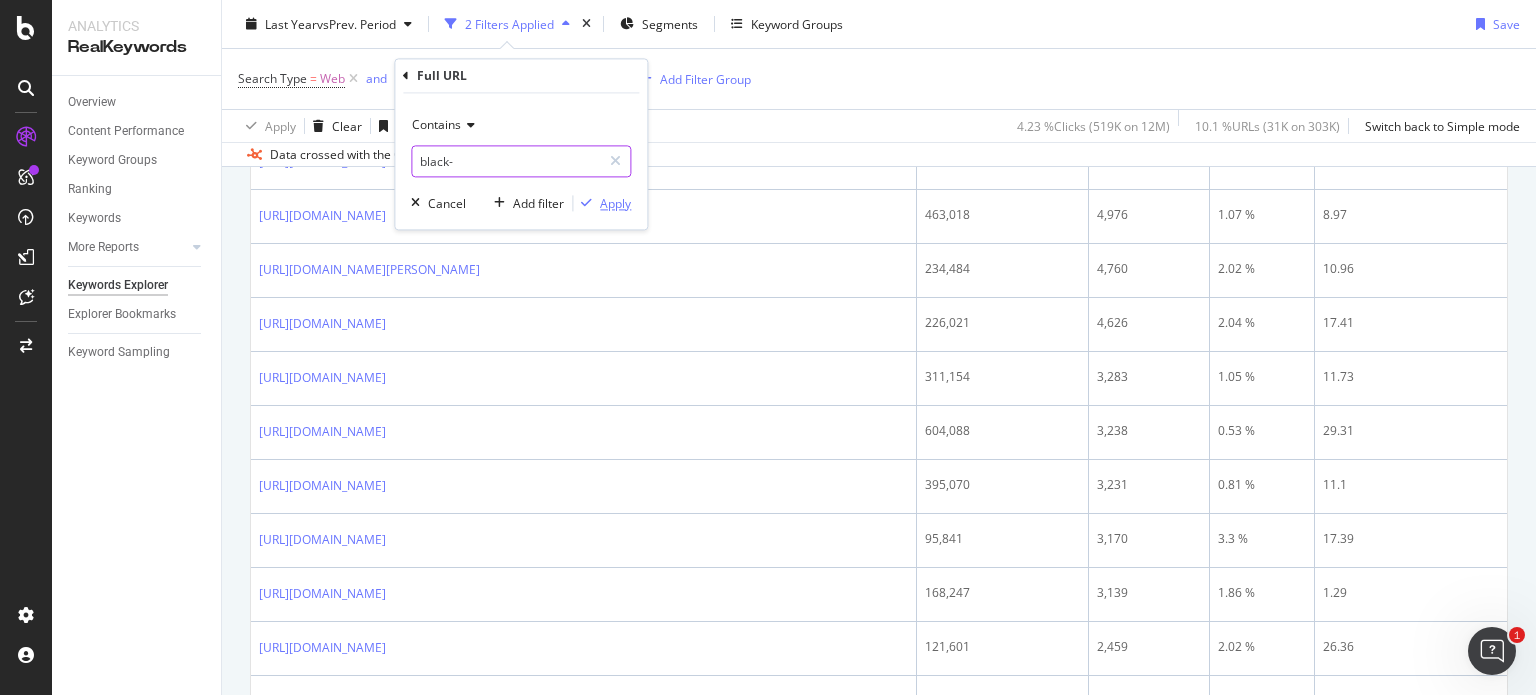 type on "black-" 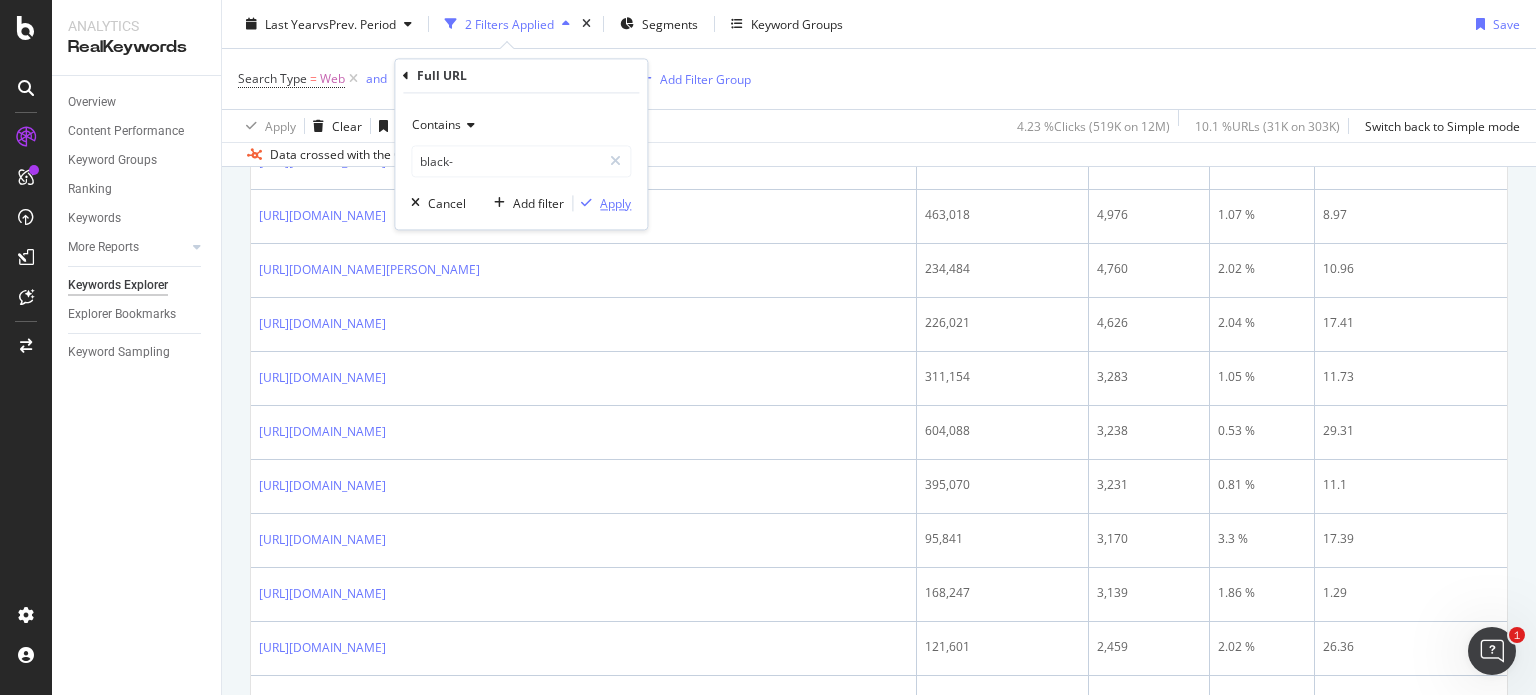 click on "Apply" at bounding box center [615, 203] 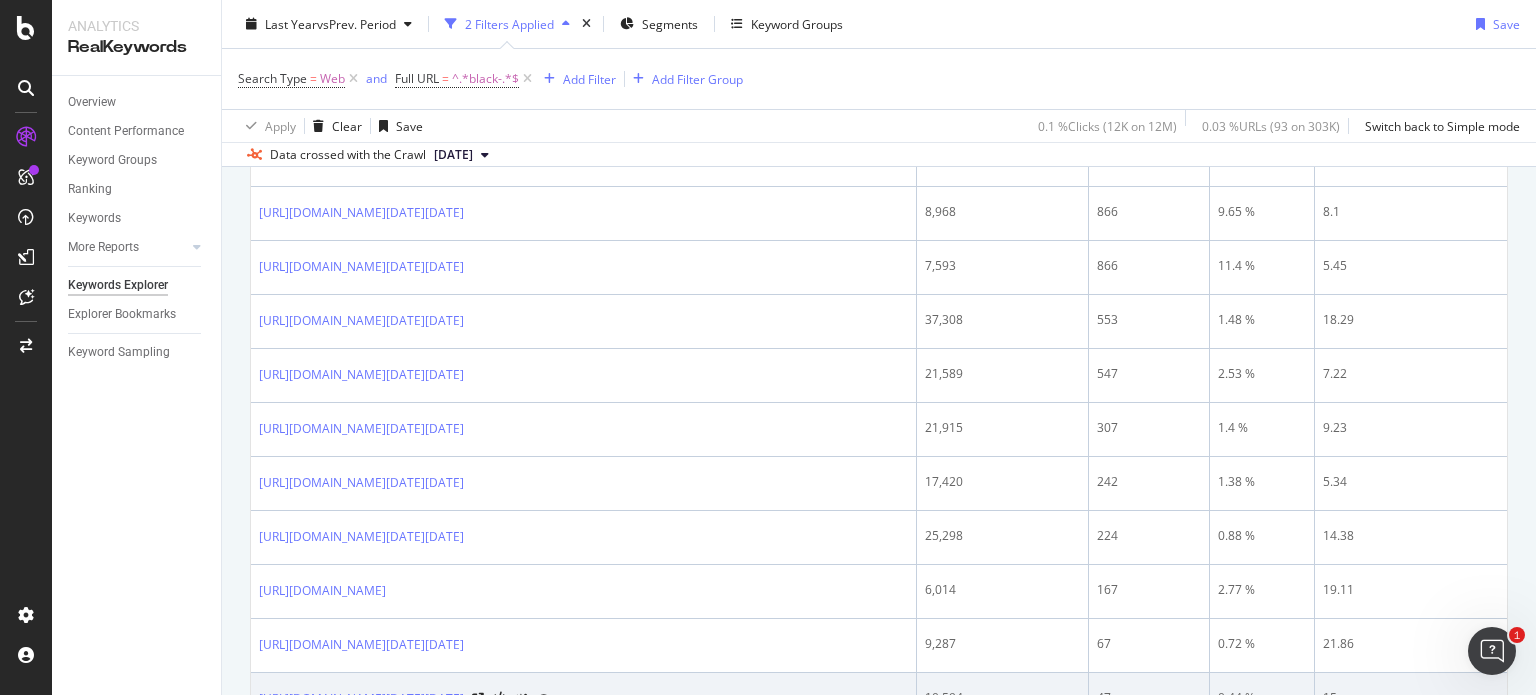 scroll, scrollTop: 500, scrollLeft: 0, axis: vertical 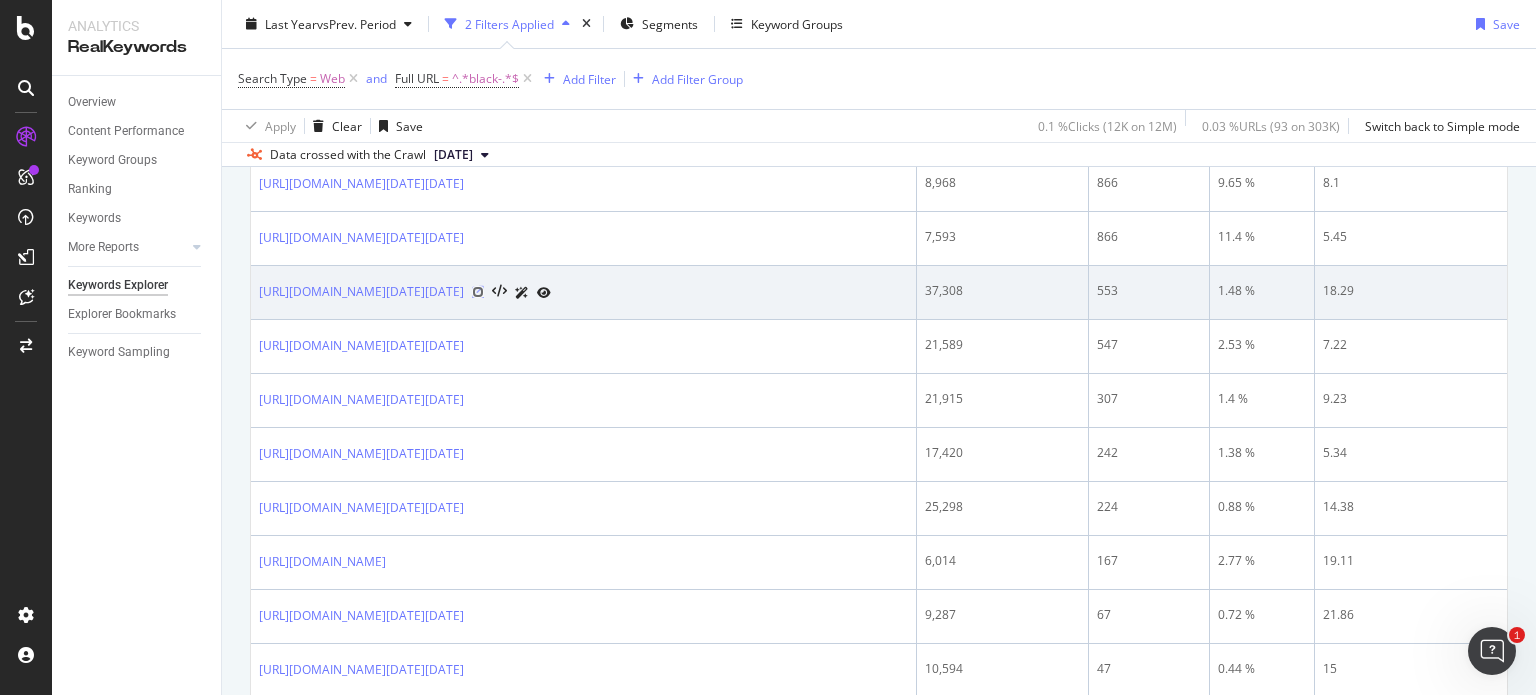 click at bounding box center [478, 292] 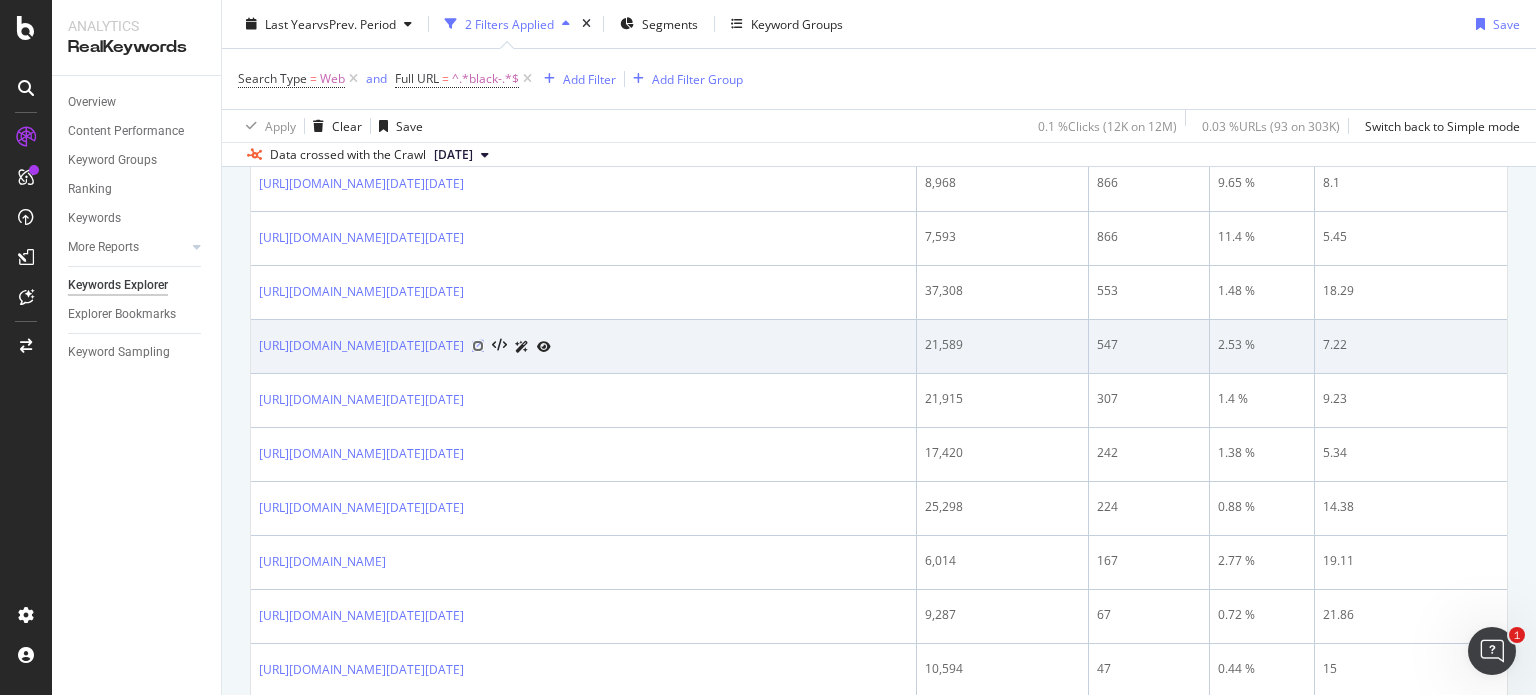 click at bounding box center (478, 346) 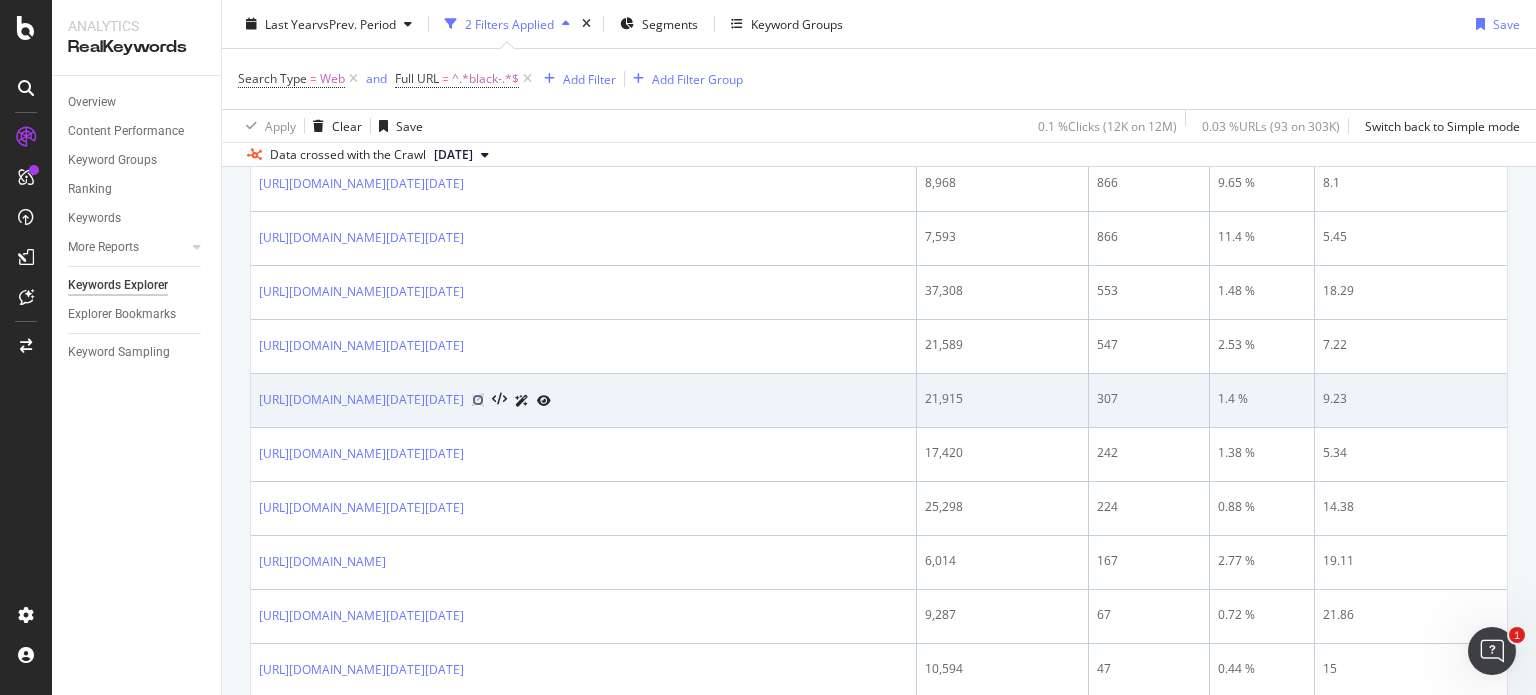 click at bounding box center (478, 400) 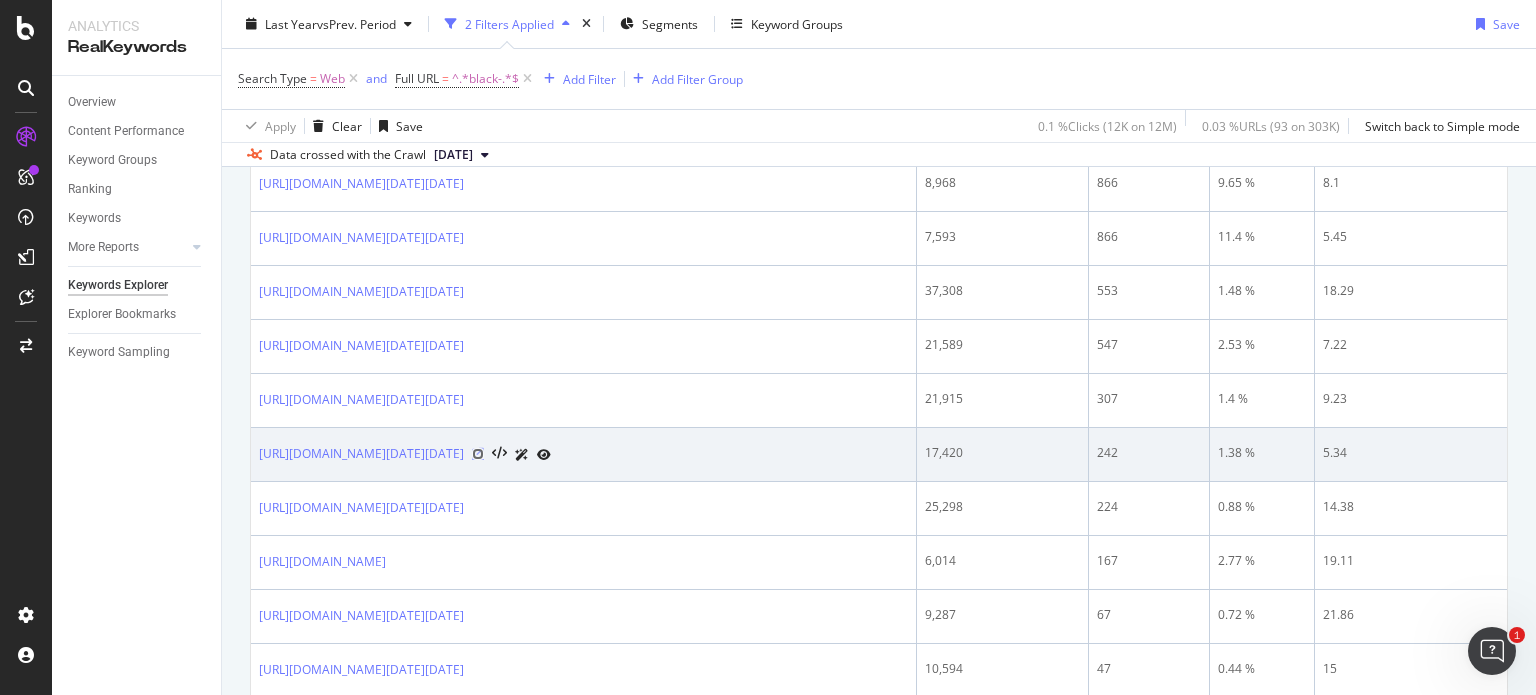 click at bounding box center (478, 454) 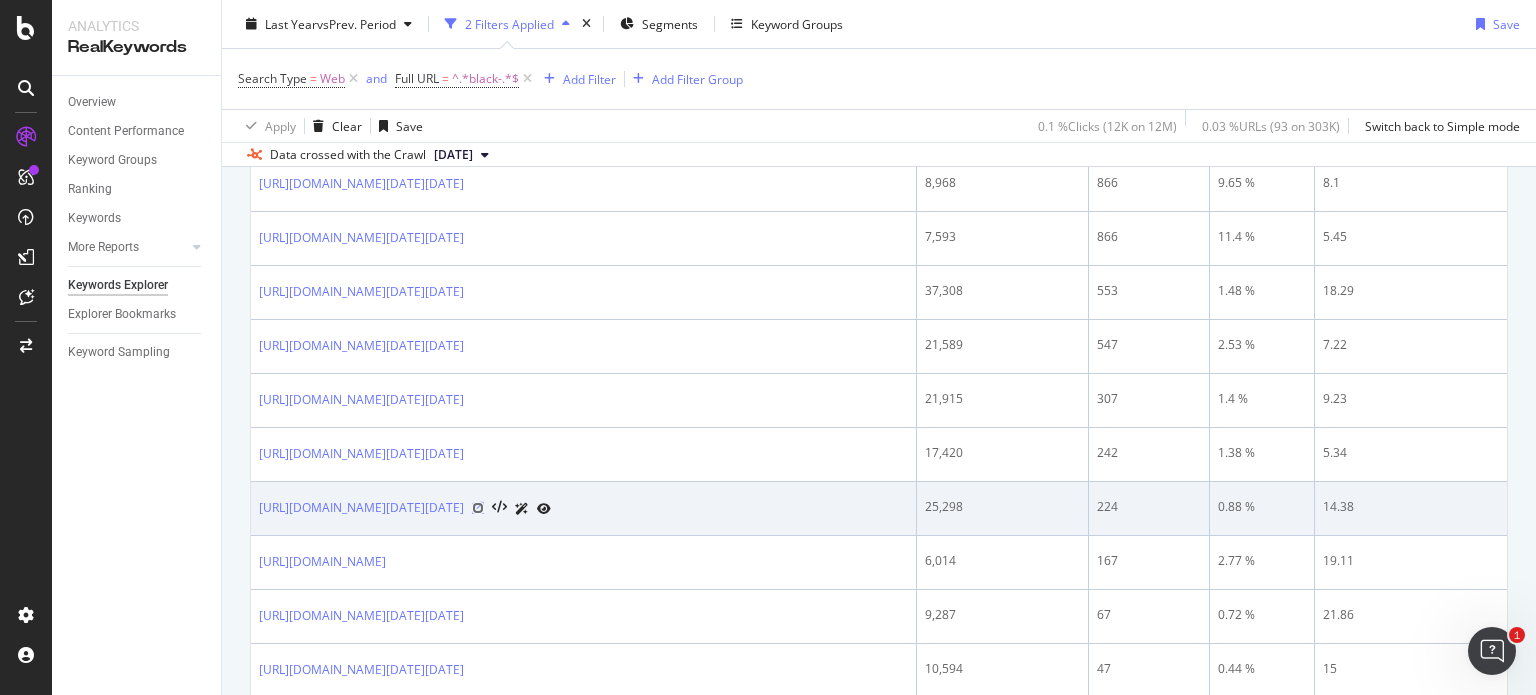 click at bounding box center [478, 508] 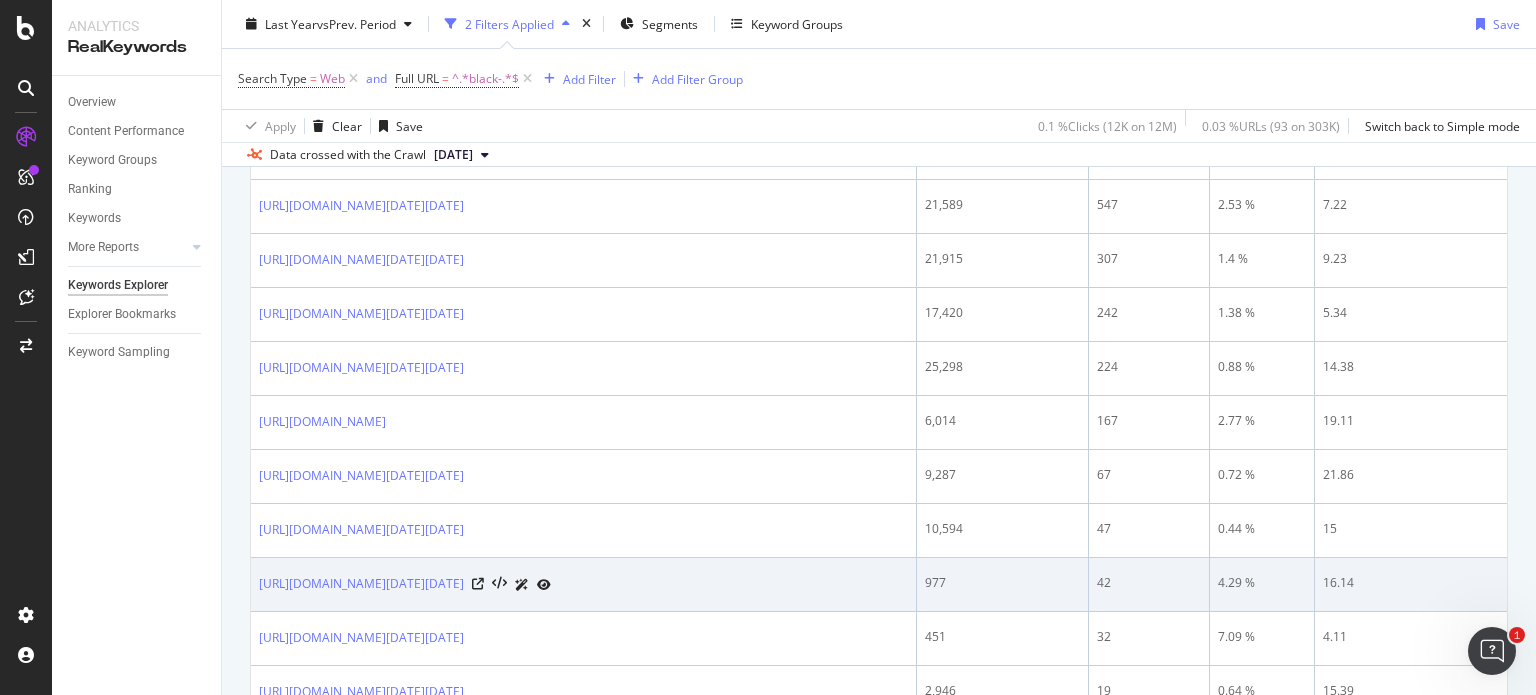 scroll, scrollTop: 700, scrollLeft: 0, axis: vertical 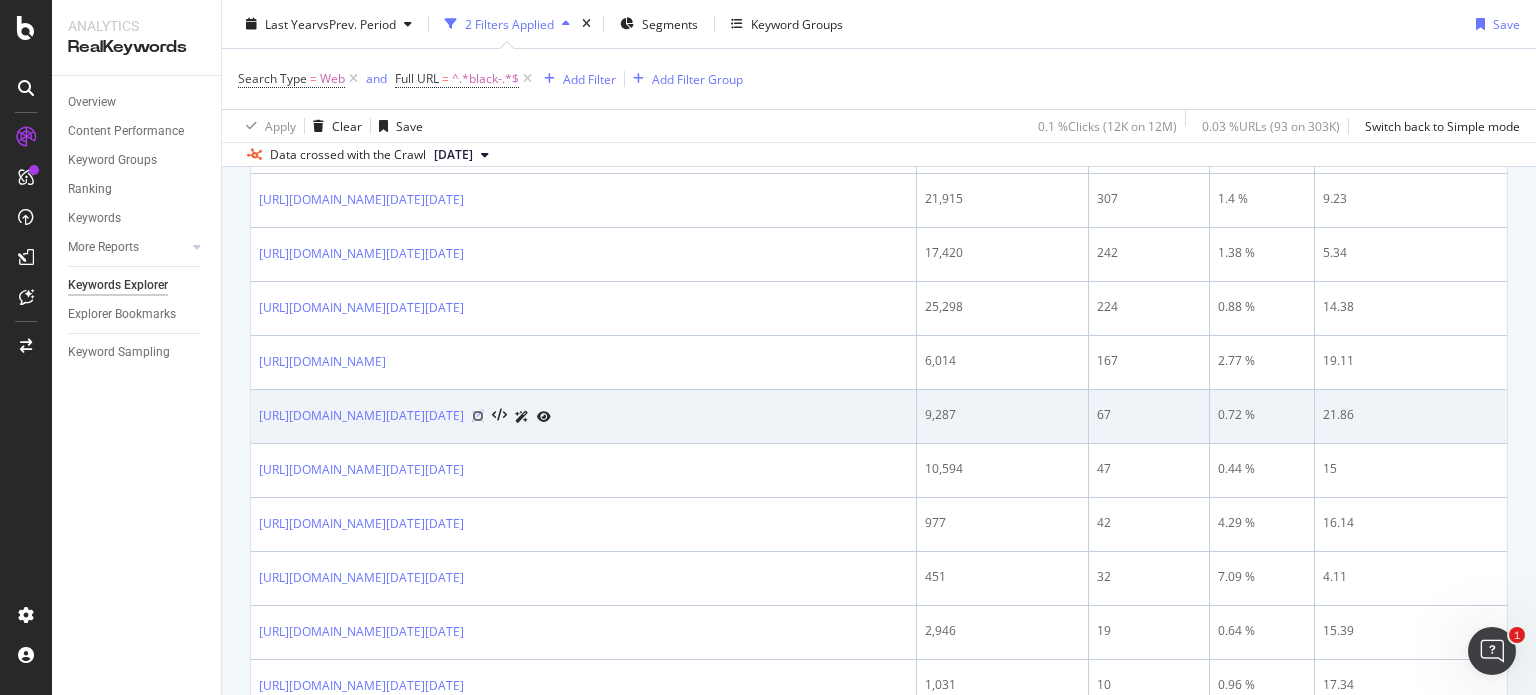 click at bounding box center [478, 416] 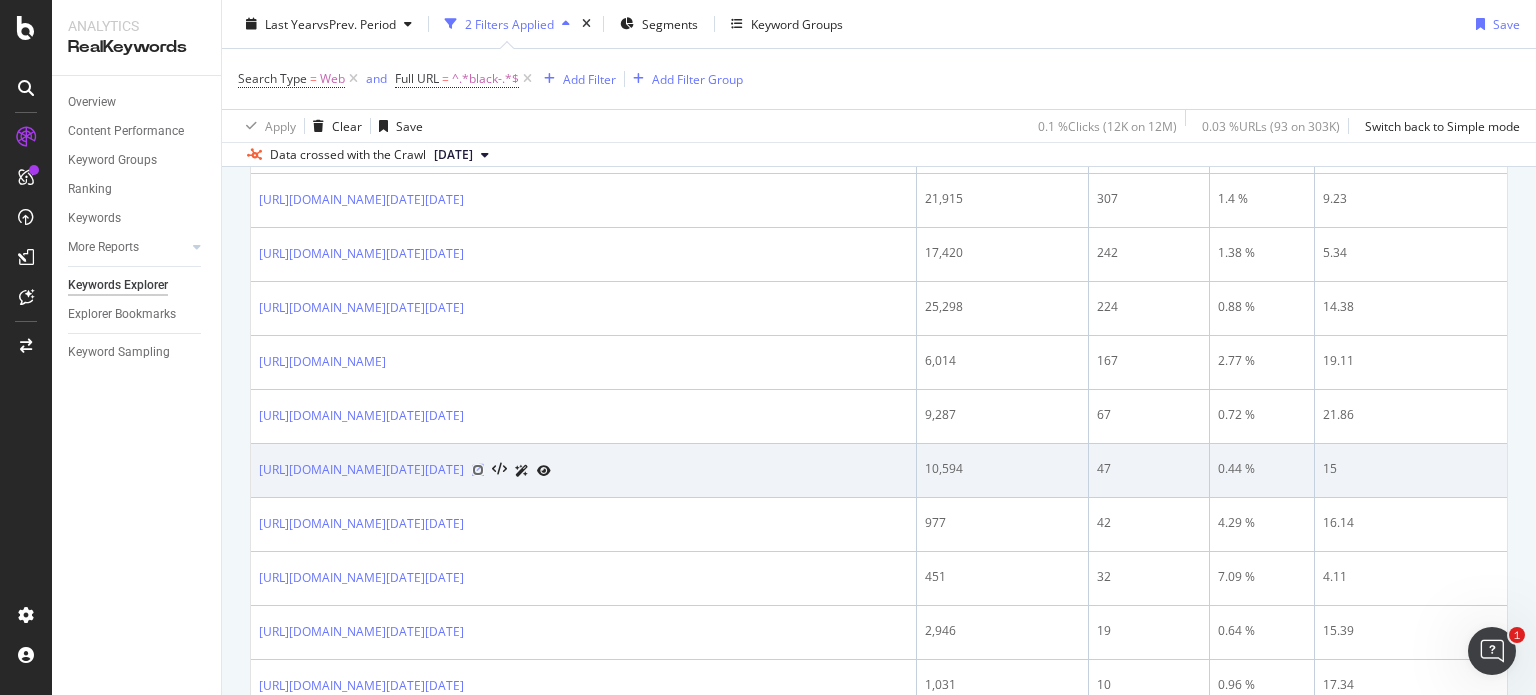 click at bounding box center (478, 470) 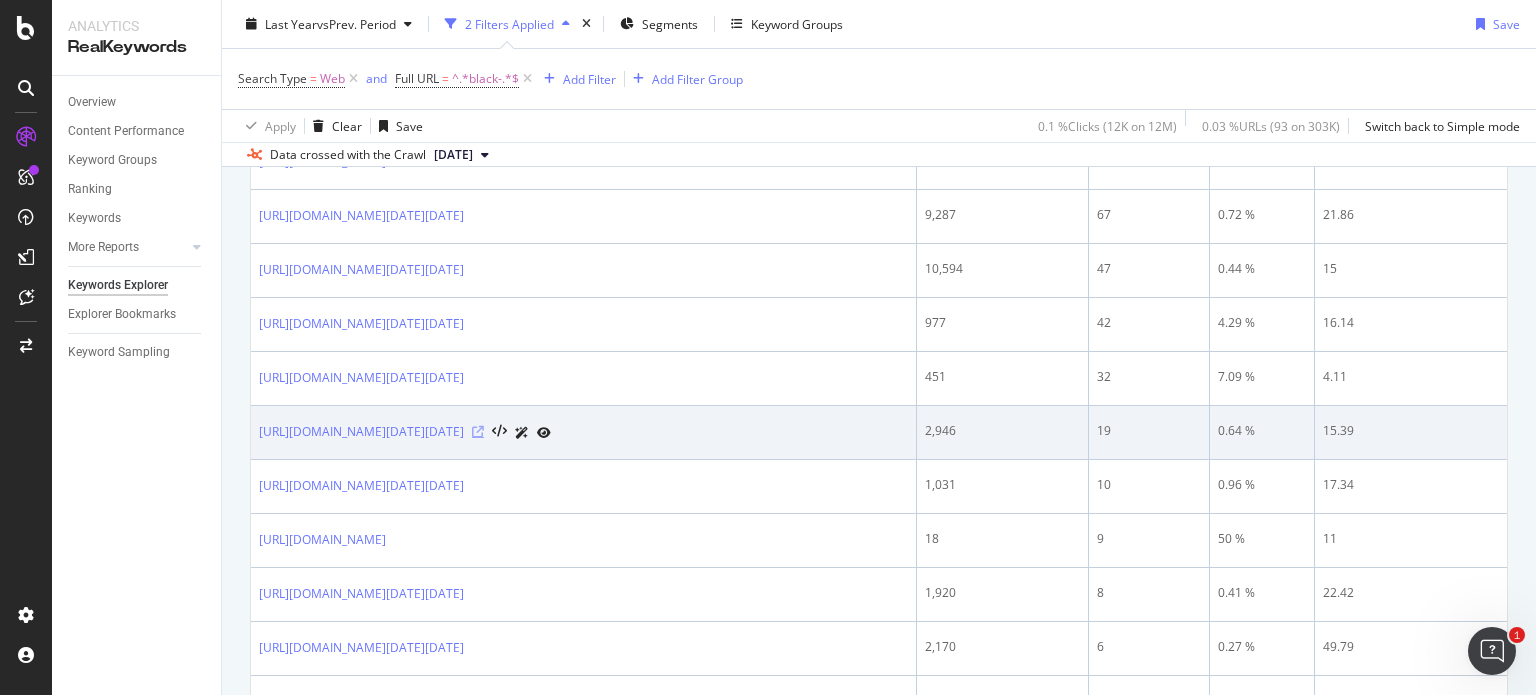 scroll, scrollTop: 1000, scrollLeft: 0, axis: vertical 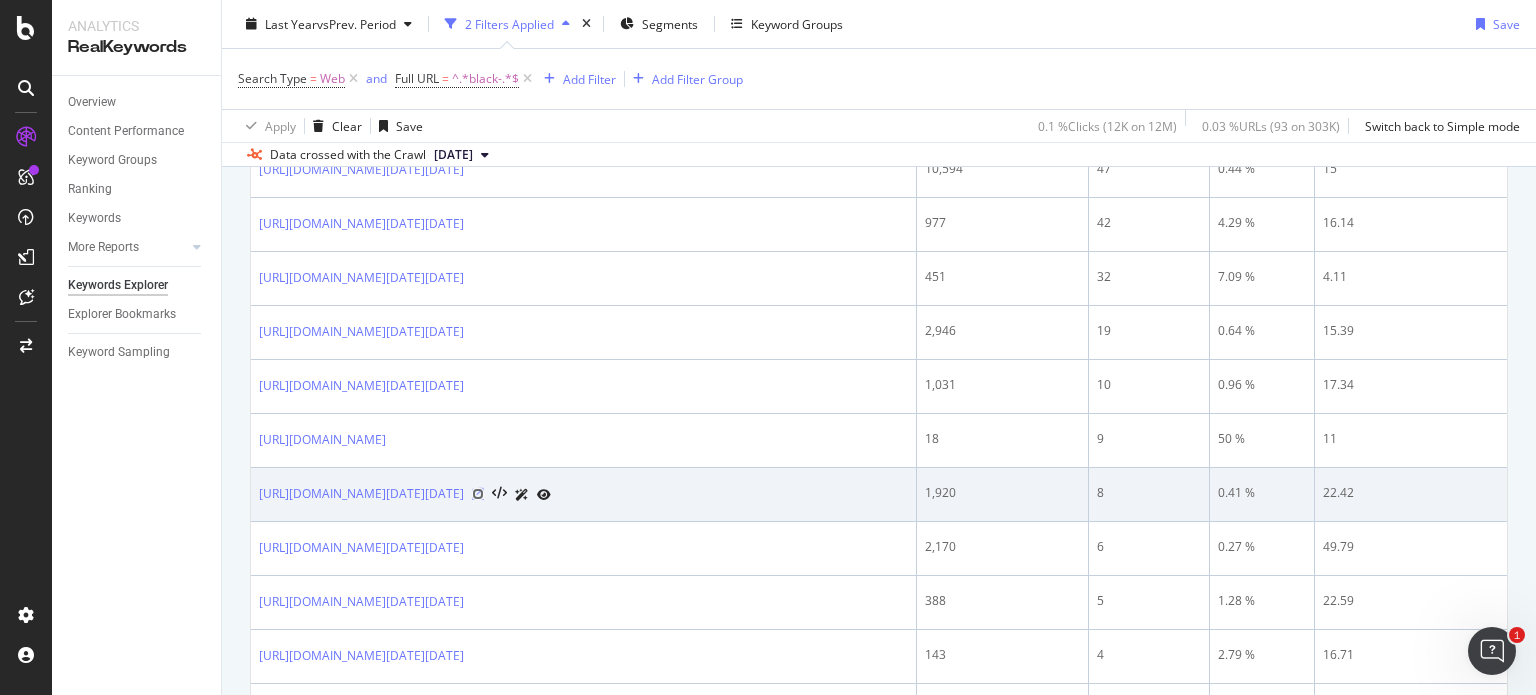 click at bounding box center [478, 494] 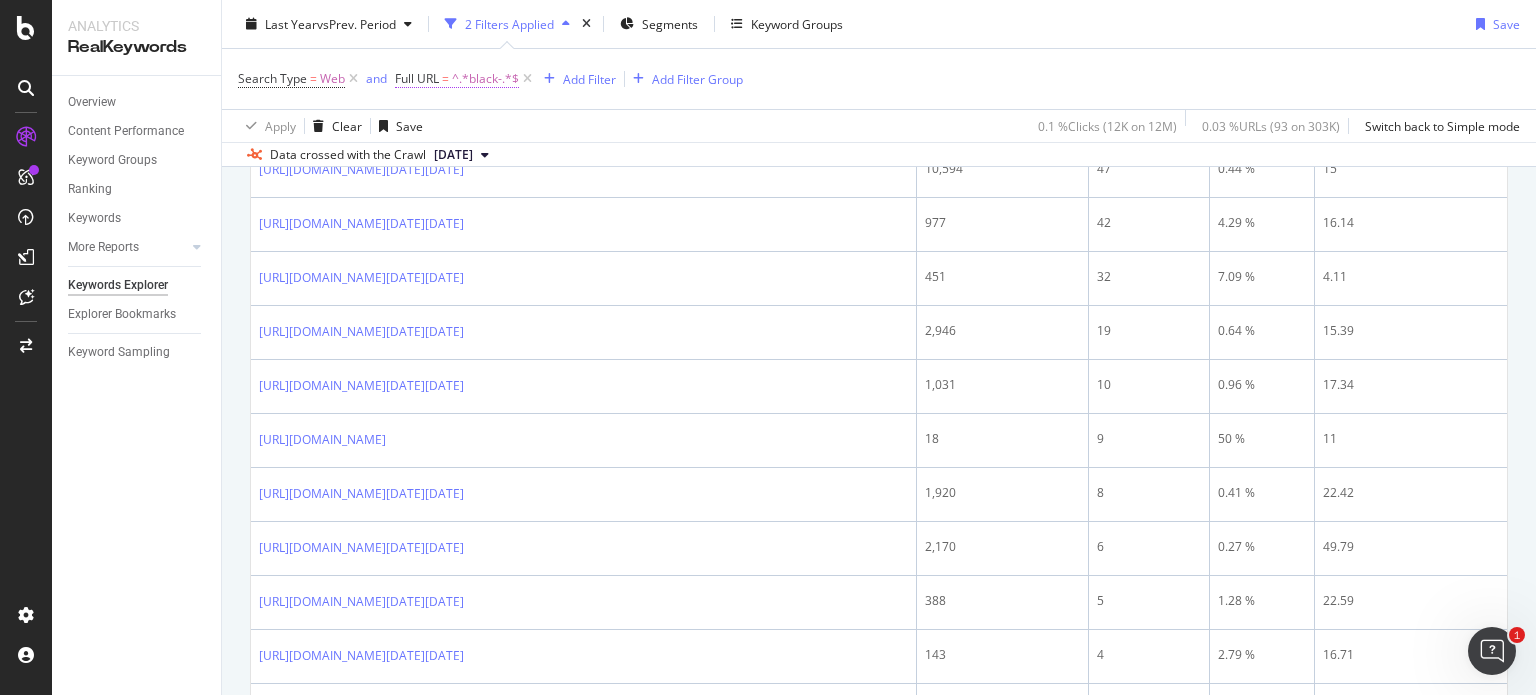 click on "^.*black-.*$" at bounding box center [485, 79] 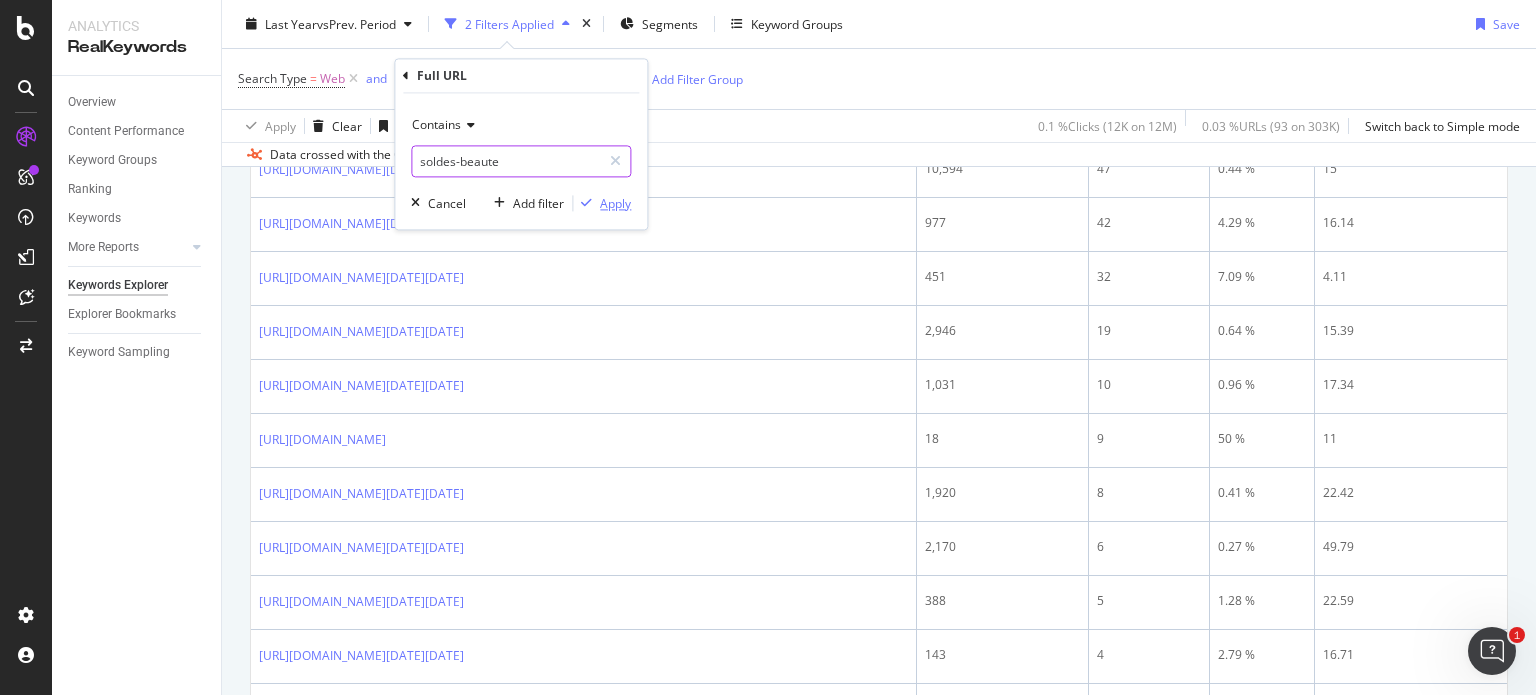 type on "soldes-beaute" 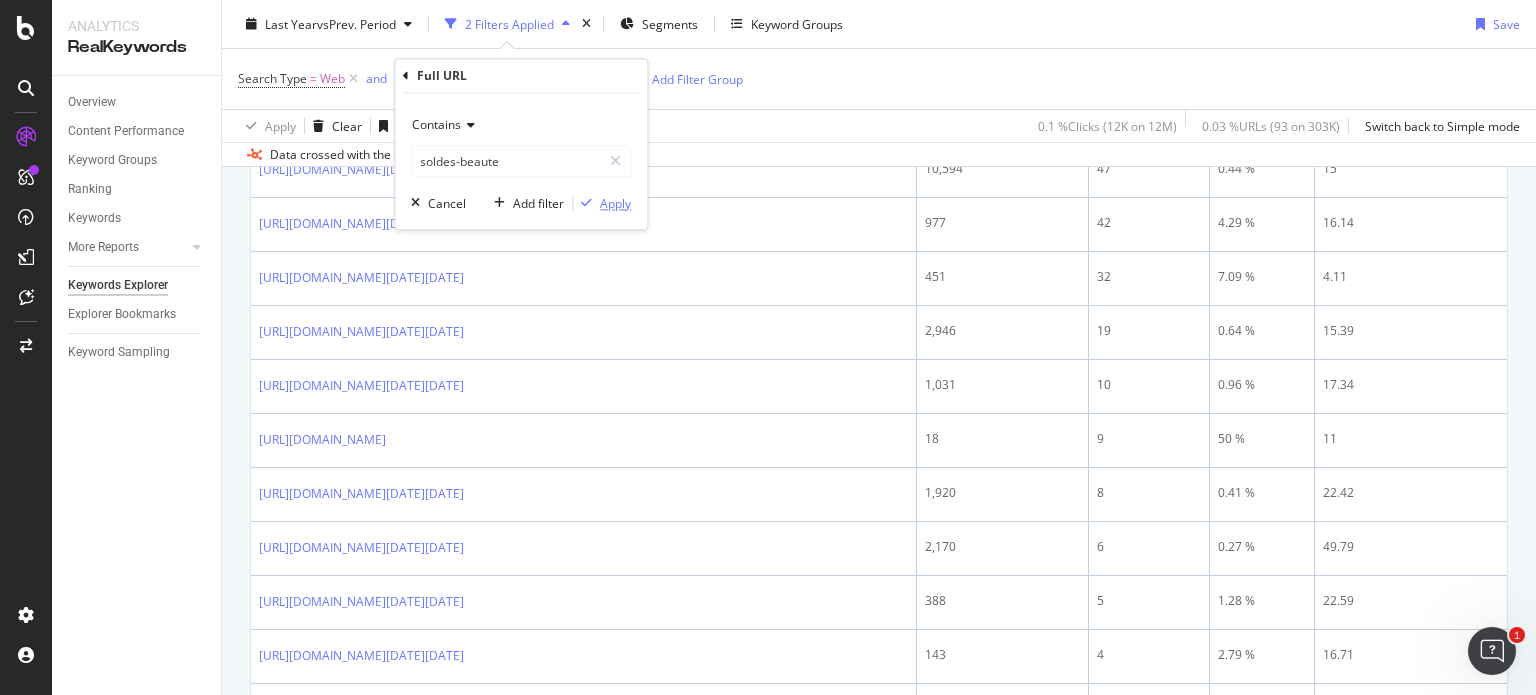 click on "Apply" at bounding box center [615, 203] 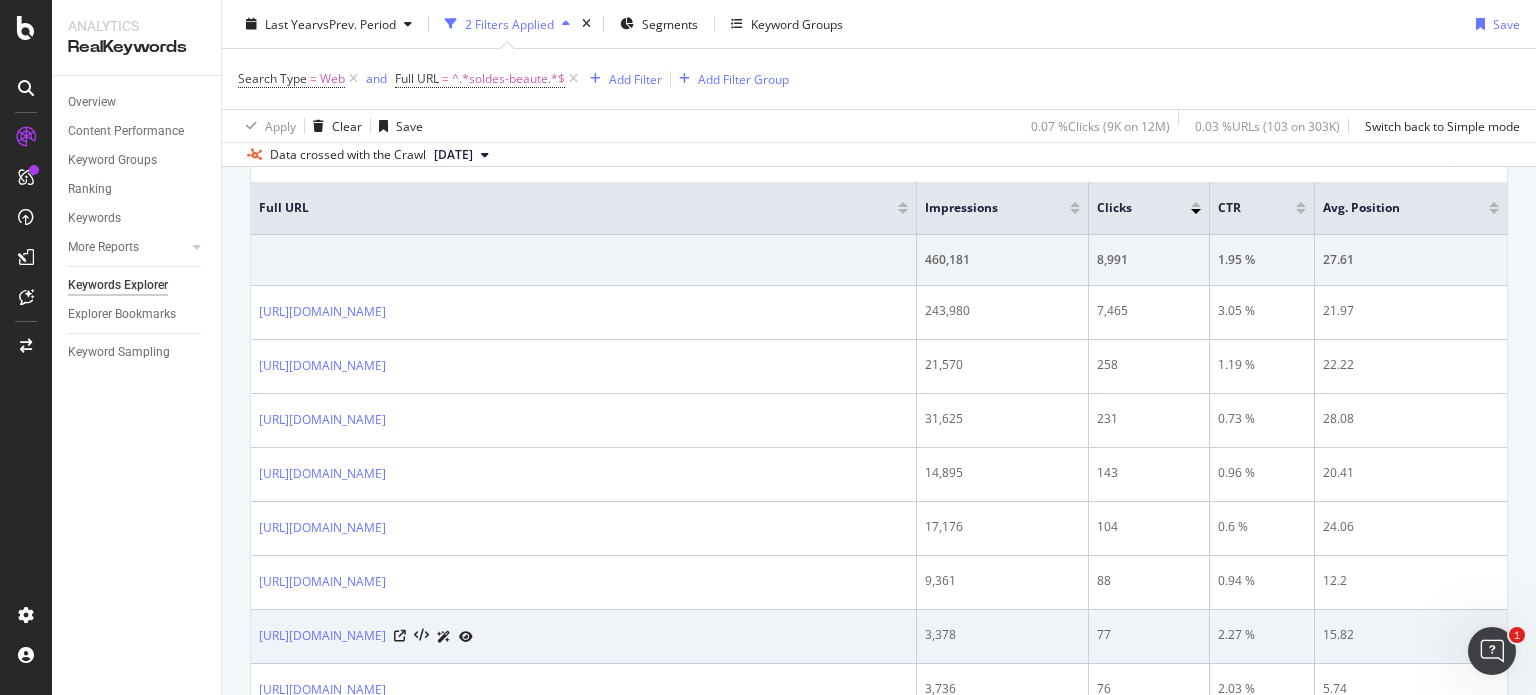 scroll, scrollTop: 300, scrollLeft: 0, axis: vertical 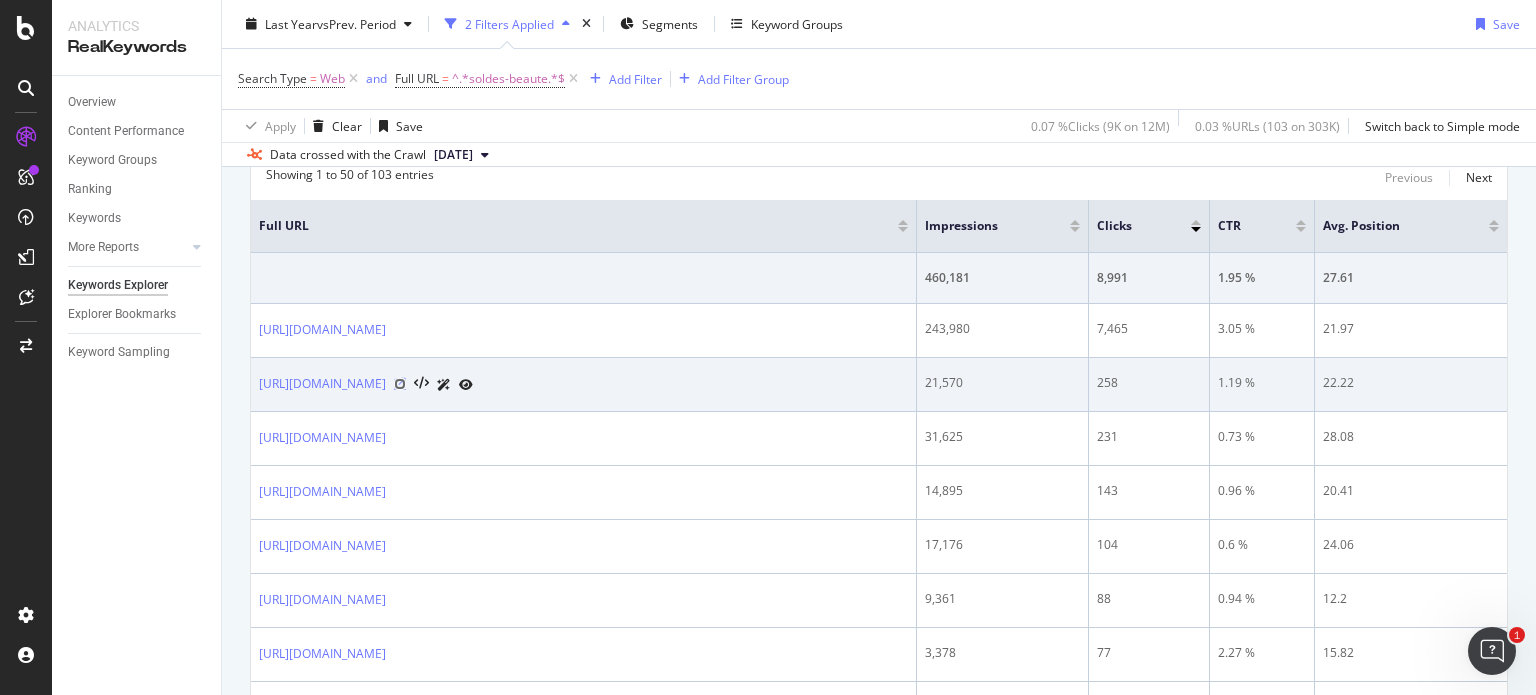 click at bounding box center (400, 384) 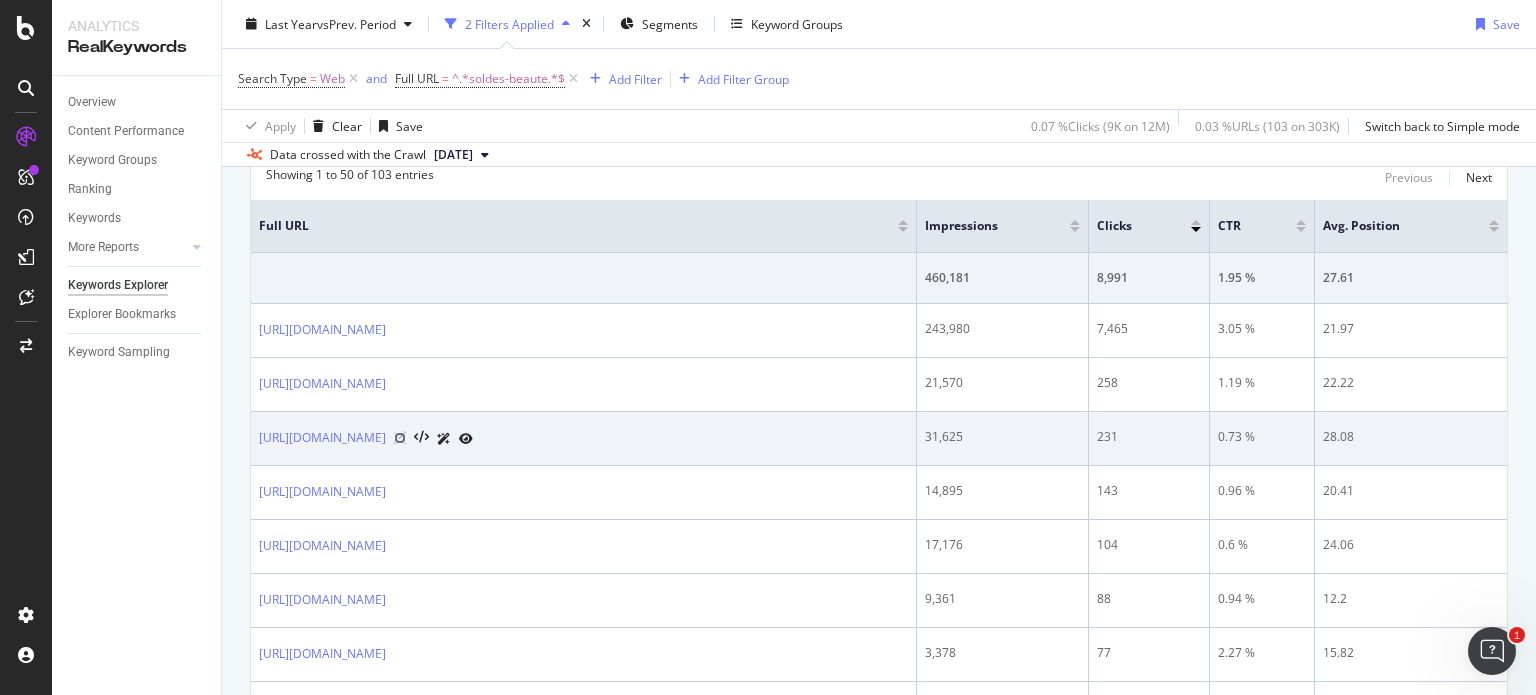click at bounding box center [400, 438] 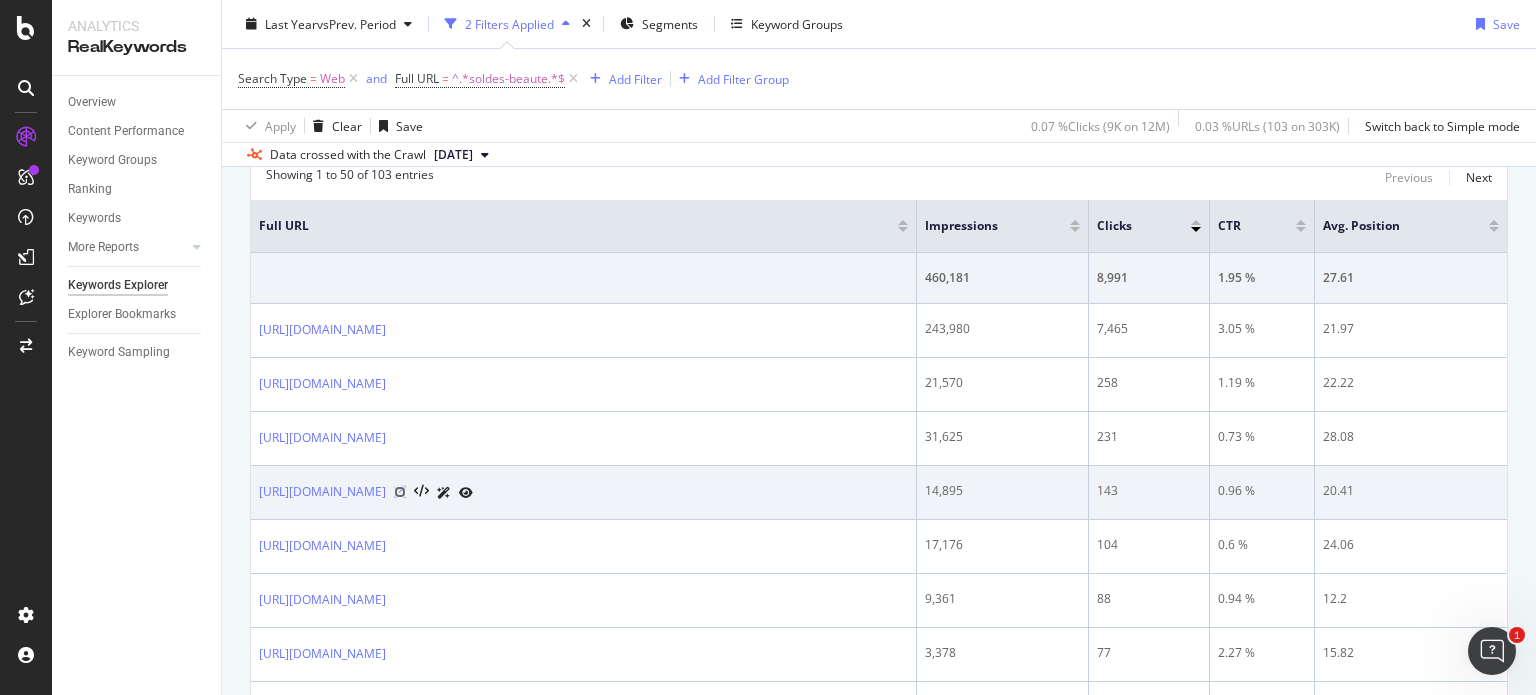 click at bounding box center [400, 492] 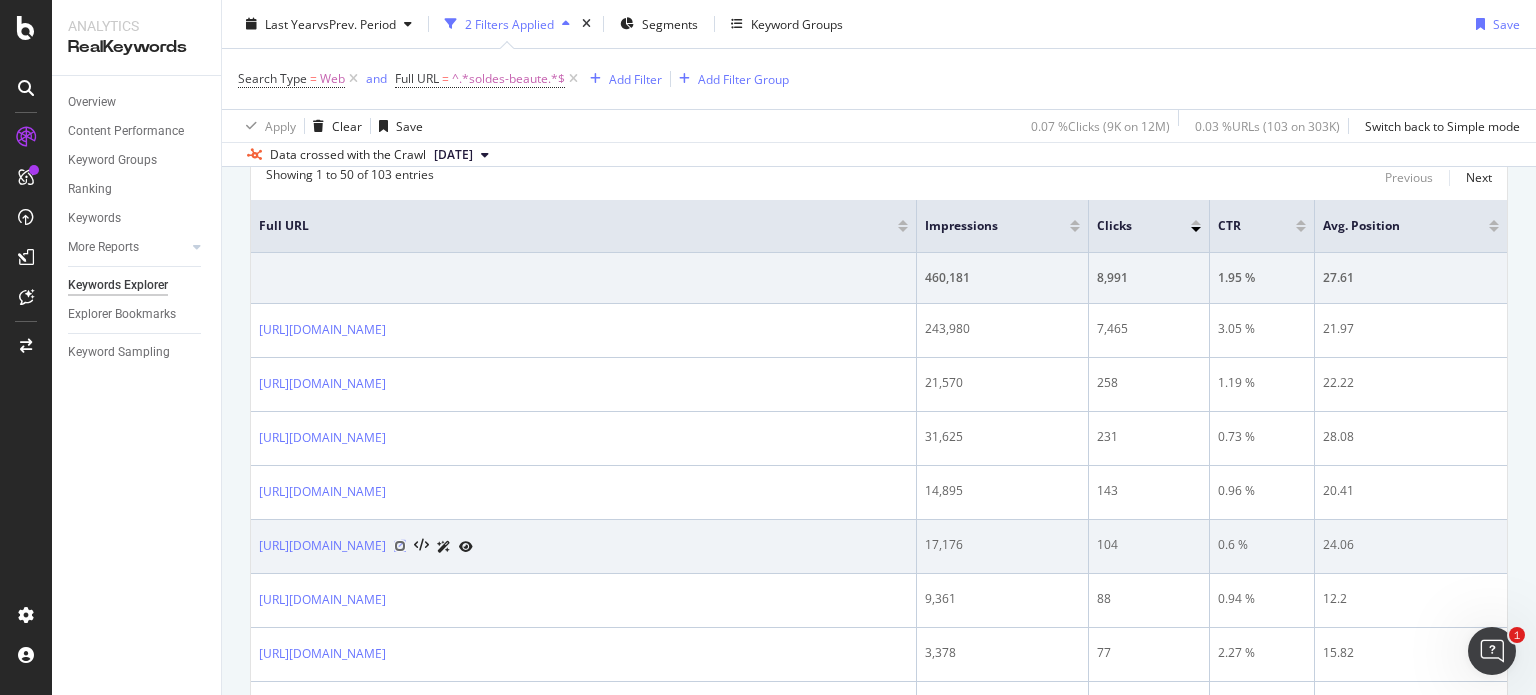 click at bounding box center [400, 546] 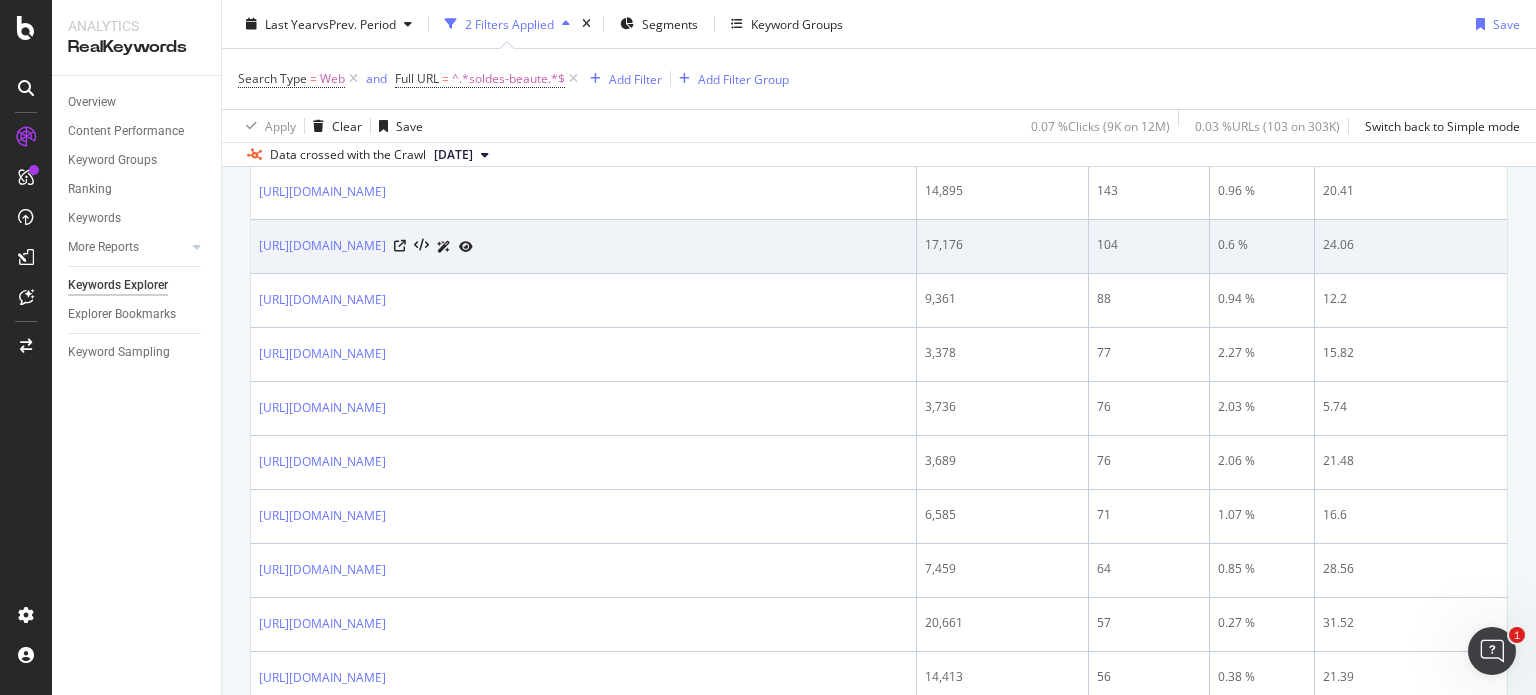 scroll, scrollTop: 700, scrollLeft: 0, axis: vertical 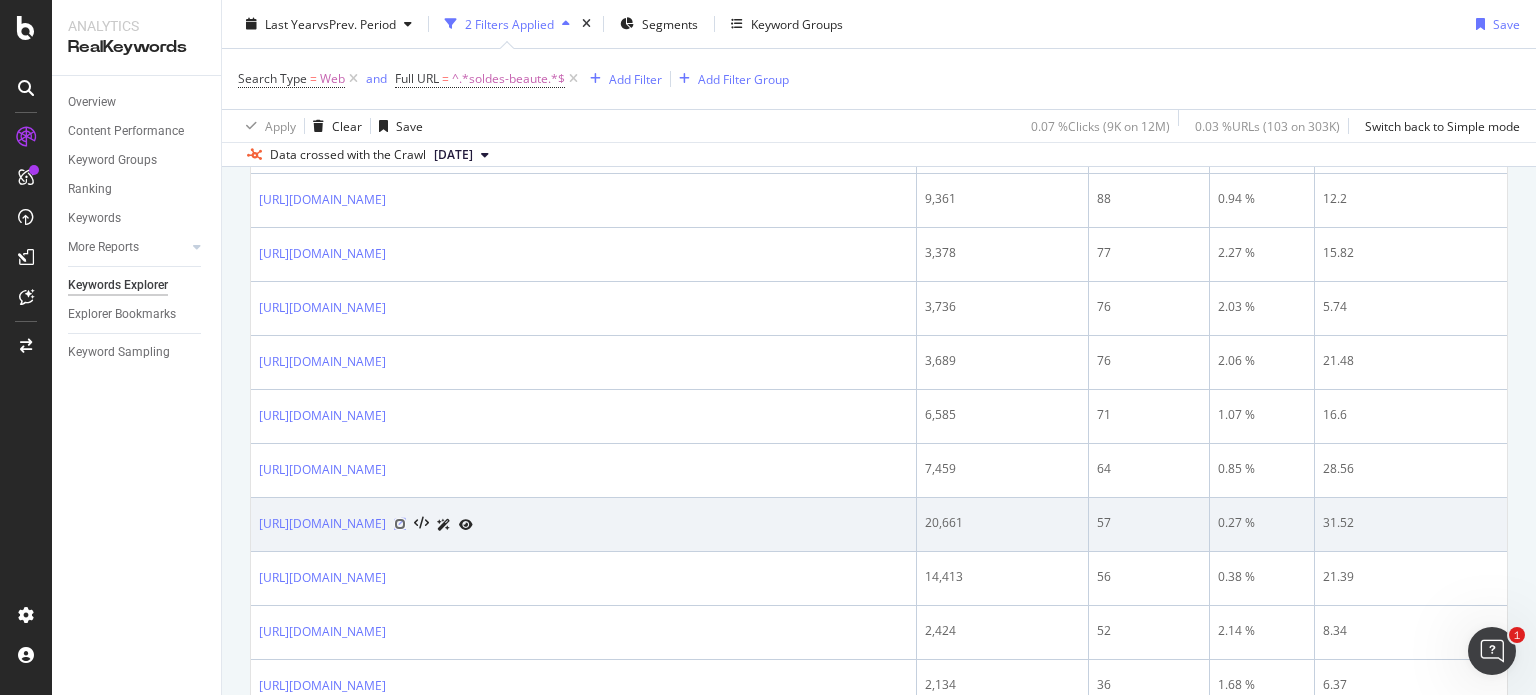 click at bounding box center (400, 524) 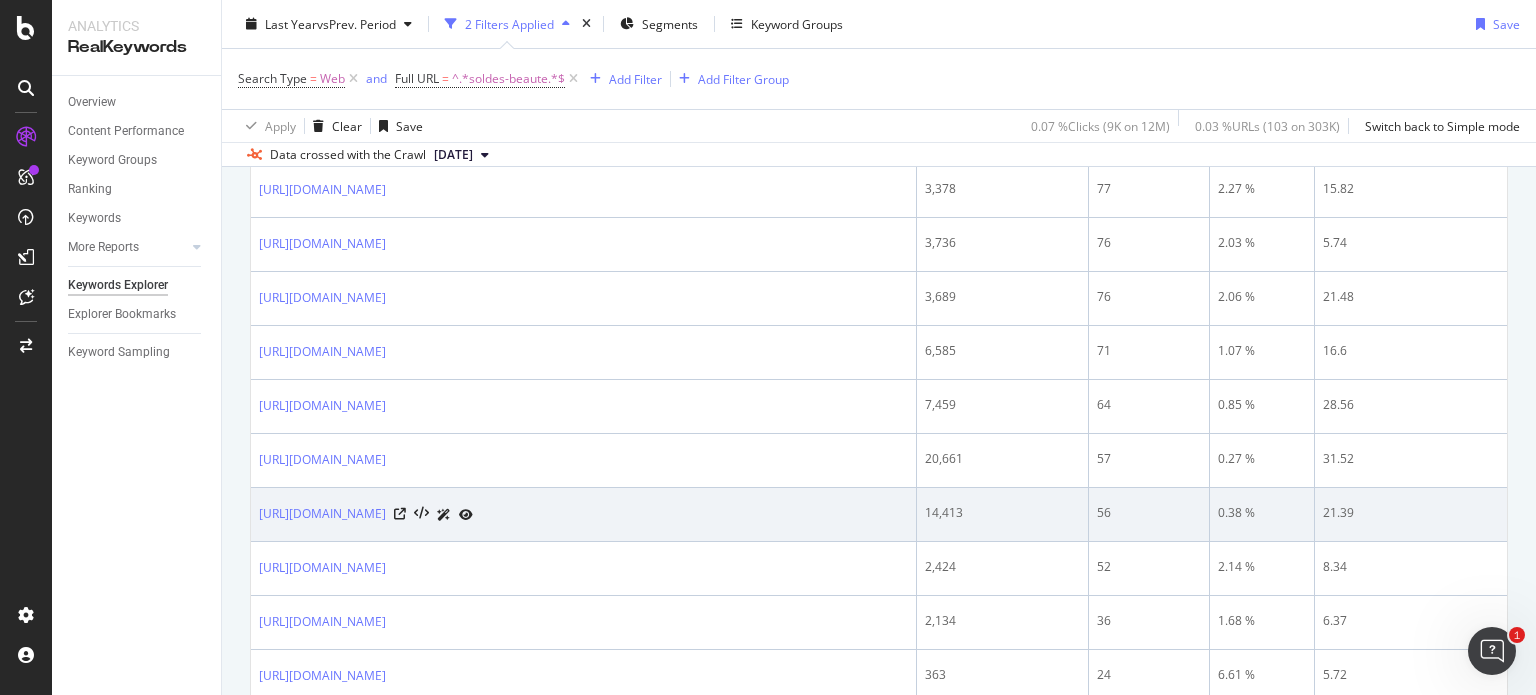 scroll, scrollTop: 800, scrollLeft: 0, axis: vertical 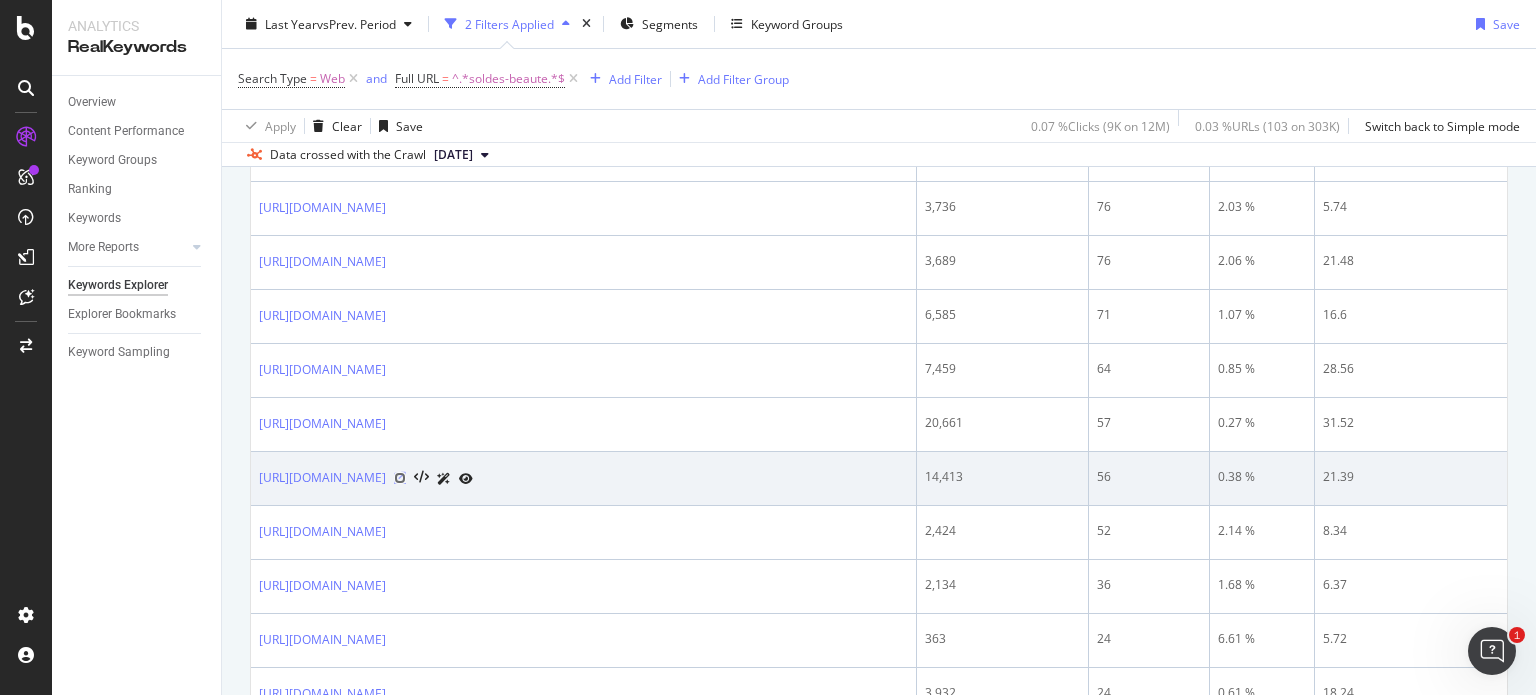 click at bounding box center [400, 478] 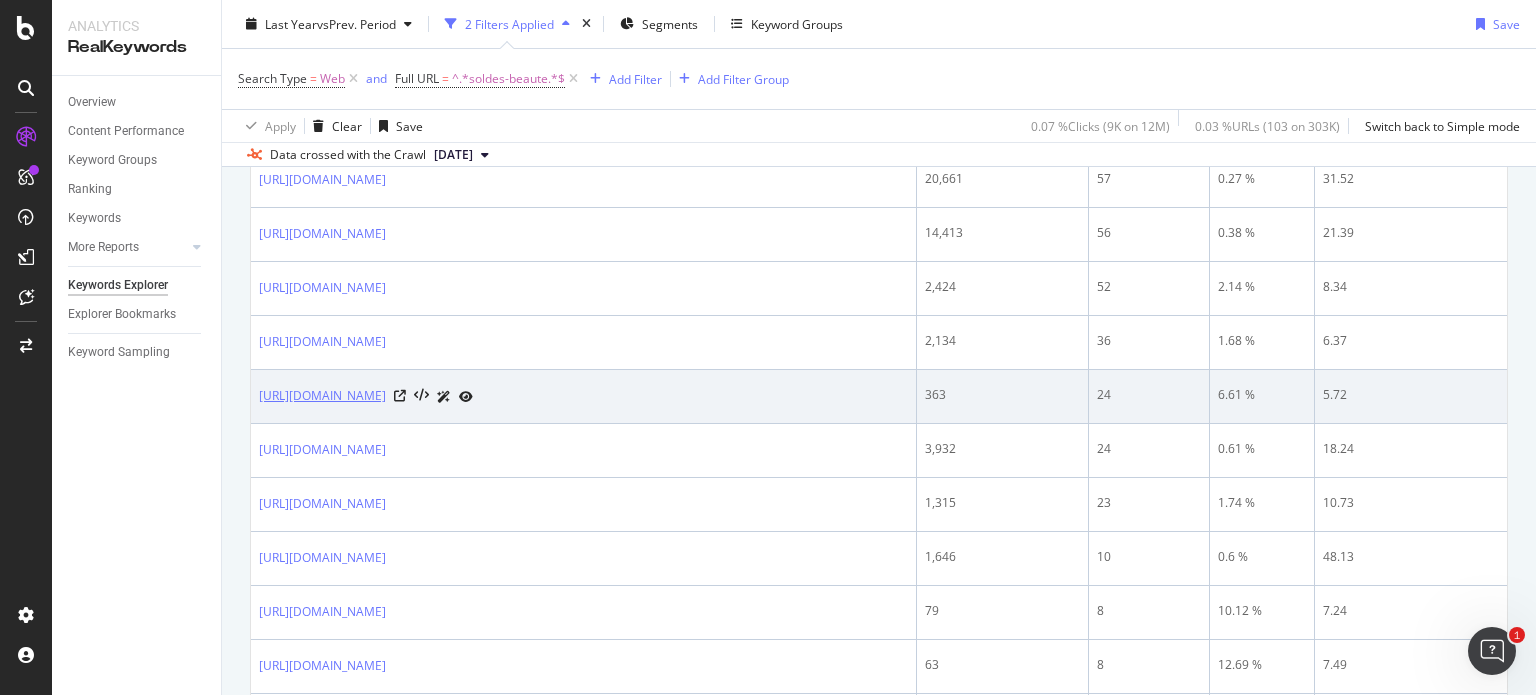 scroll, scrollTop: 1100, scrollLeft: 0, axis: vertical 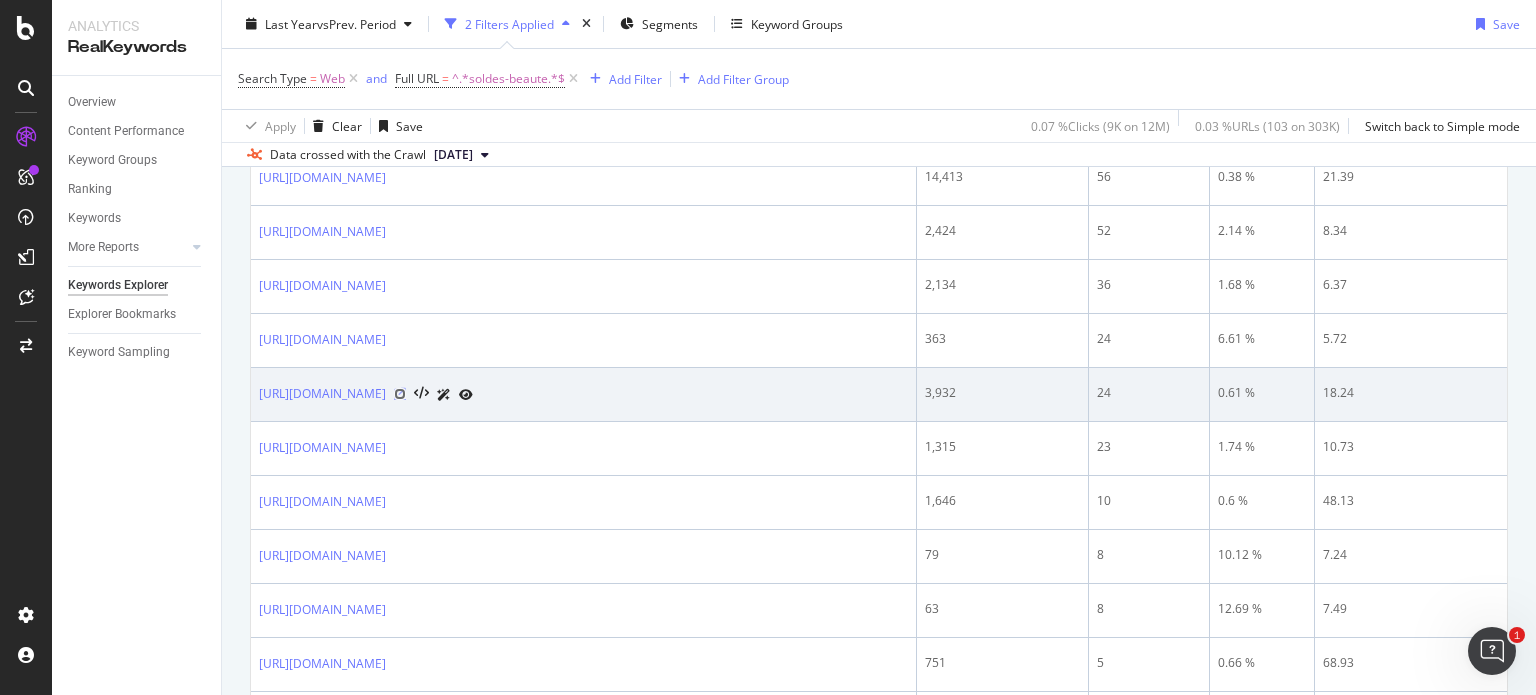 click at bounding box center (400, 394) 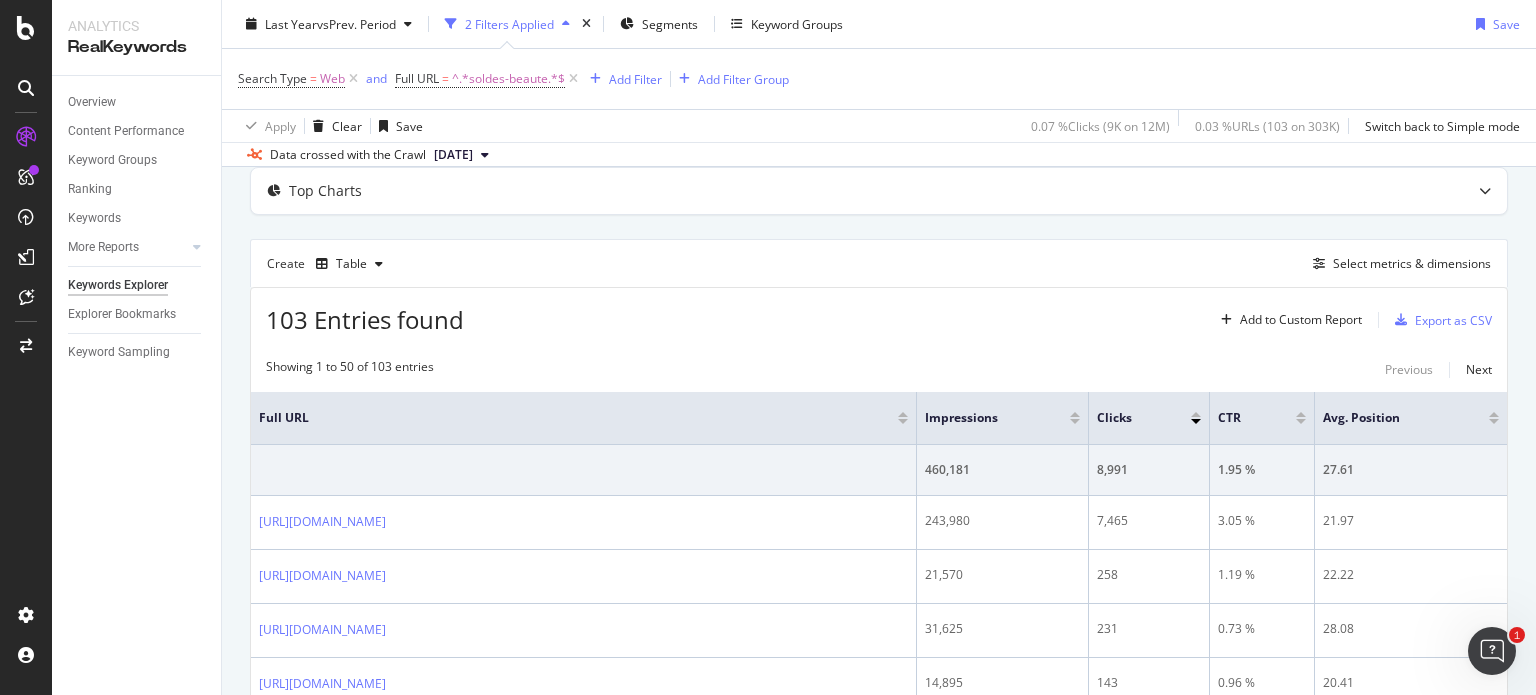 scroll, scrollTop: 0, scrollLeft: 0, axis: both 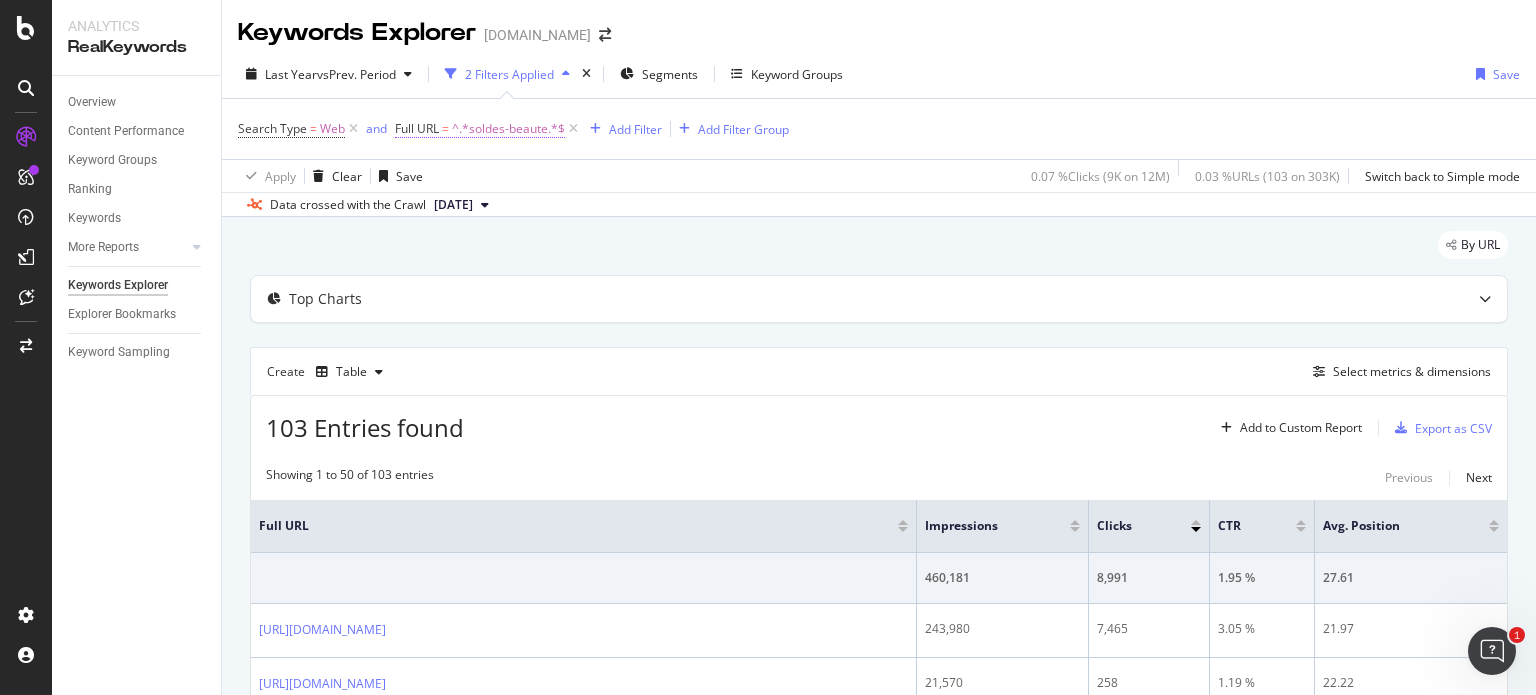 click on "^.*soldes-beaute.*$" at bounding box center [508, 129] 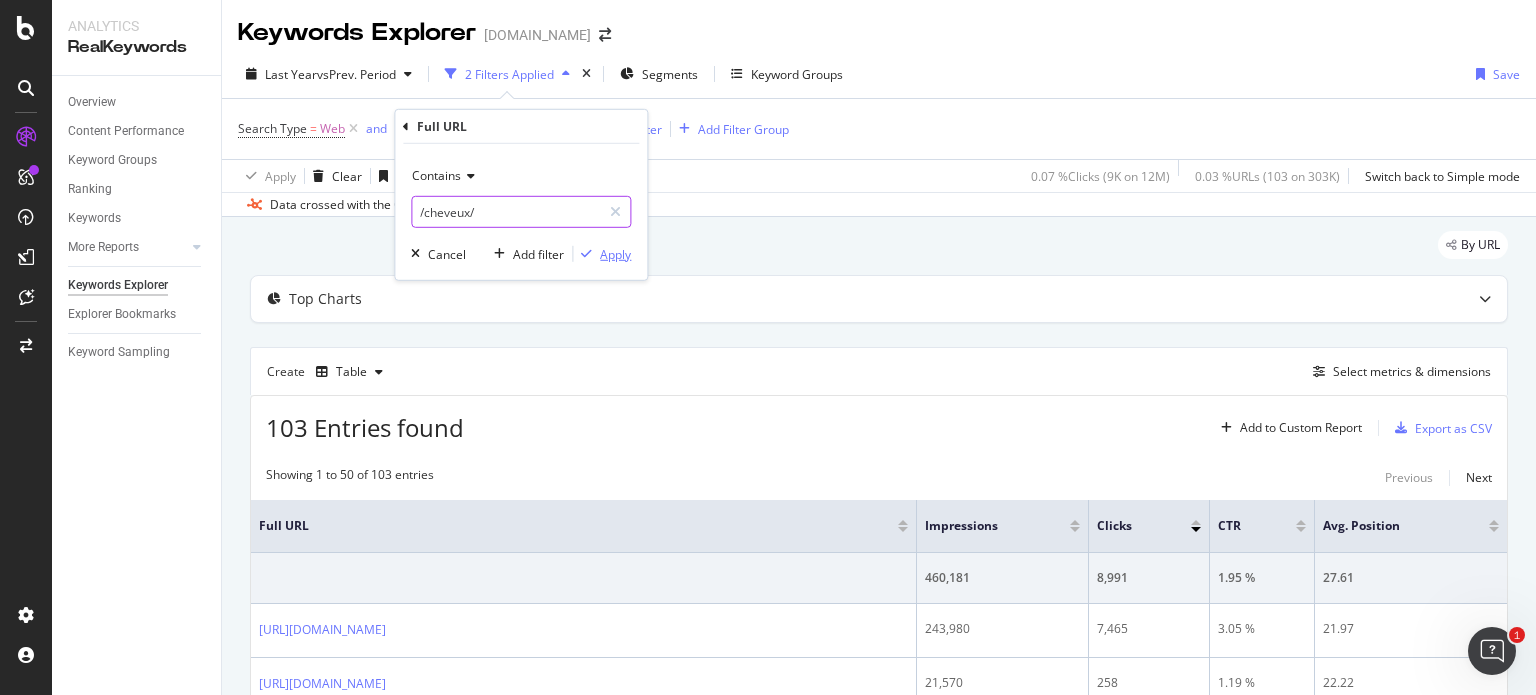 type on "/cheveux/" 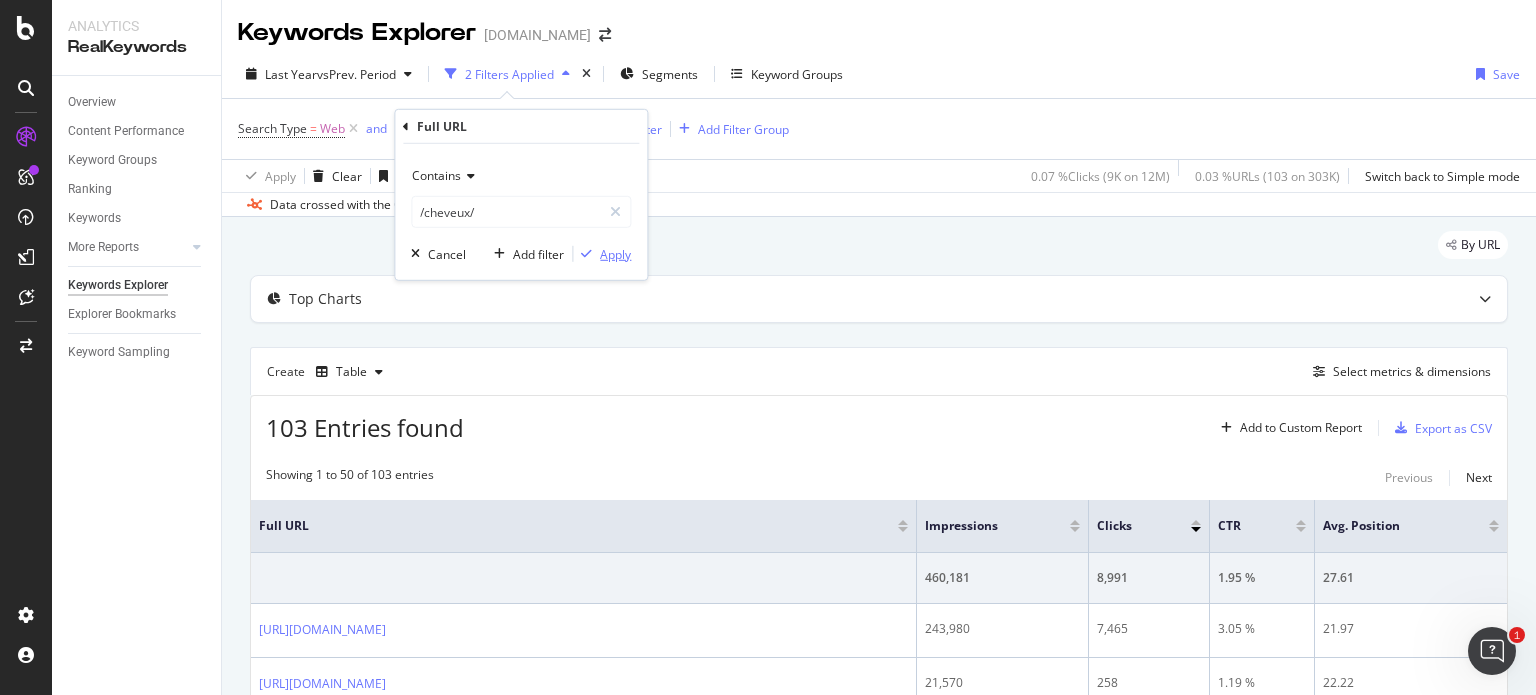click on "Apply" at bounding box center [615, 253] 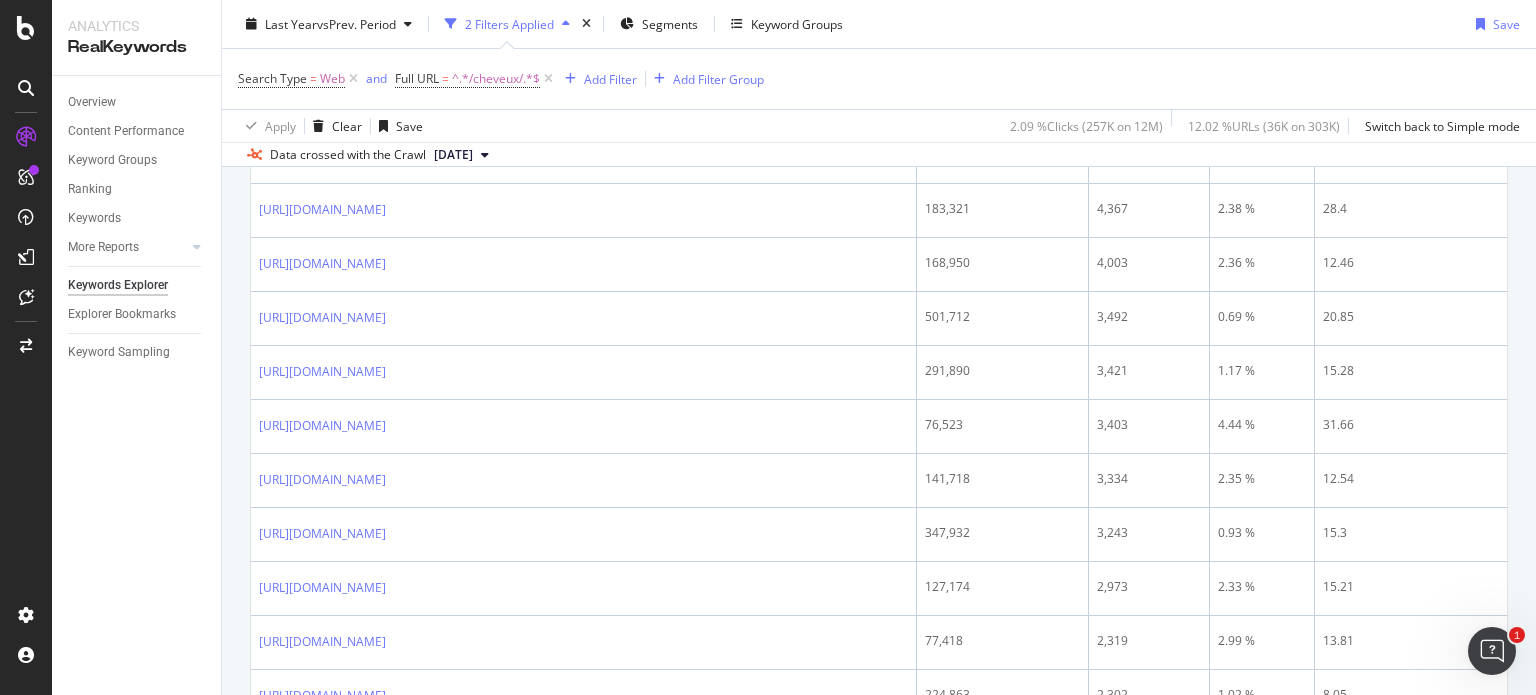 scroll, scrollTop: 1600, scrollLeft: 0, axis: vertical 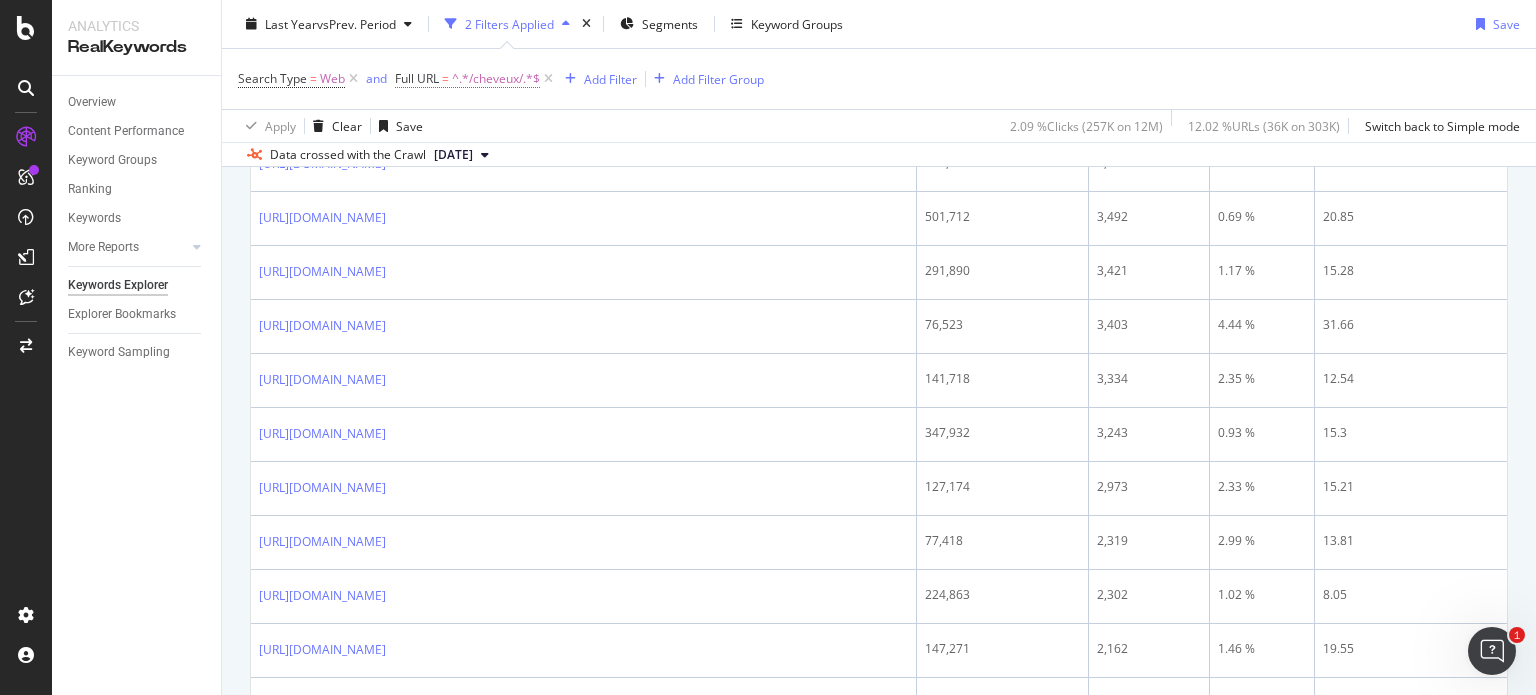 click on "^.*/cheveux/.*$" at bounding box center (496, 79) 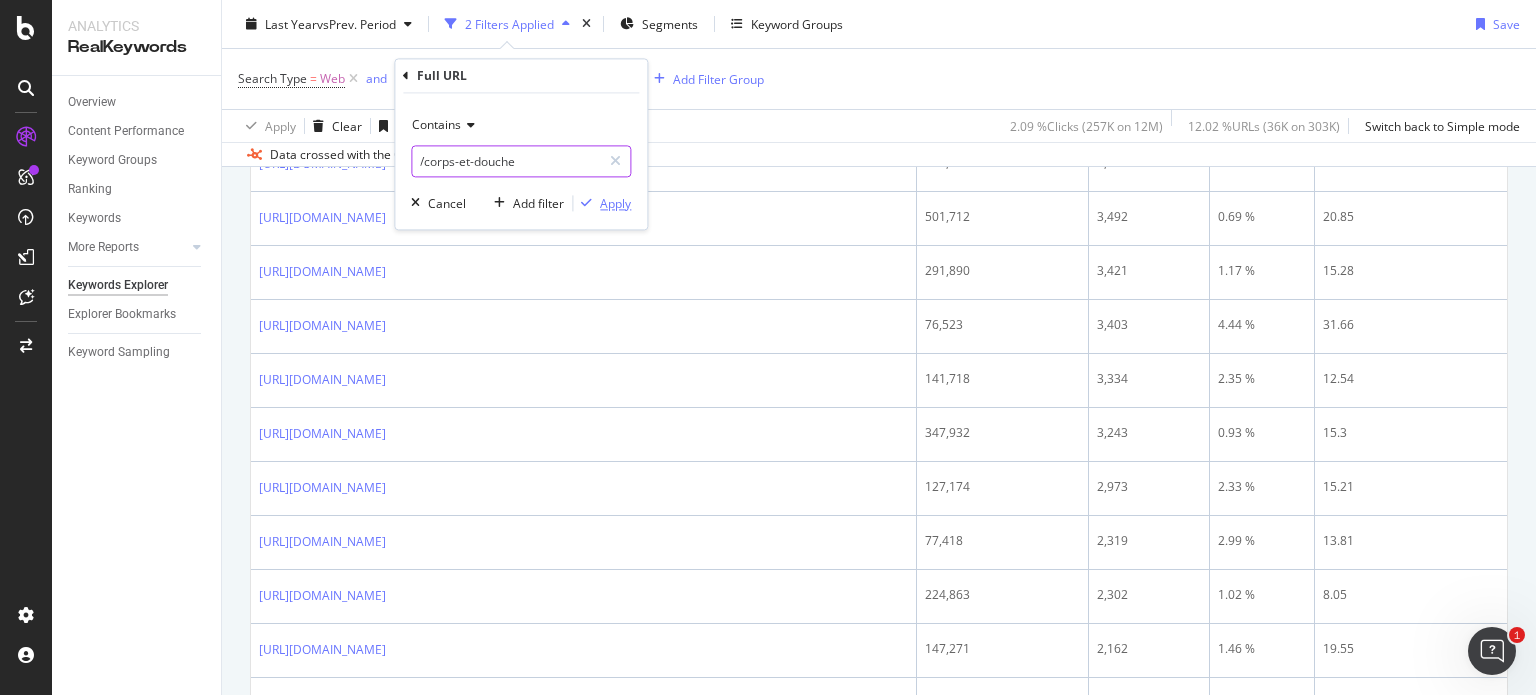type on "/corps-et-douche" 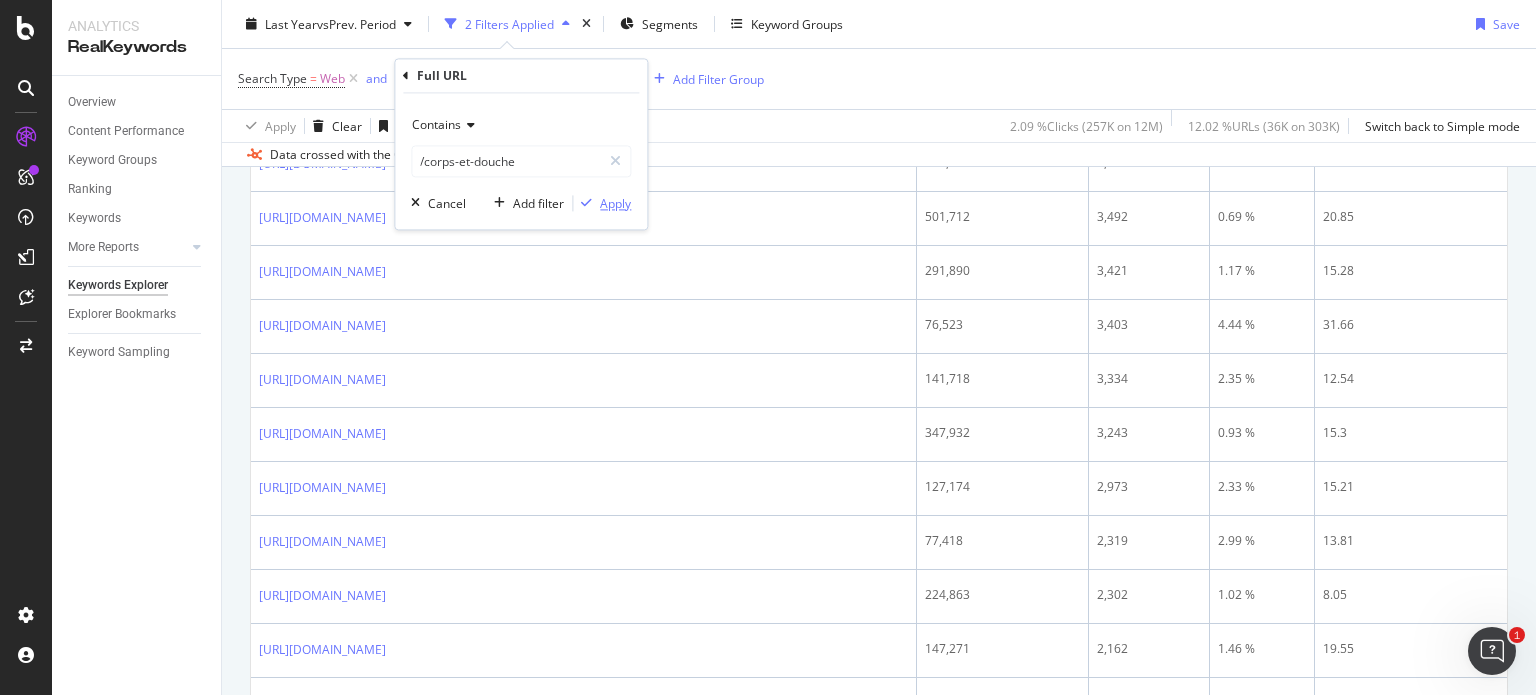 click on "Apply" at bounding box center (615, 203) 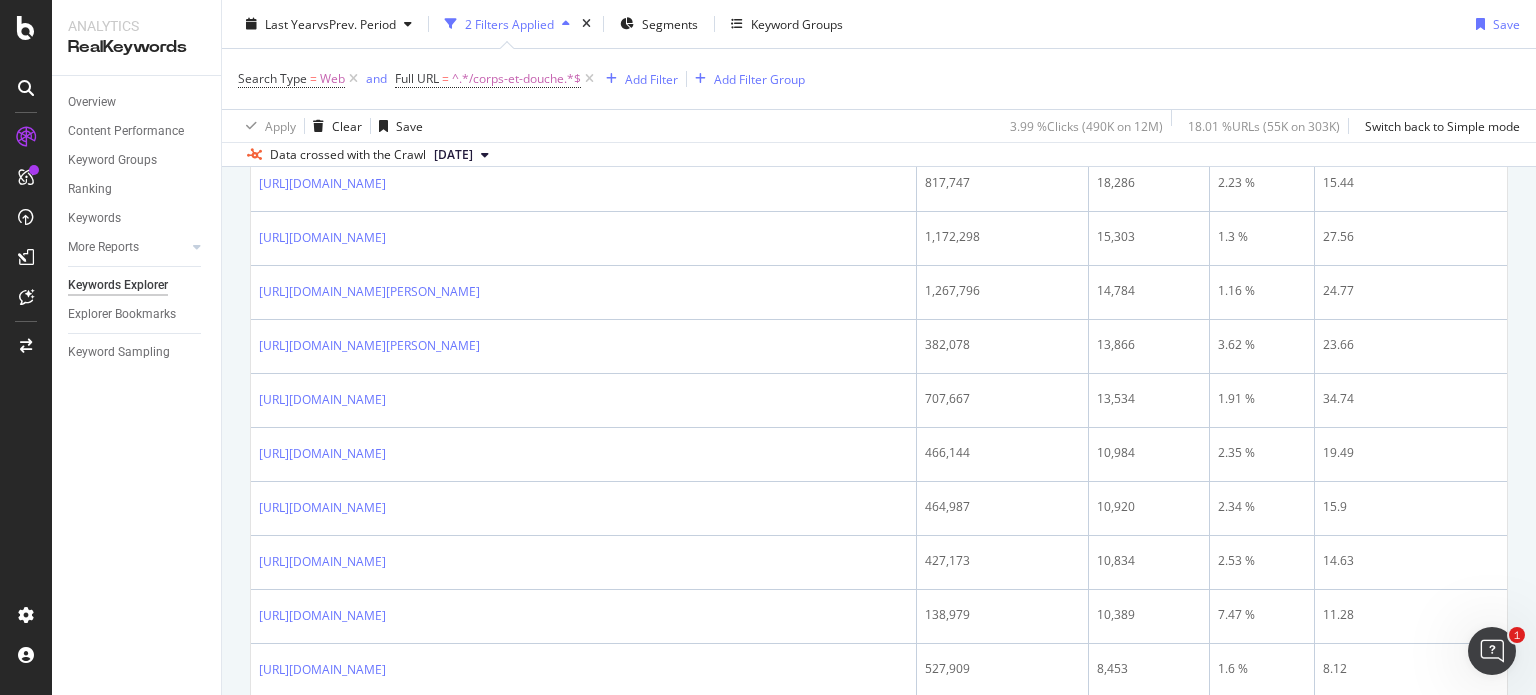 scroll, scrollTop: 600, scrollLeft: 0, axis: vertical 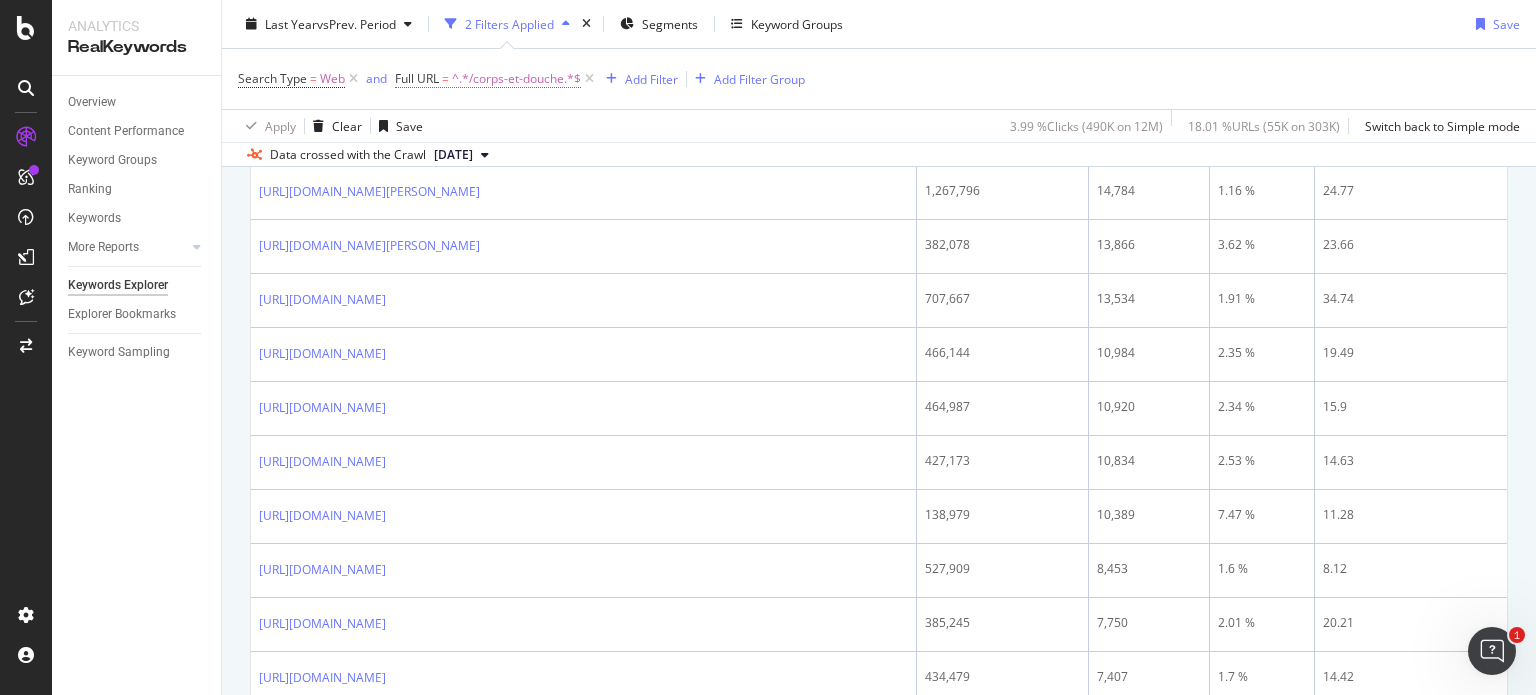 click on "^.*/corps-et-douche.*$" at bounding box center (516, 79) 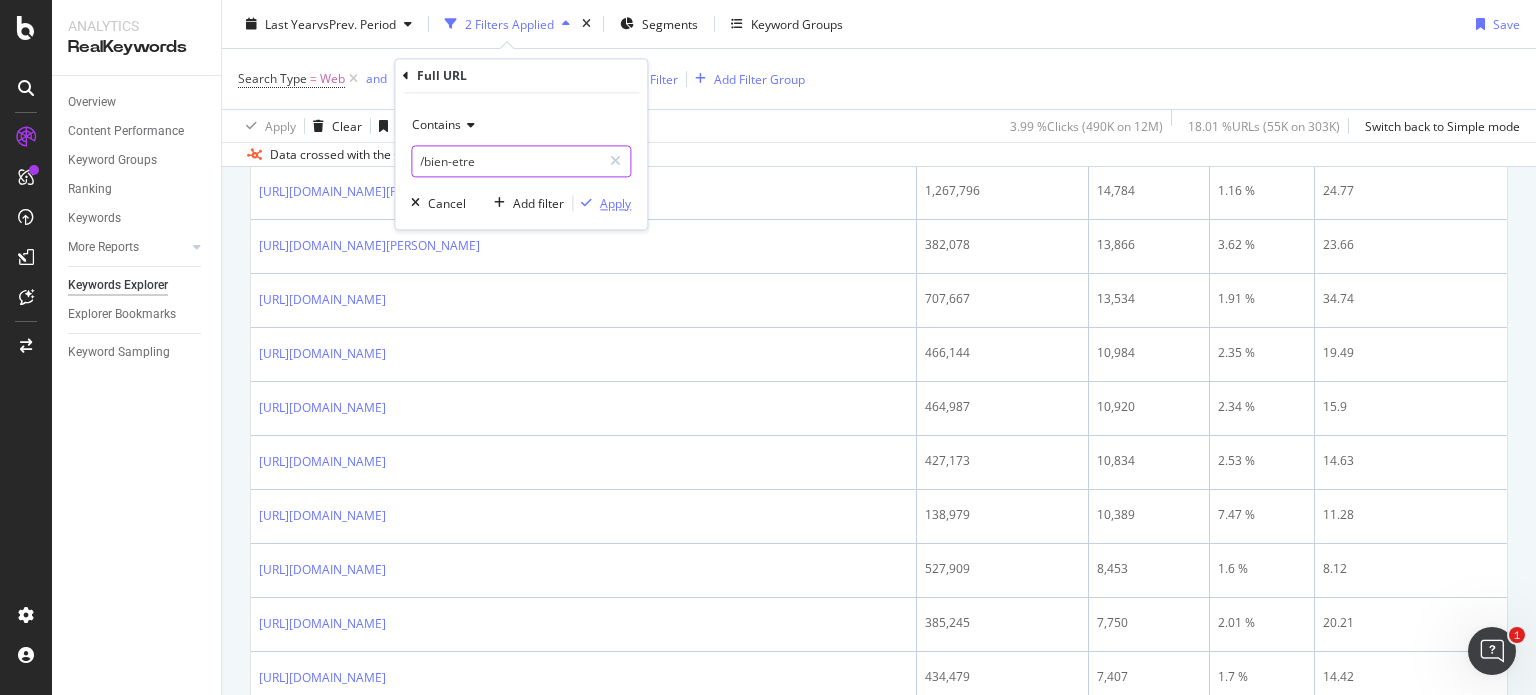 type on "/bien-etre" 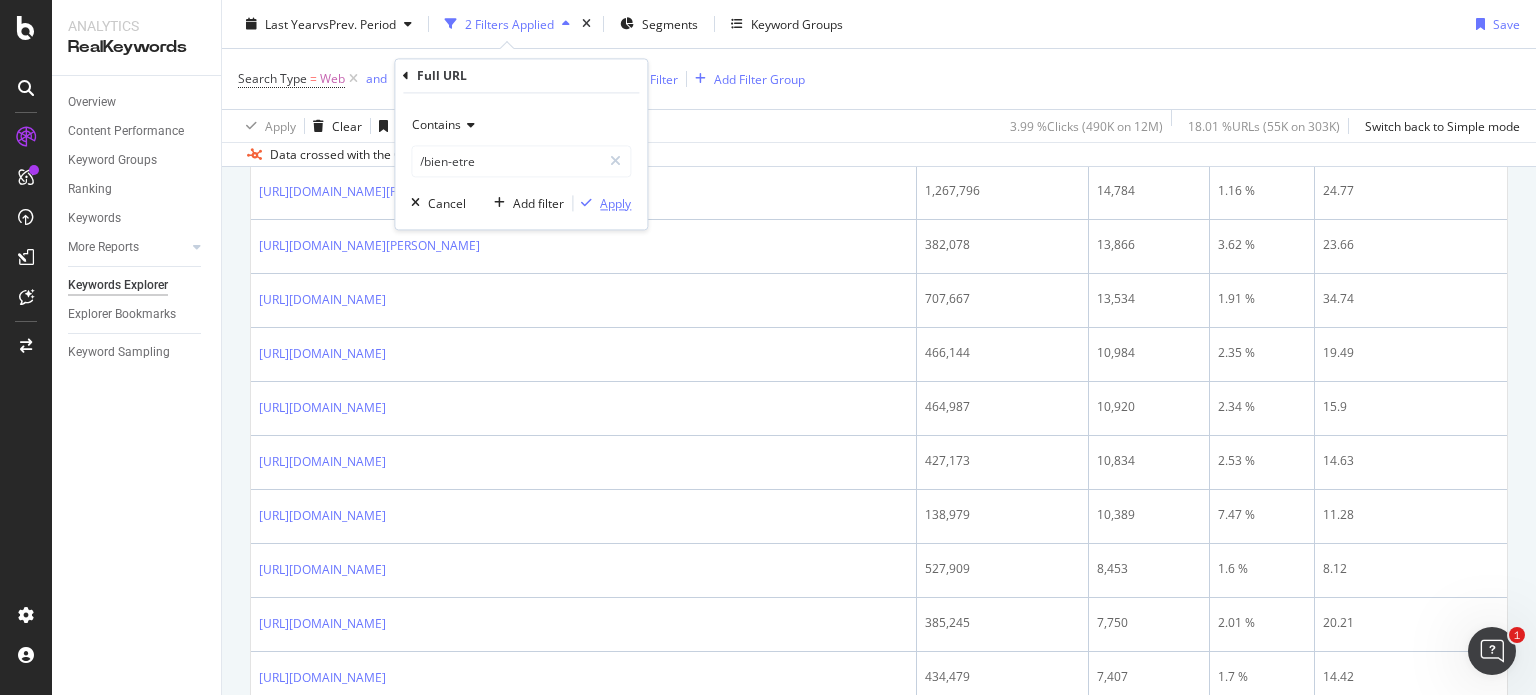 click on "Apply" at bounding box center (602, 204) 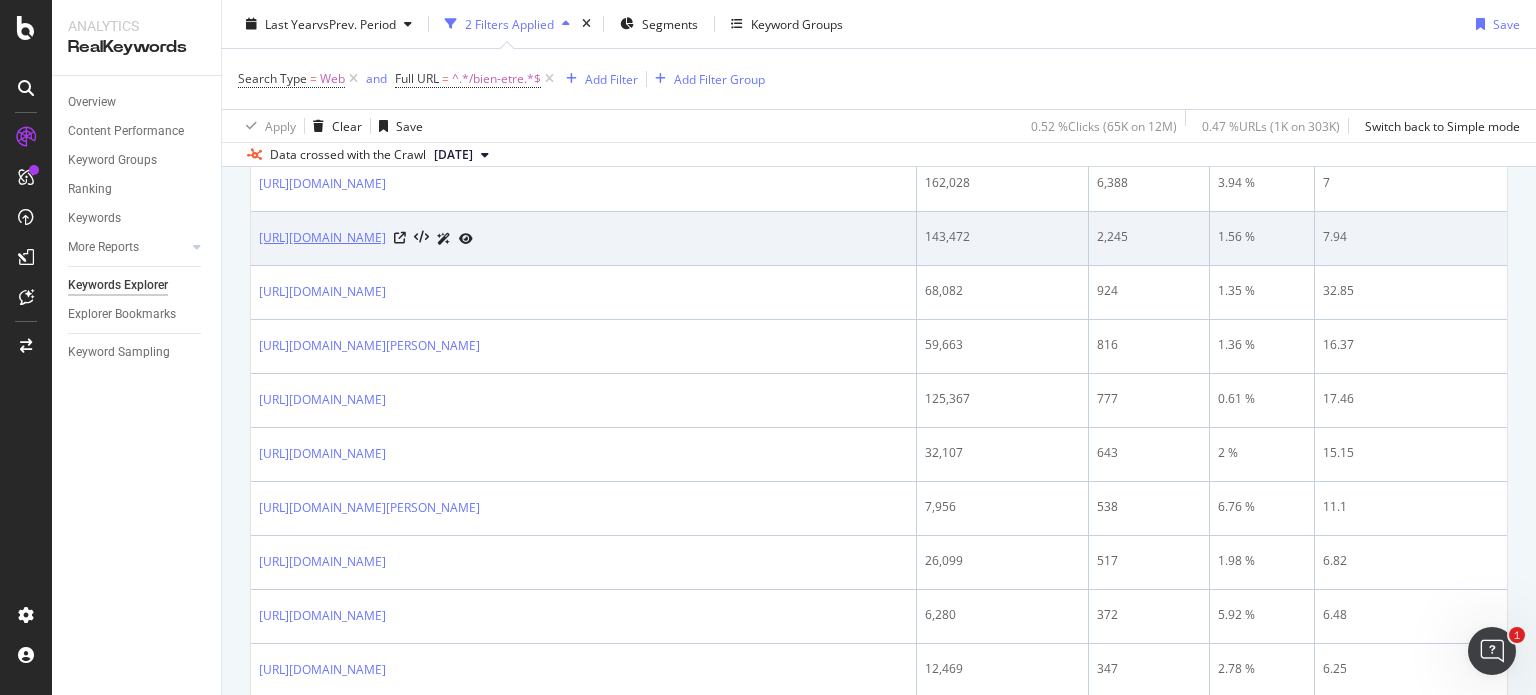 scroll, scrollTop: 600, scrollLeft: 0, axis: vertical 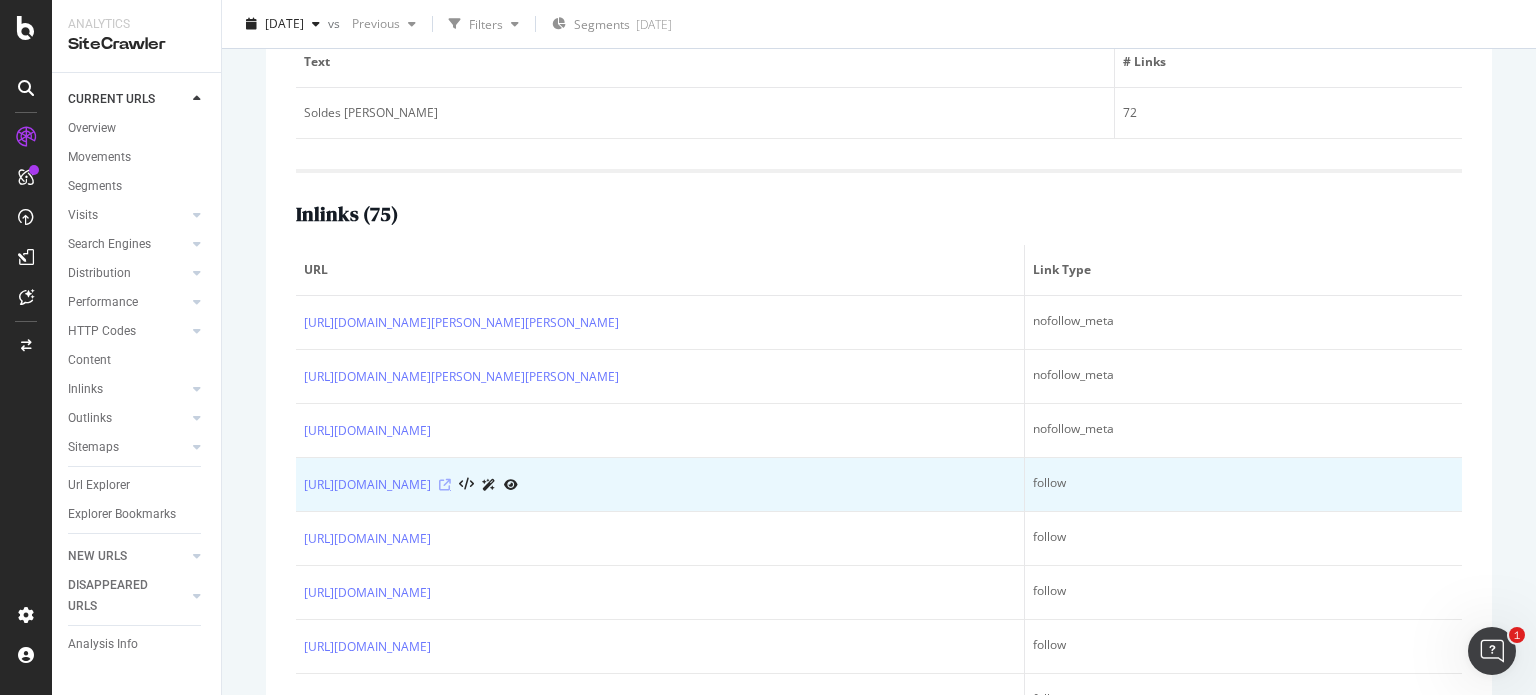 drag, startPoint x: 672, startPoint y: 481, endPoint x: 736, endPoint y: 485, distance: 64.12488 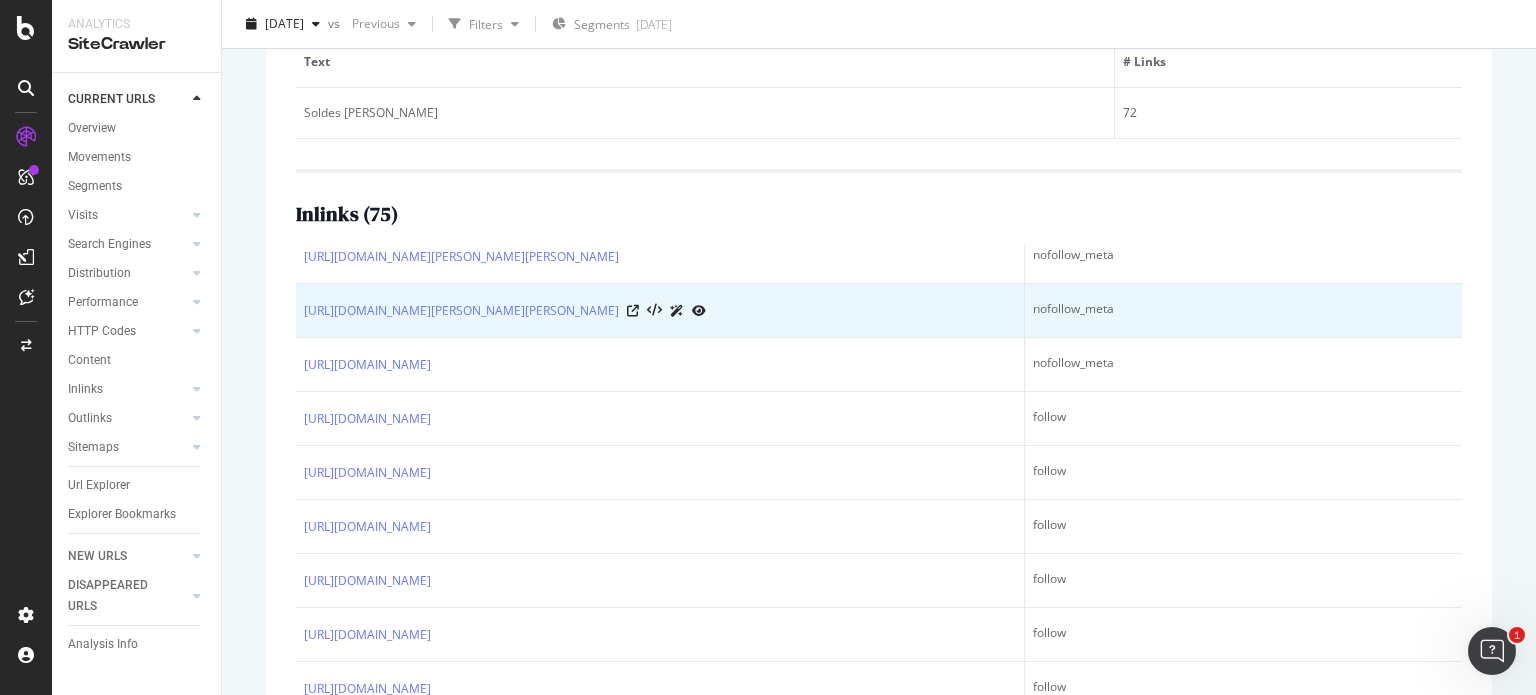 scroll, scrollTop: 100, scrollLeft: 0, axis: vertical 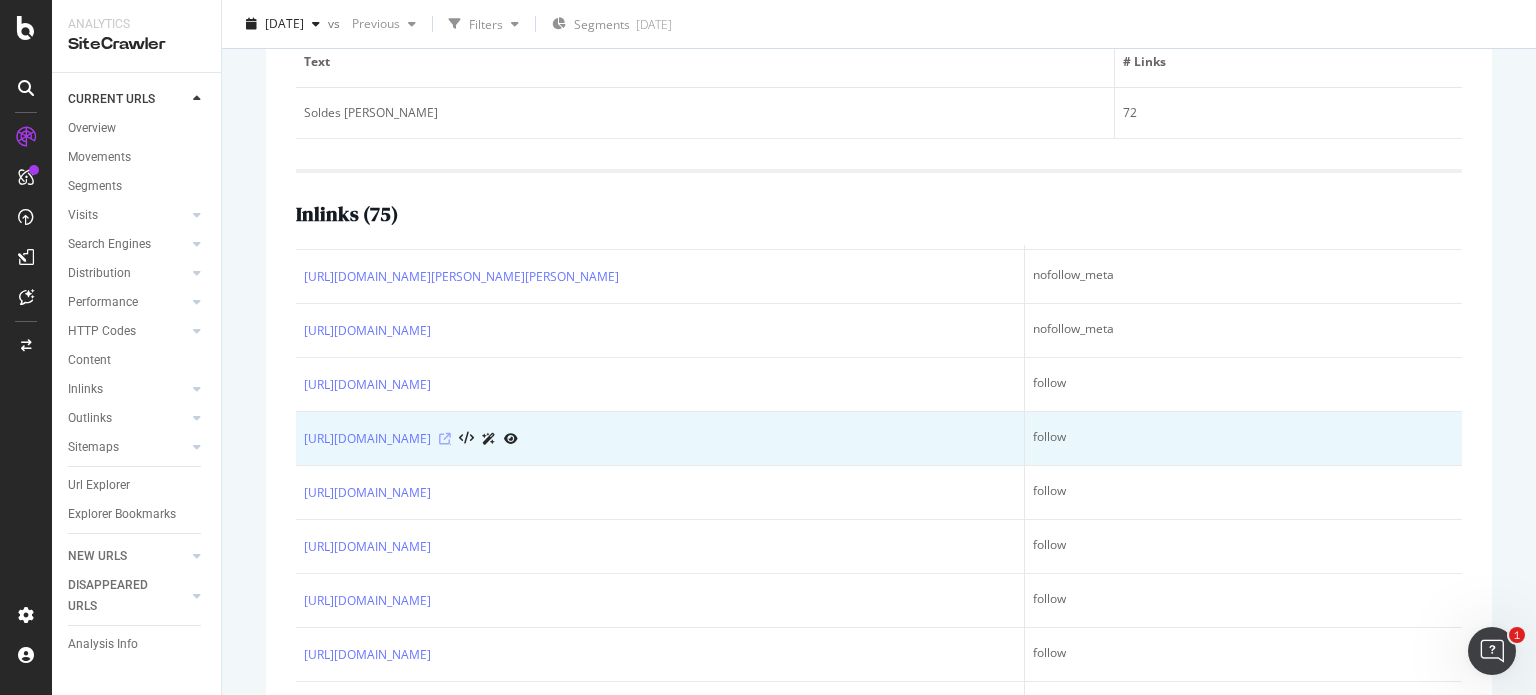 click at bounding box center (445, 439) 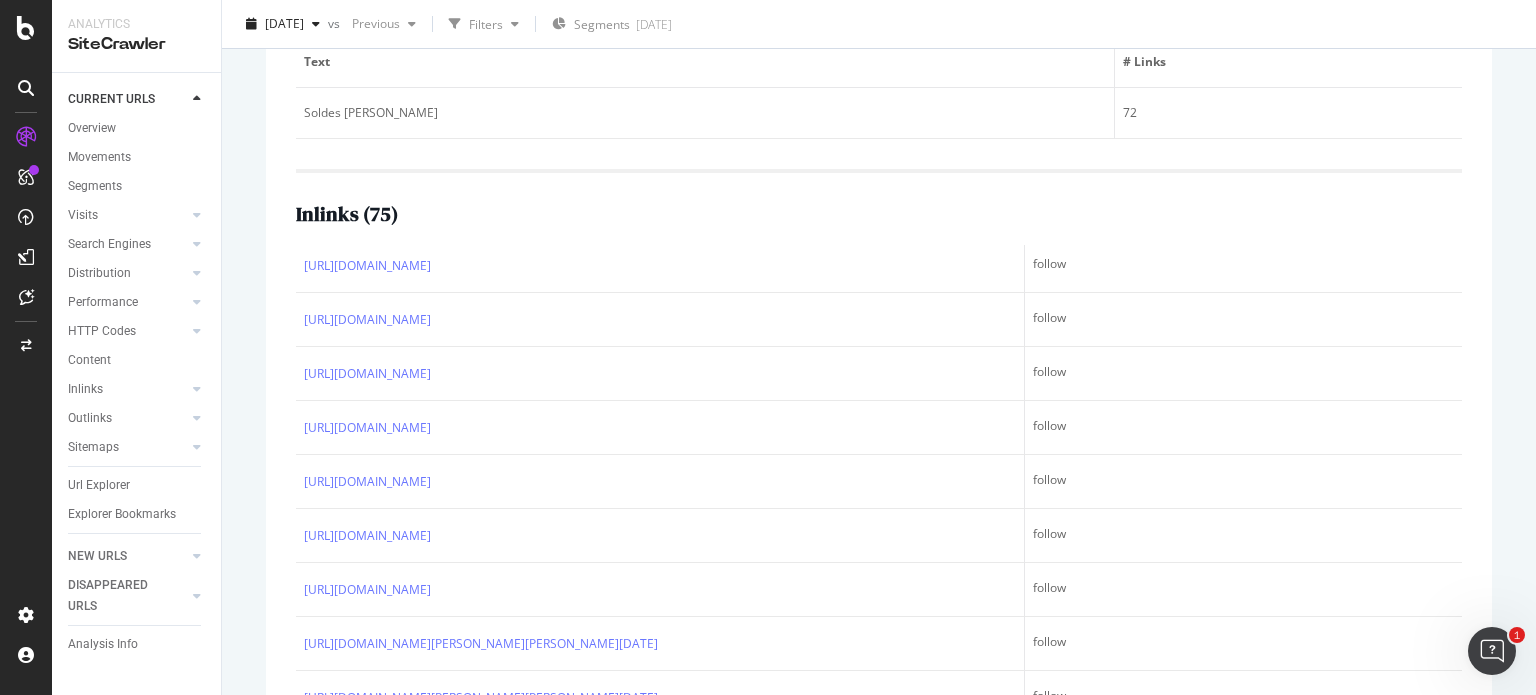 scroll, scrollTop: 900, scrollLeft: 0, axis: vertical 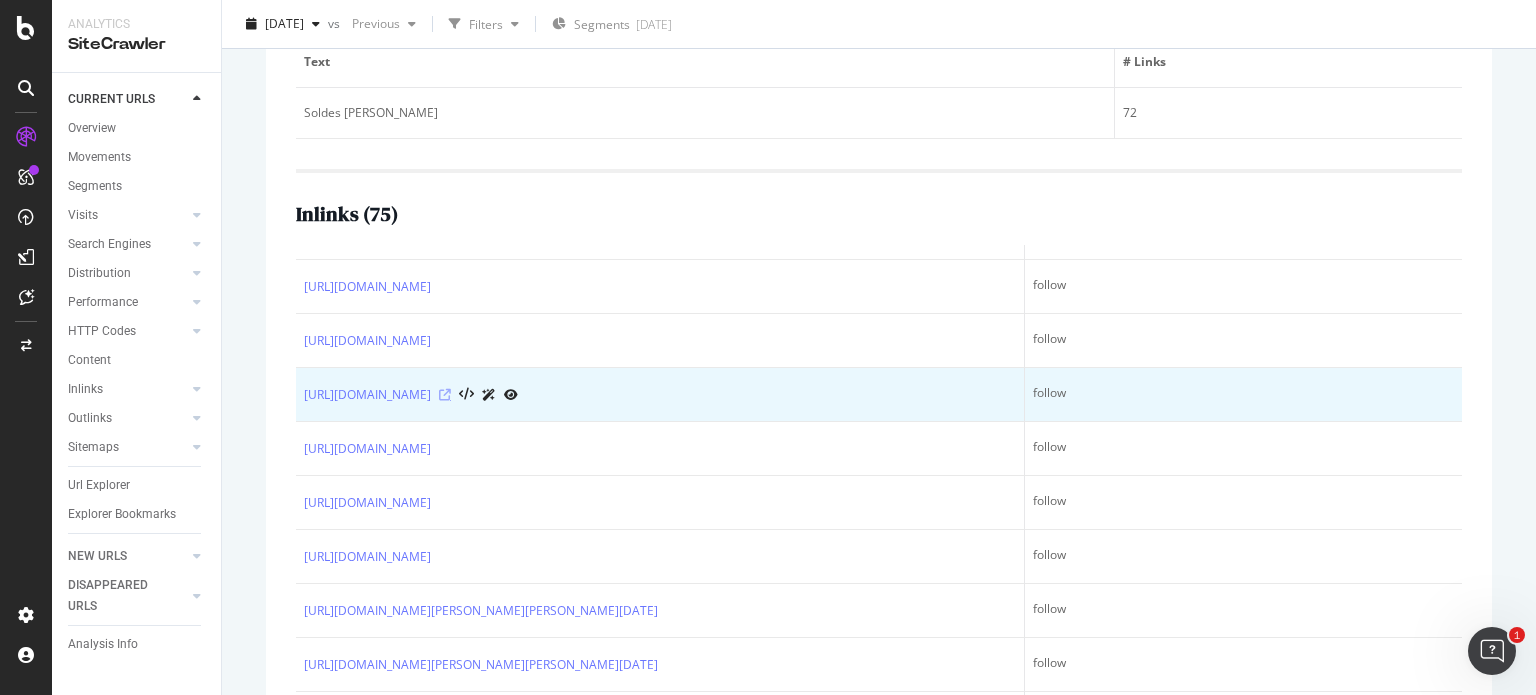 click at bounding box center [445, 395] 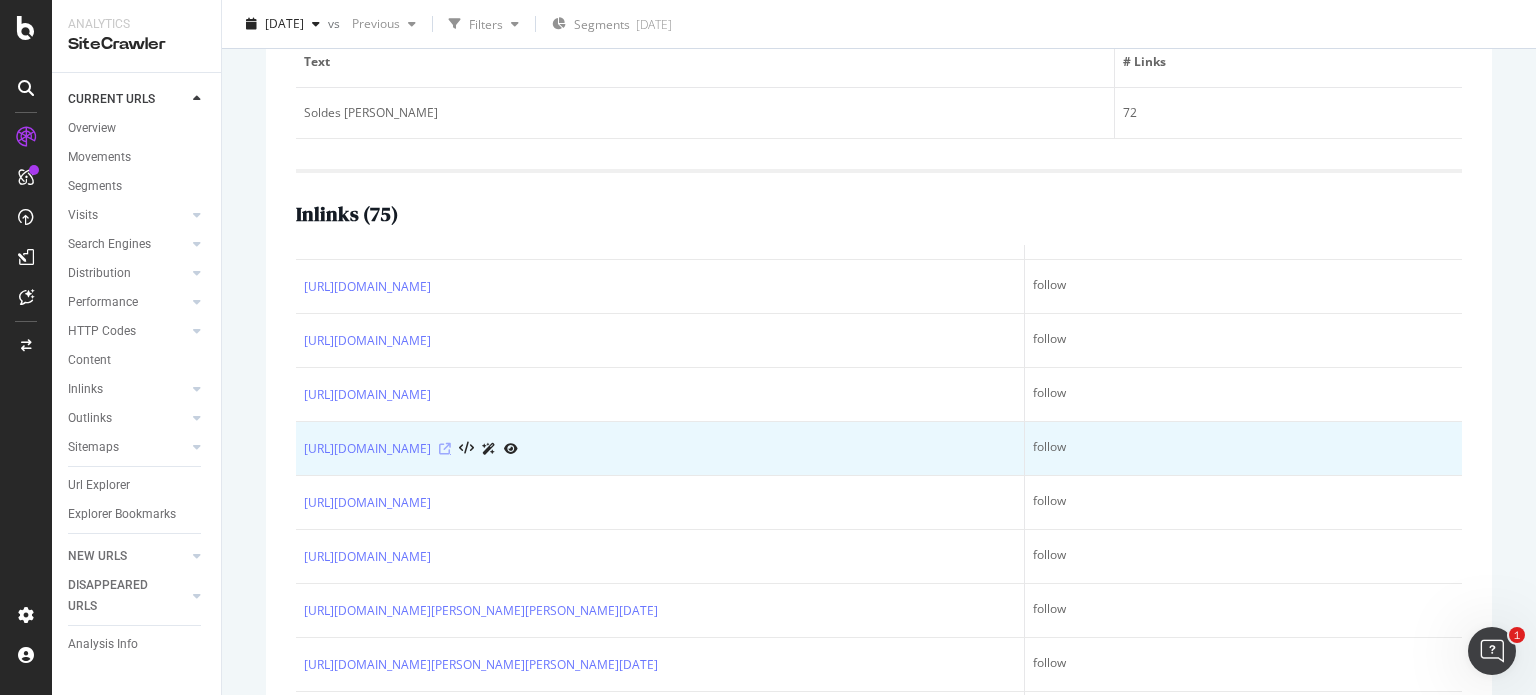 click at bounding box center [445, 449] 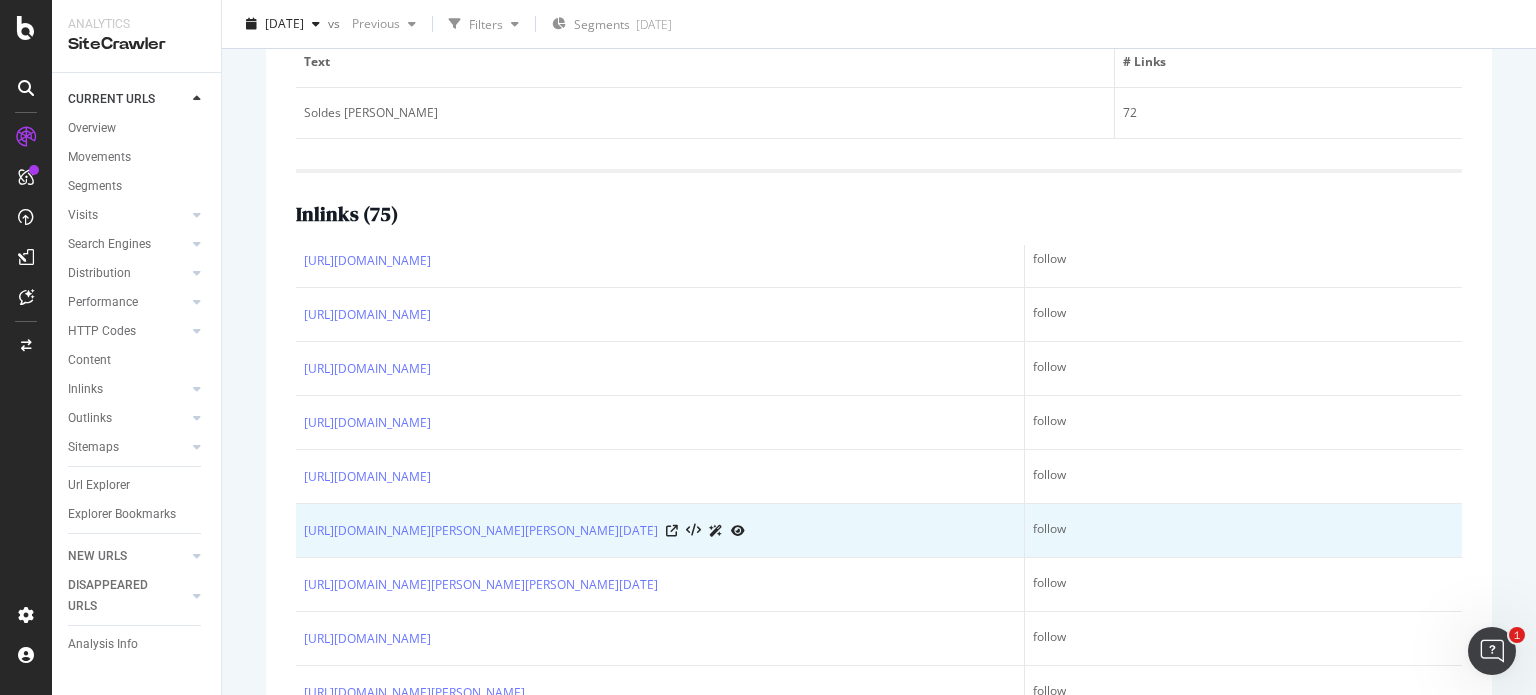 scroll, scrollTop: 1000, scrollLeft: 0, axis: vertical 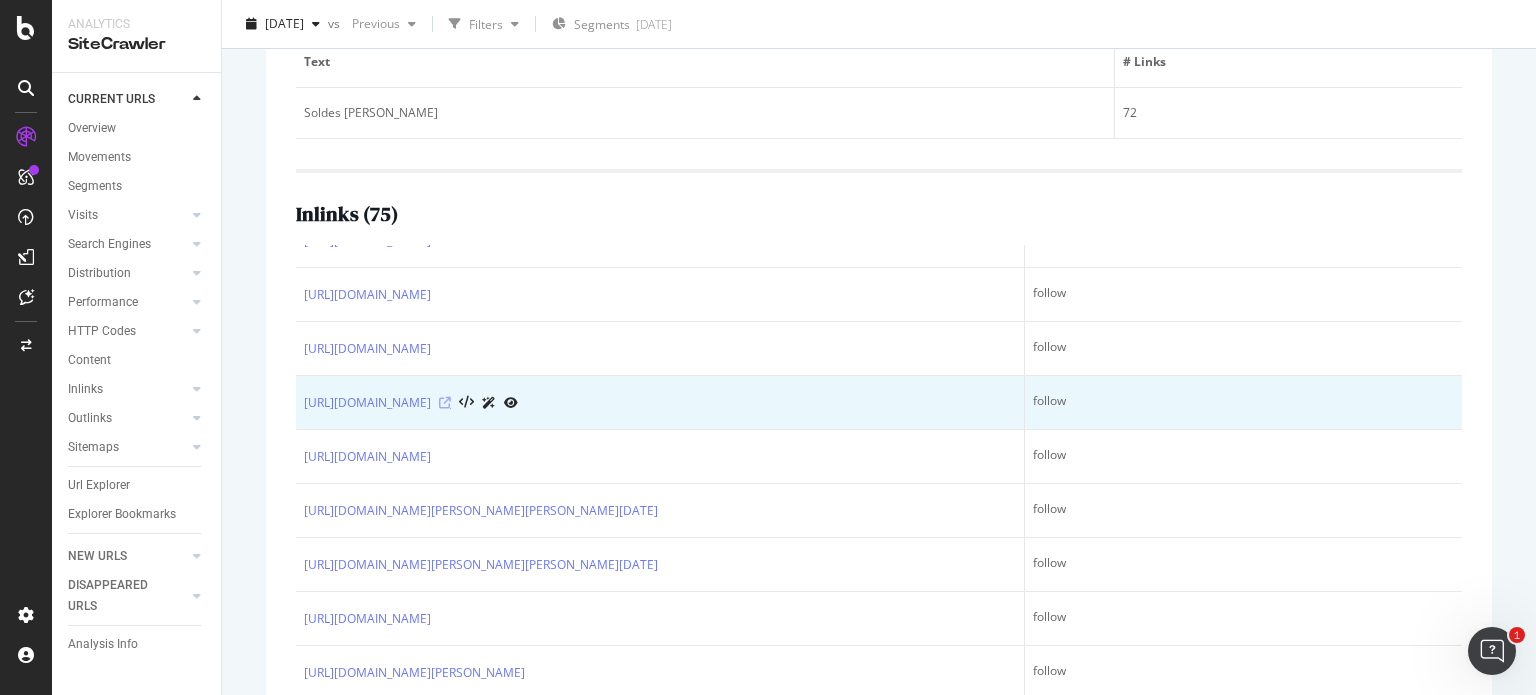 click at bounding box center (445, 403) 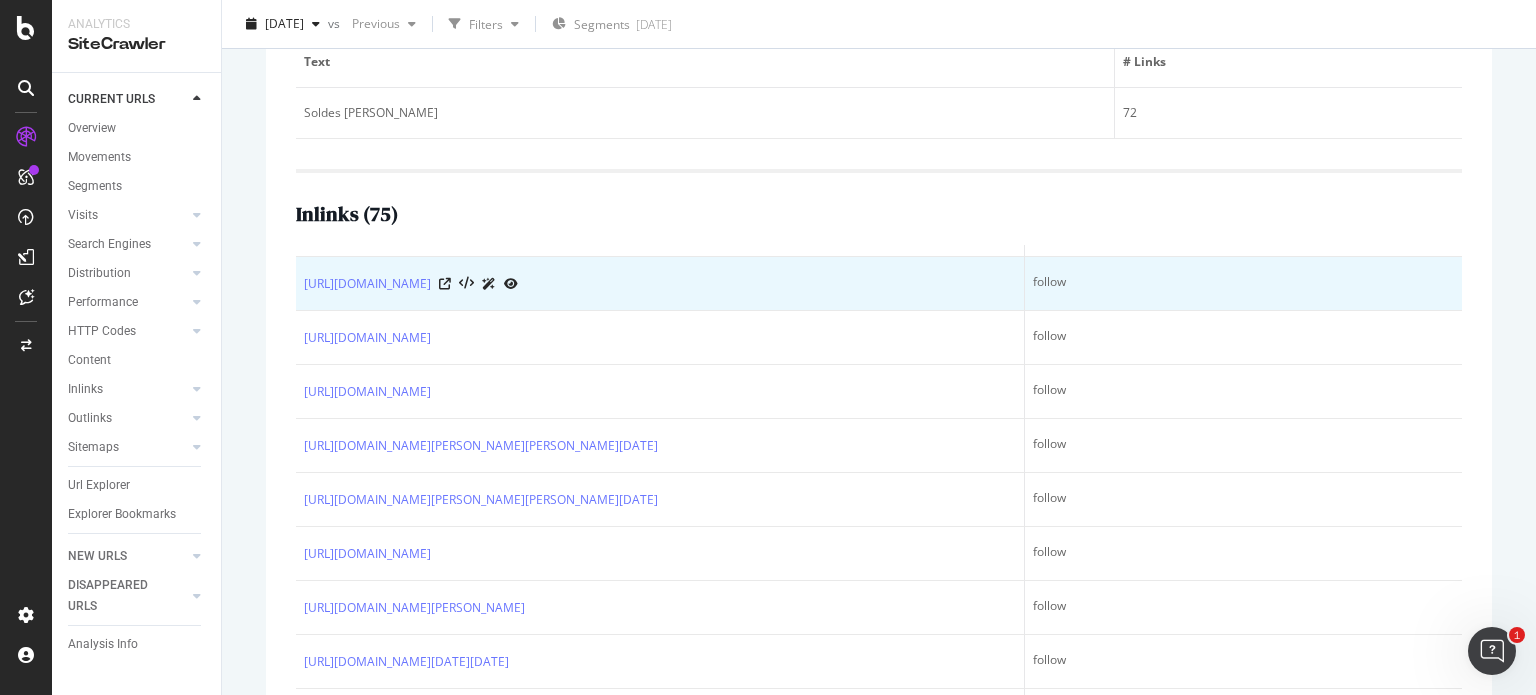 scroll, scrollTop: 1100, scrollLeft: 0, axis: vertical 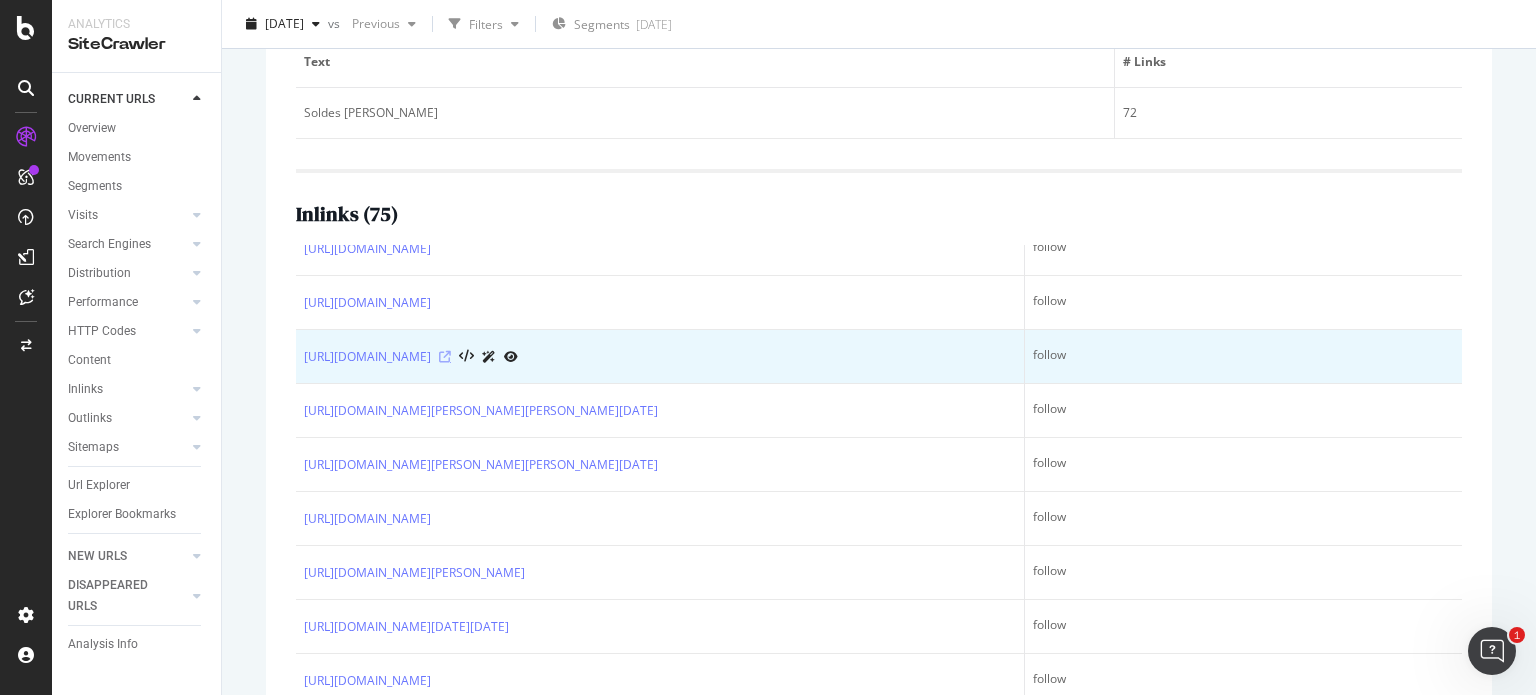 click at bounding box center [445, 357] 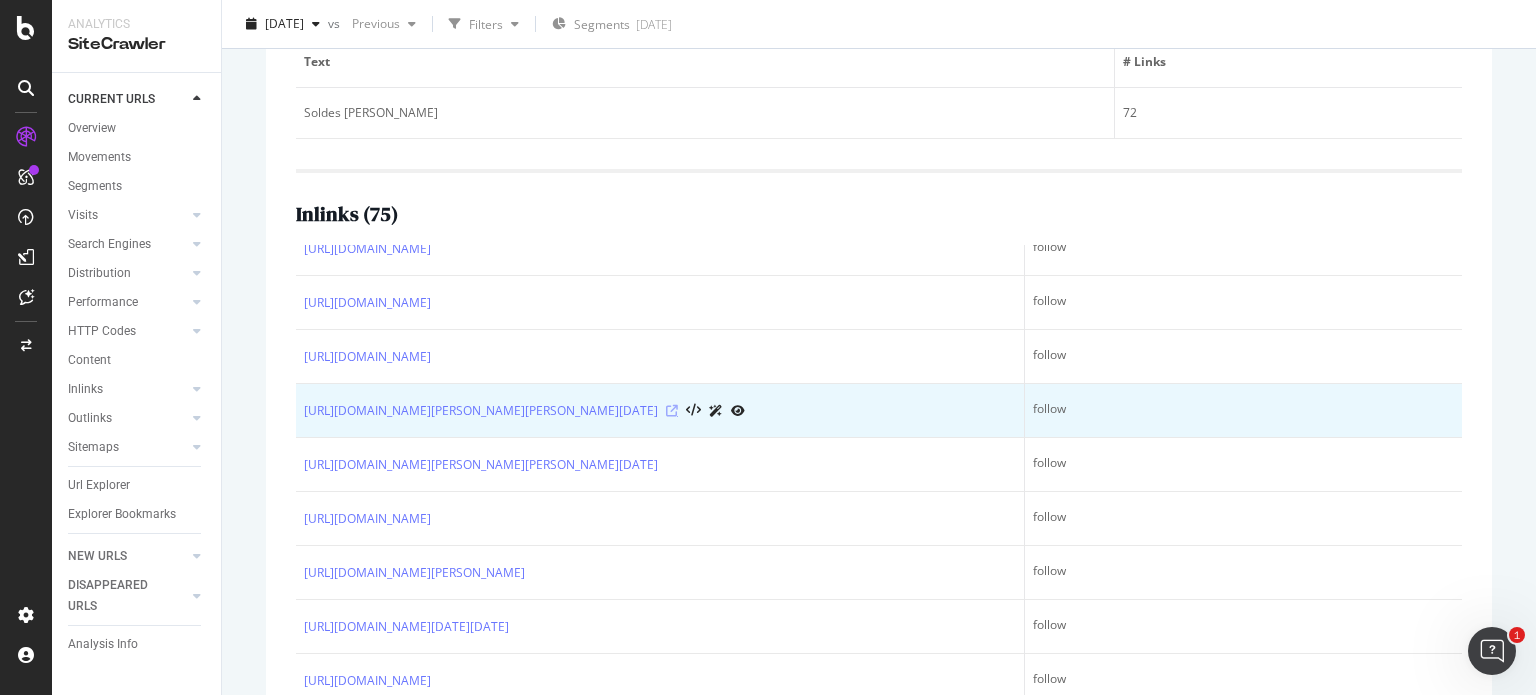 click at bounding box center (672, 411) 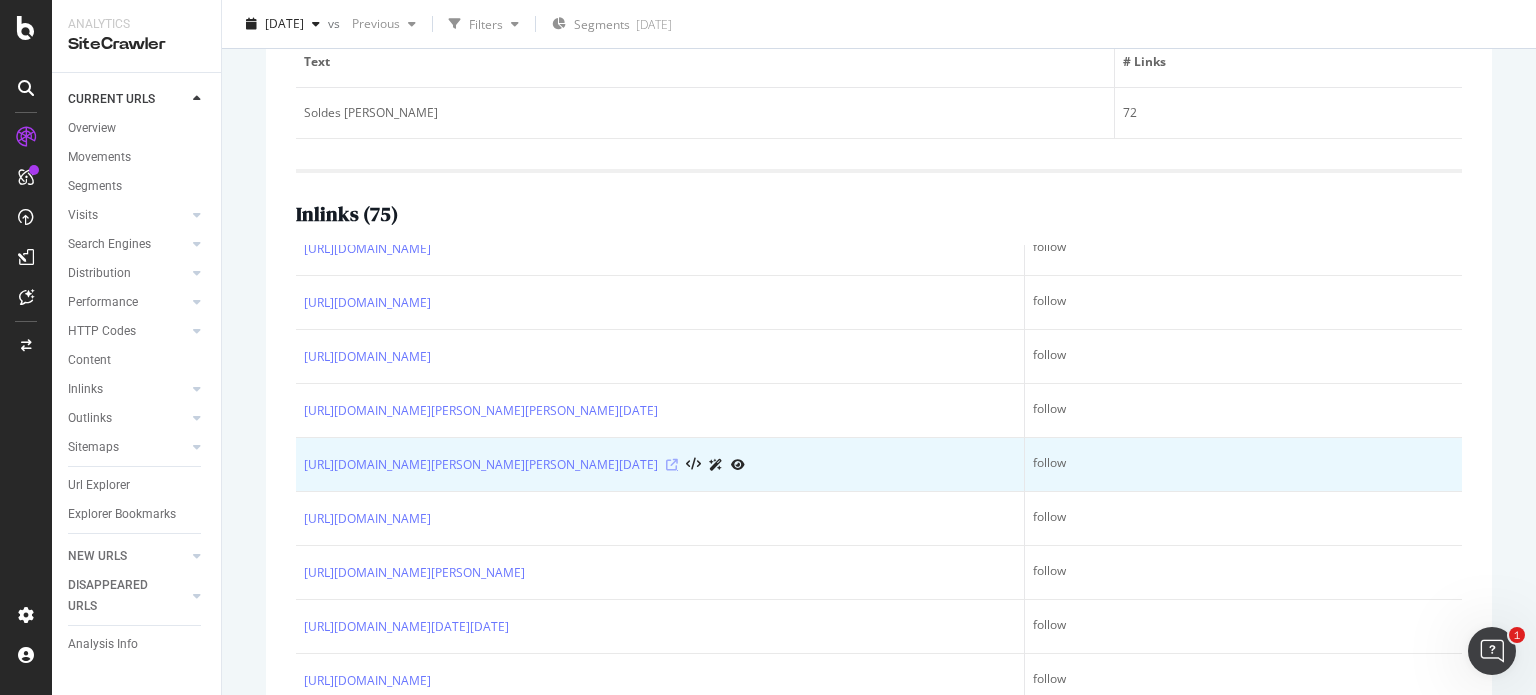 click at bounding box center [672, 465] 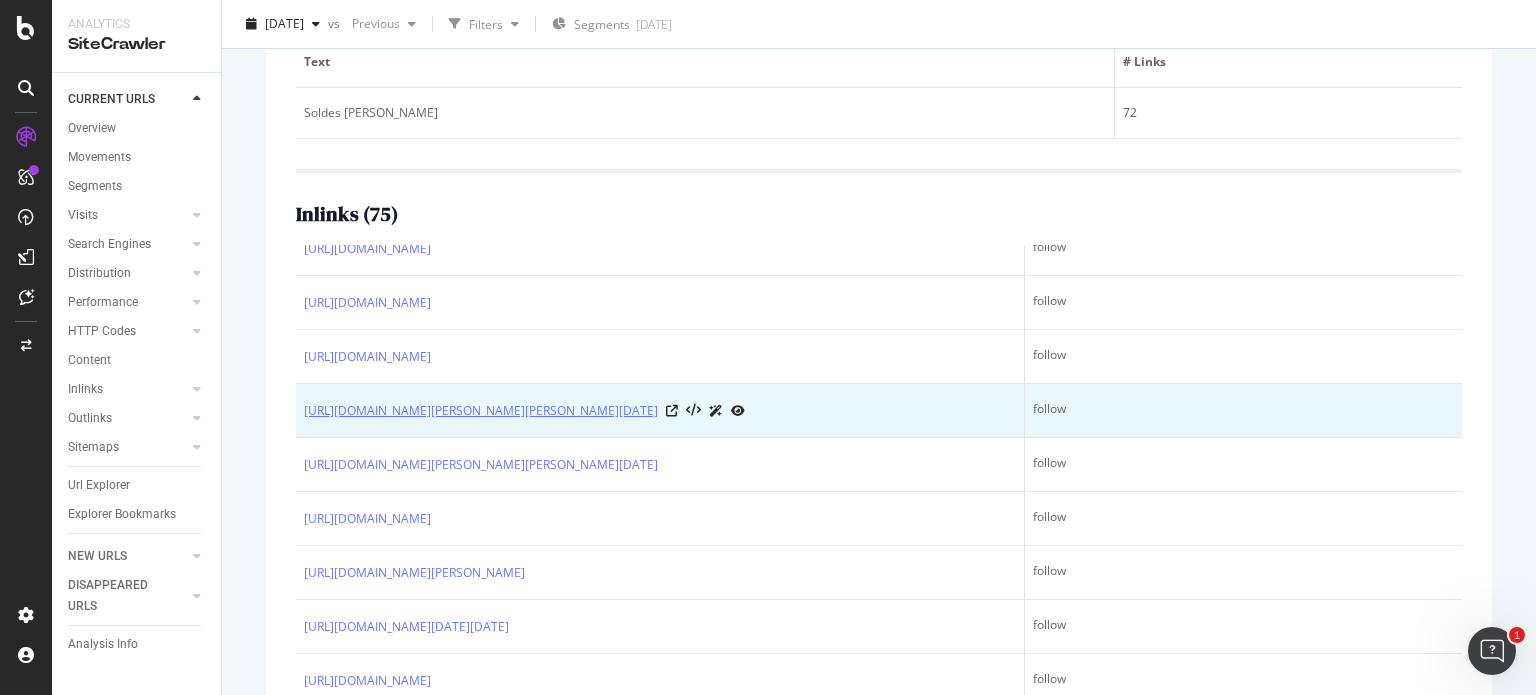 drag, startPoint x: 637, startPoint y: 516, endPoint x: 607, endPoint y: 399, distance: 120.784935 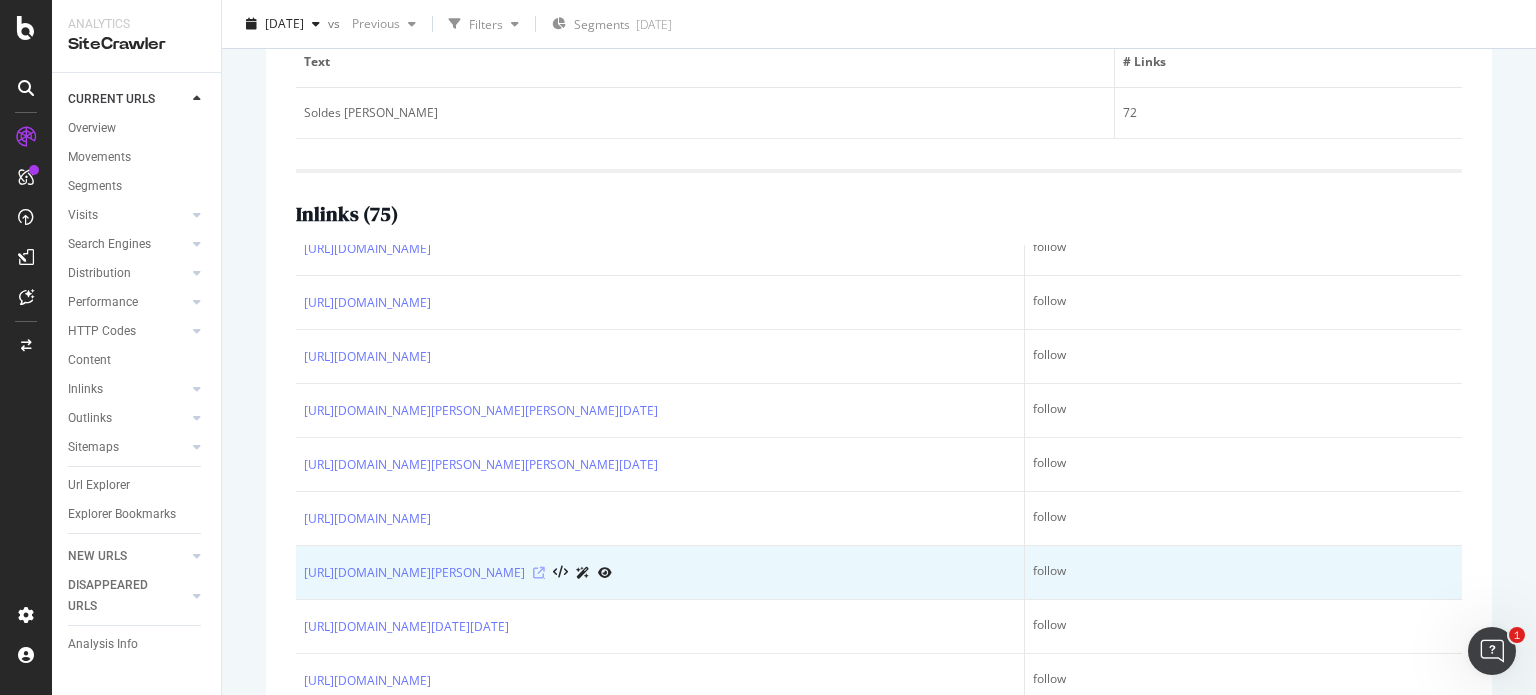 click at bounding box center (539, 573) 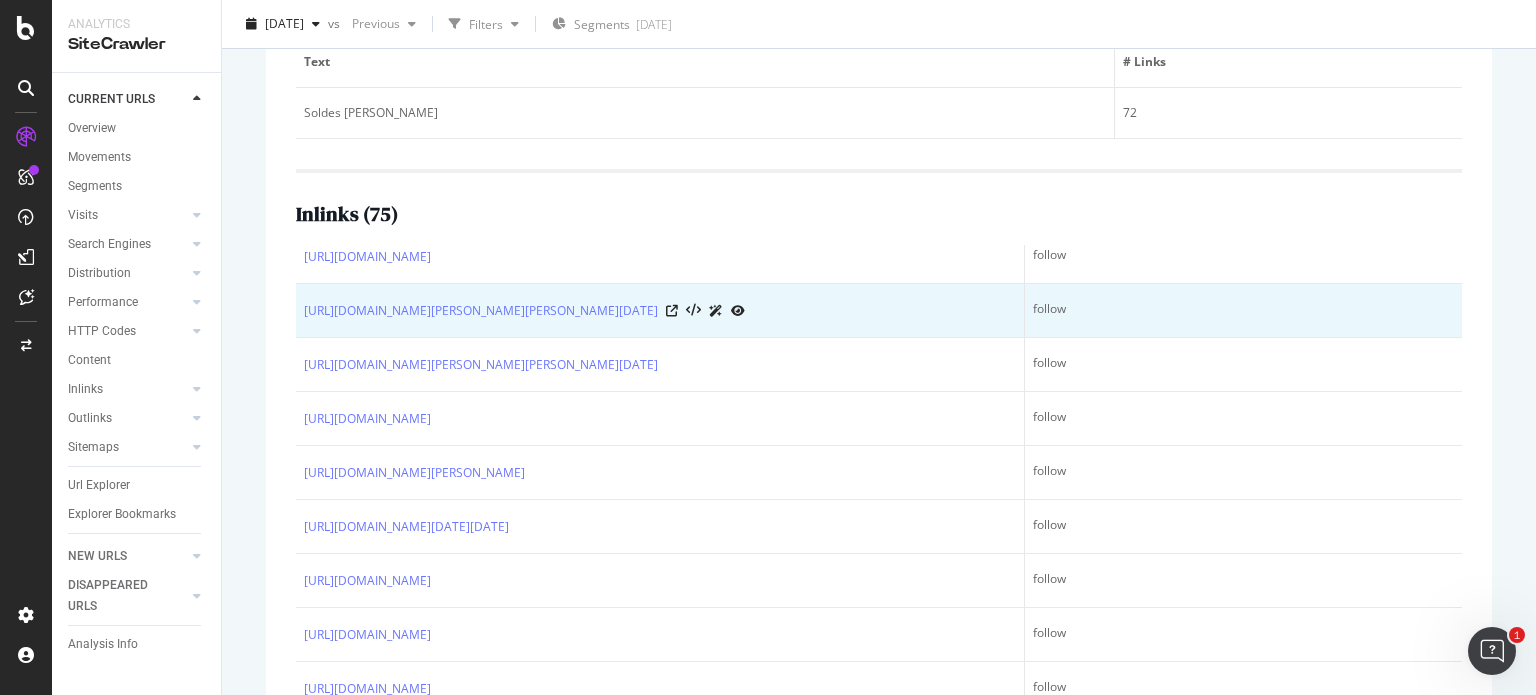 scroll, scrollTop: 1300, scrollLeft: 0, axis: vertical 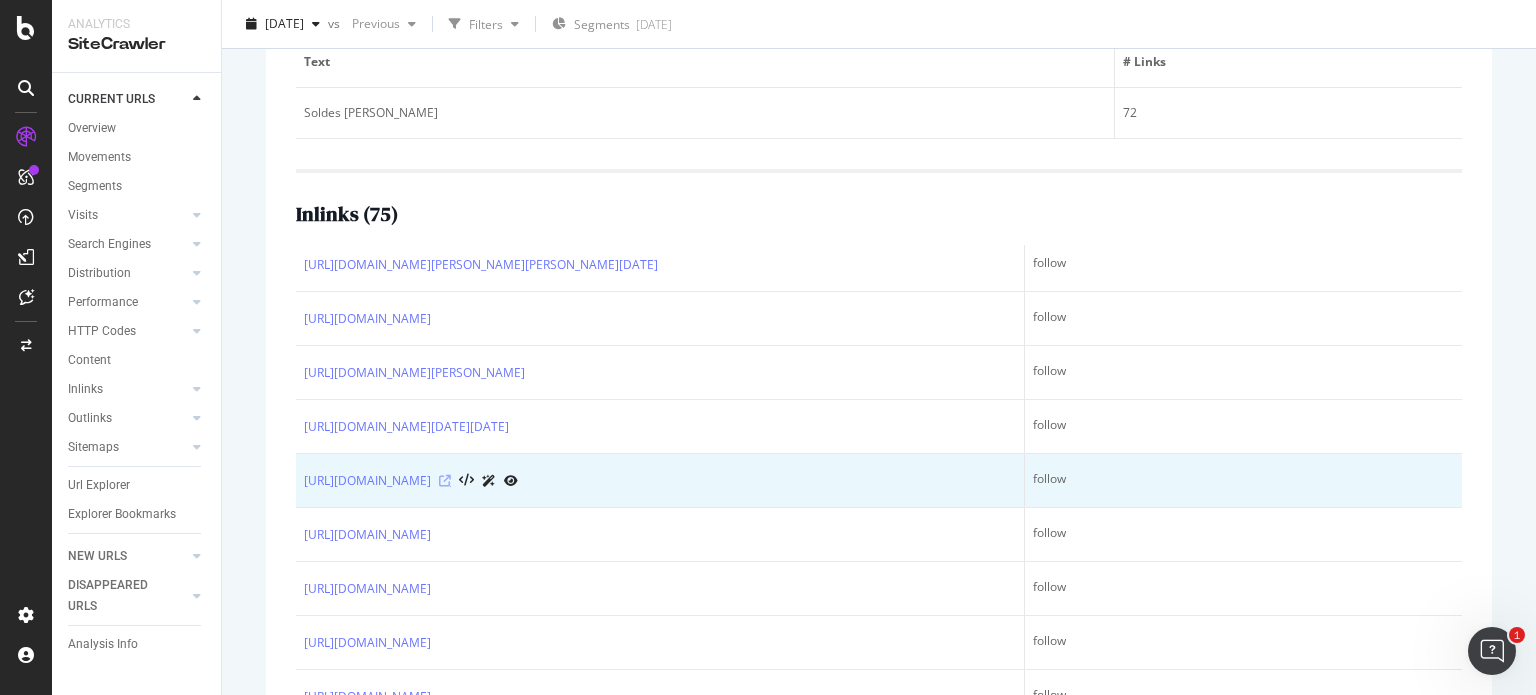 click at bounding box center [445, 481] 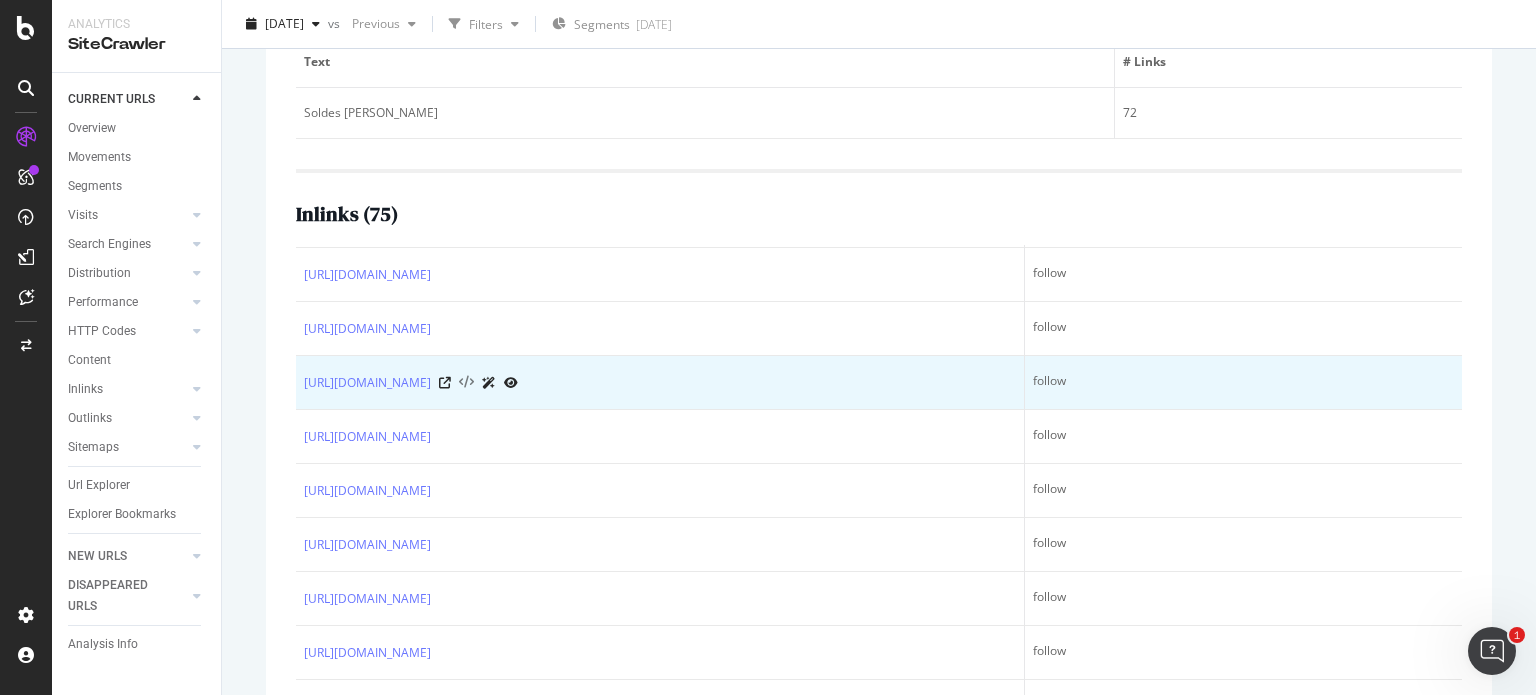 scroll, scrollTop: 1900, scrollLeft: 0, axis: vertical 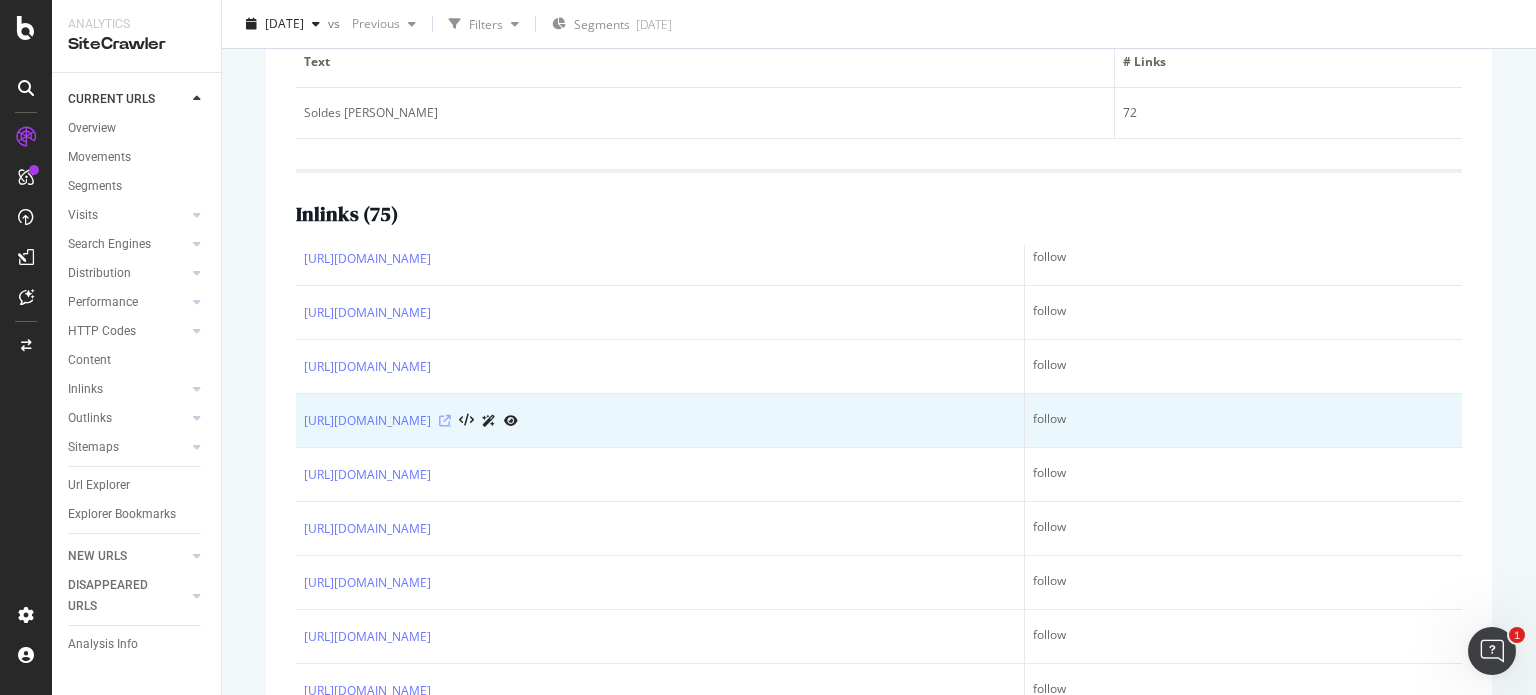 click at bounding box center (445, 421) 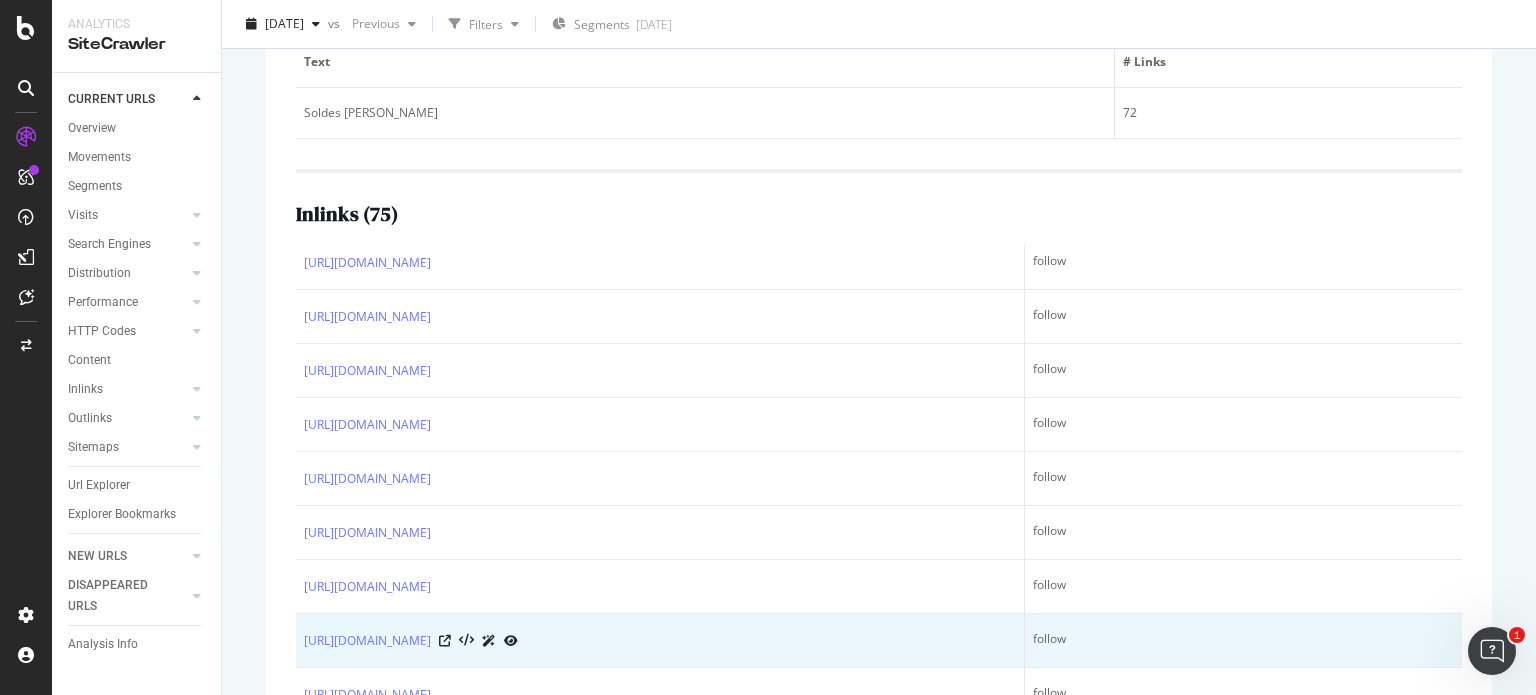 scroll, scrollTop: 3680, scrollLeft: 0, axis: vertical 